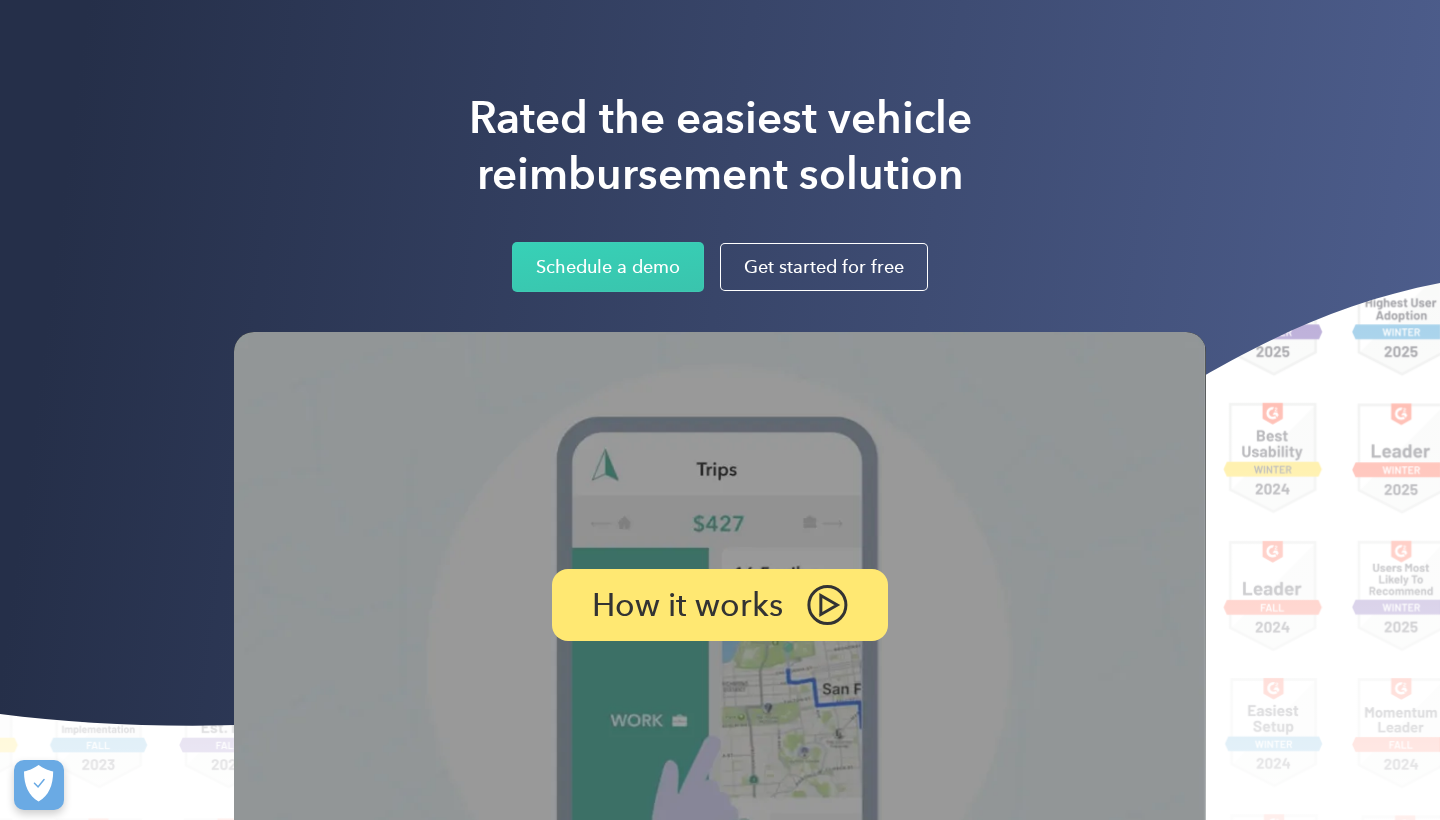 scroll, scrollTop: 46, scrollLeft: 1, axis: both 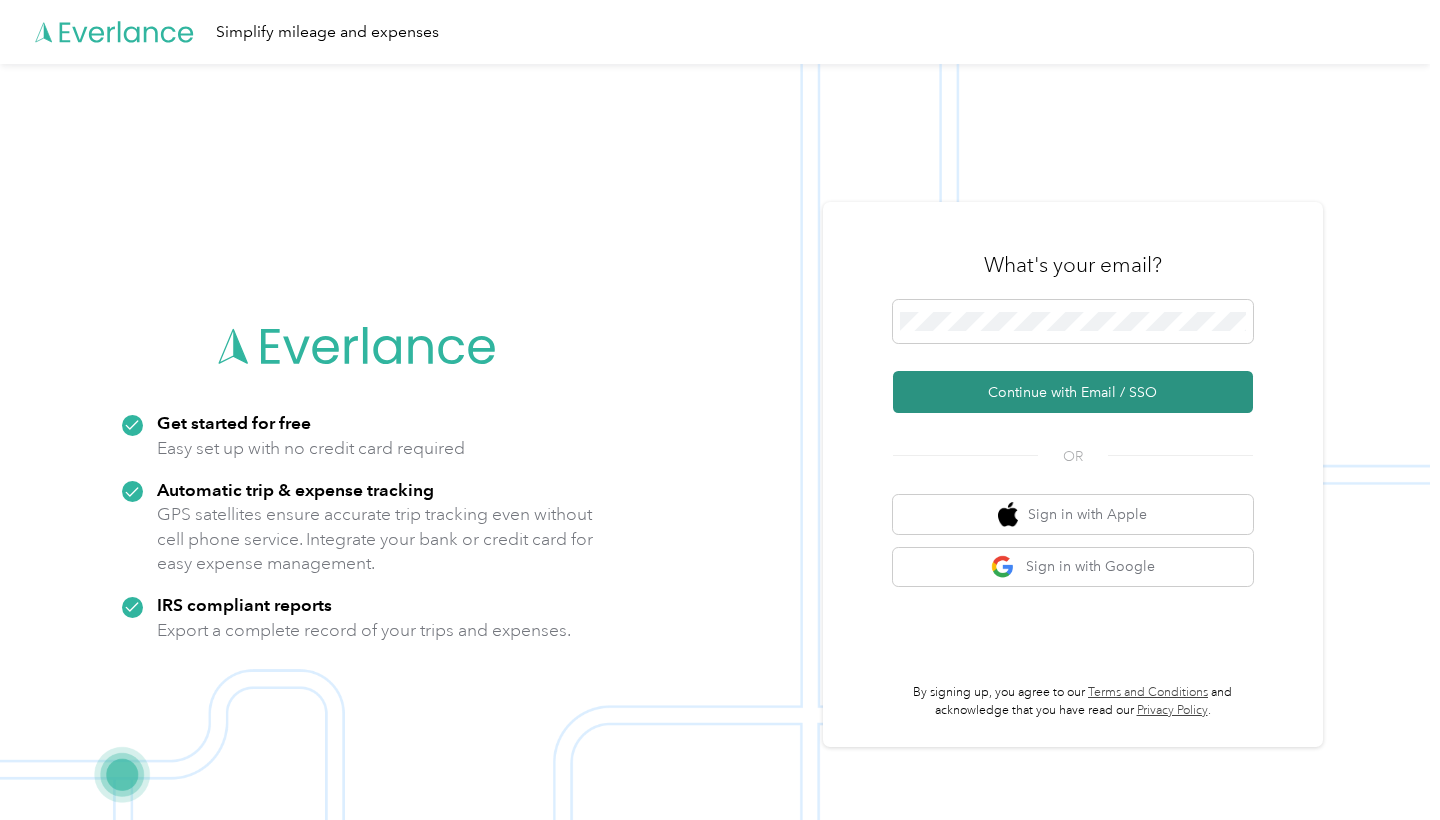 click on "Continue with Email / SSO" at bounding box center [1073, 392] 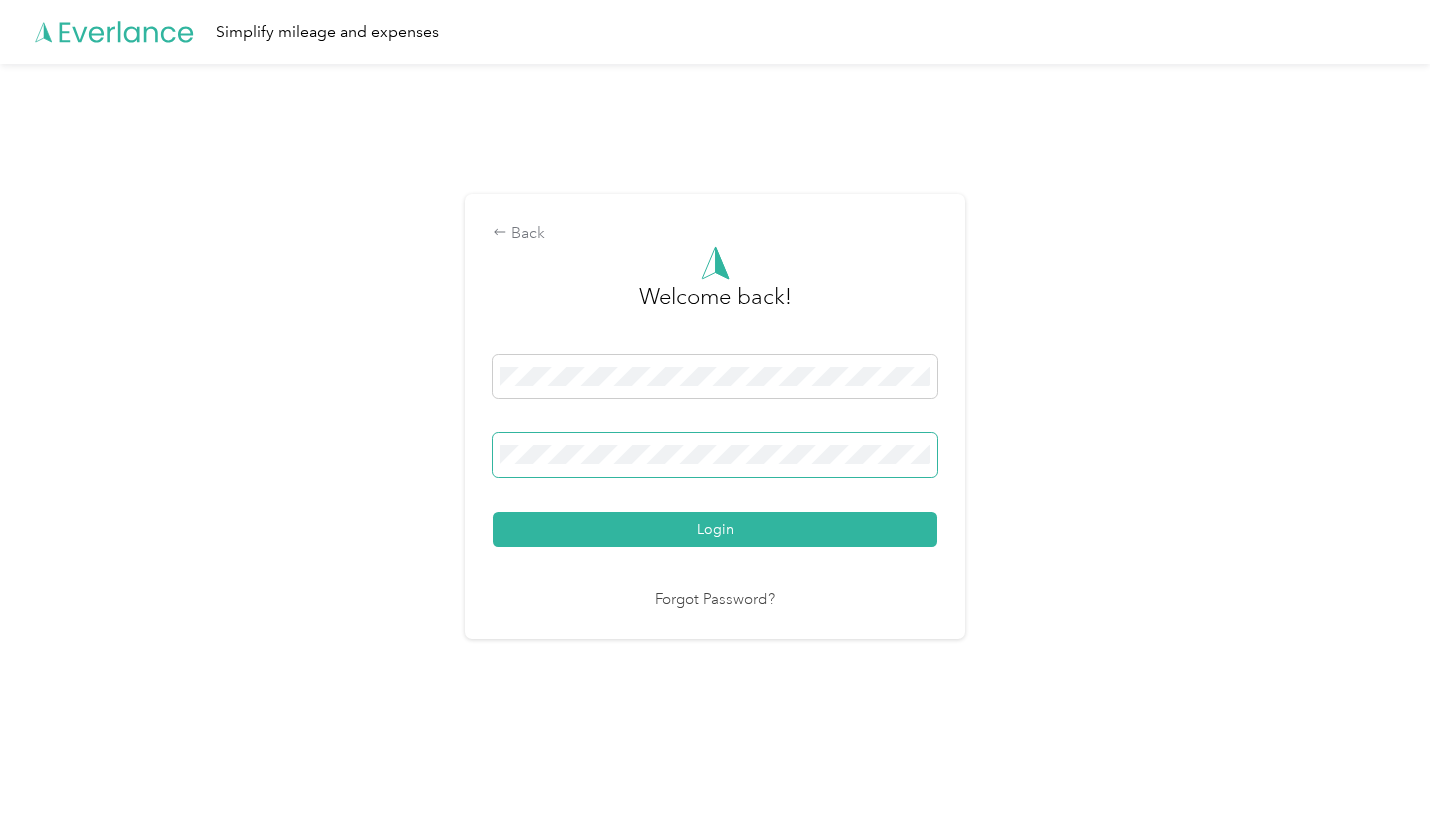 click on "Login" at bounding box center (715, 529) 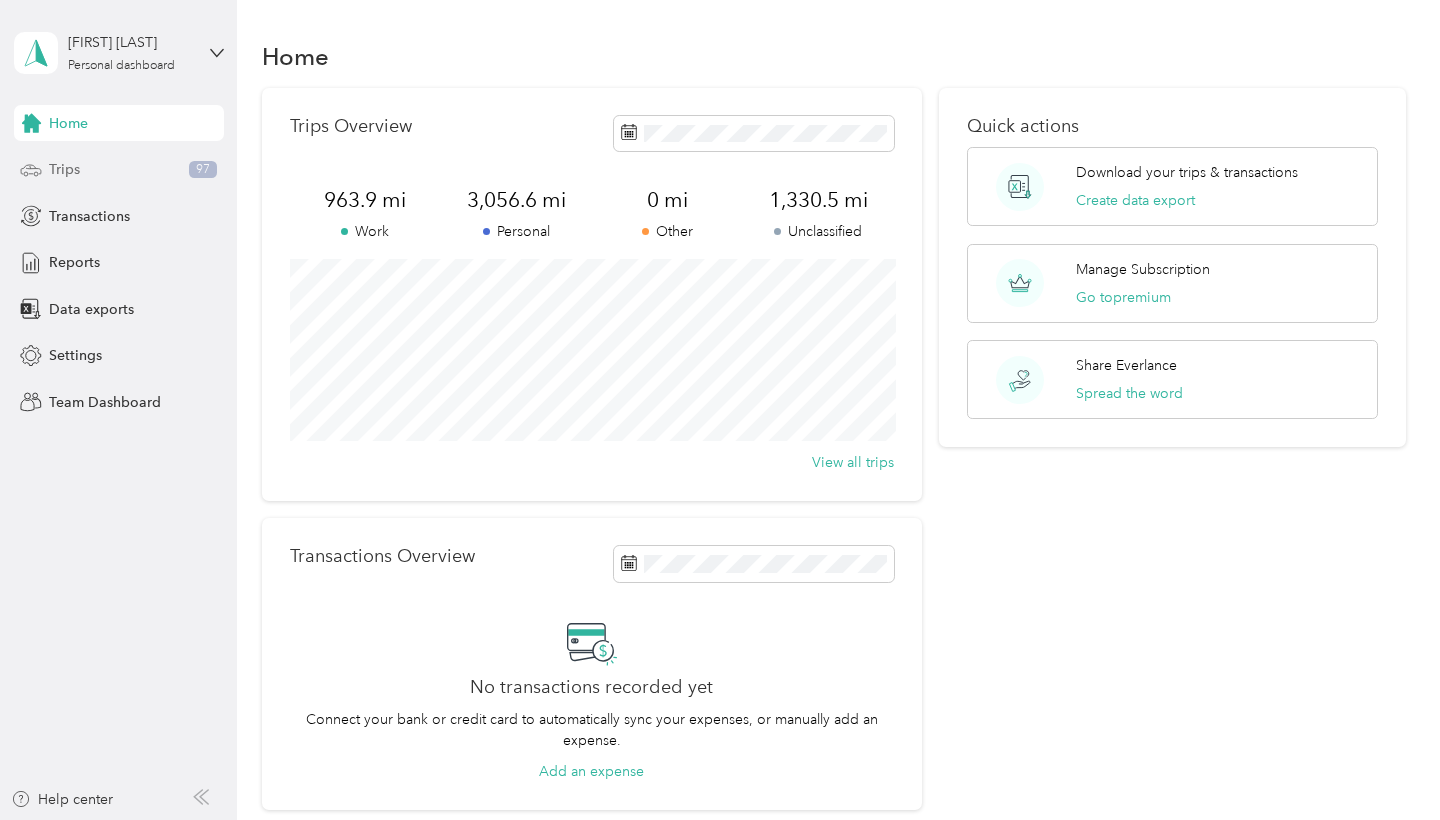 click on "Trips" at bounding box center [64, 169] 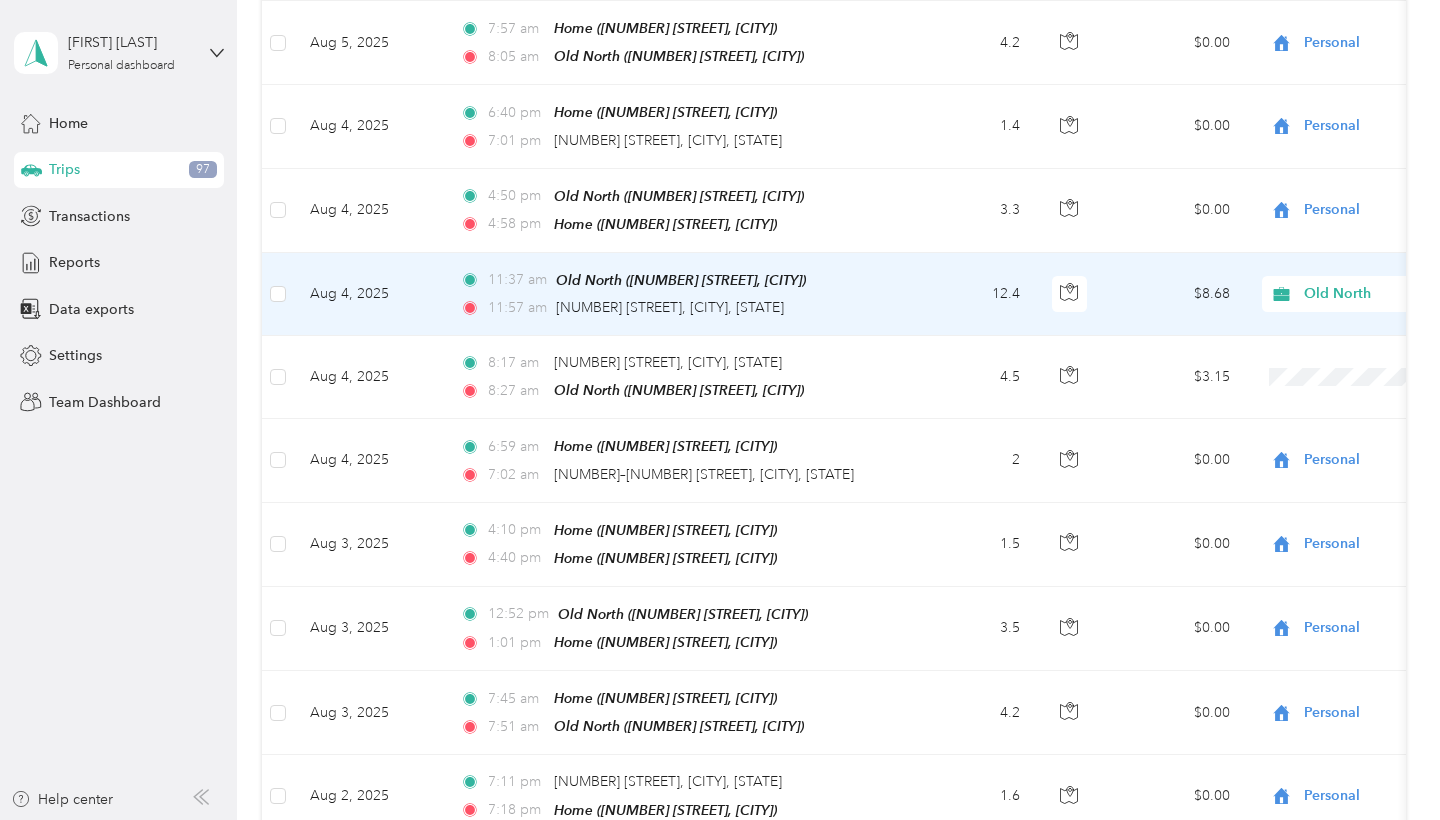 scroll, scrollTop: 345, scrollLeft: 0, axis: vertical 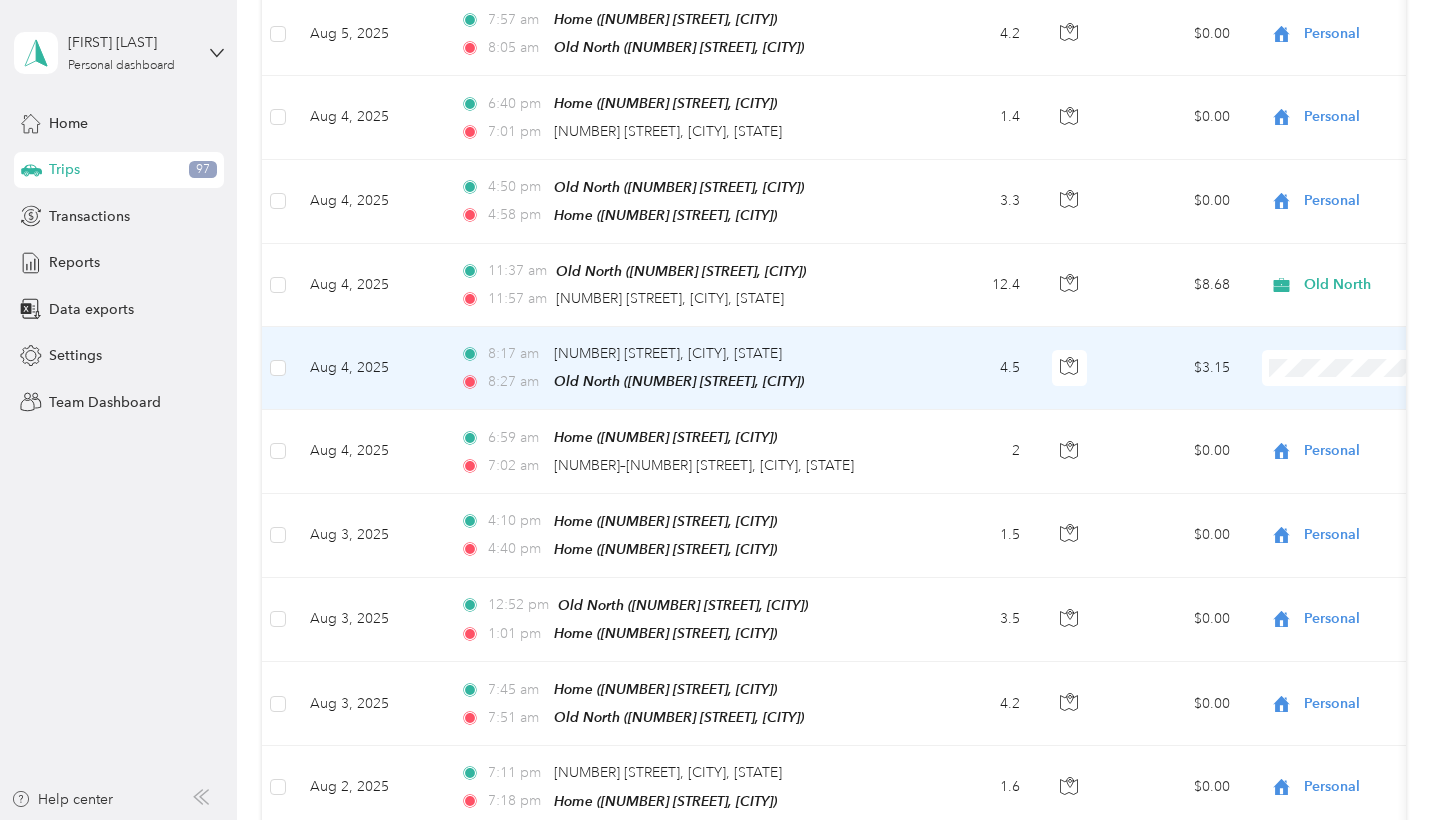 click on "Old North" at bounding box center [1334, 468] 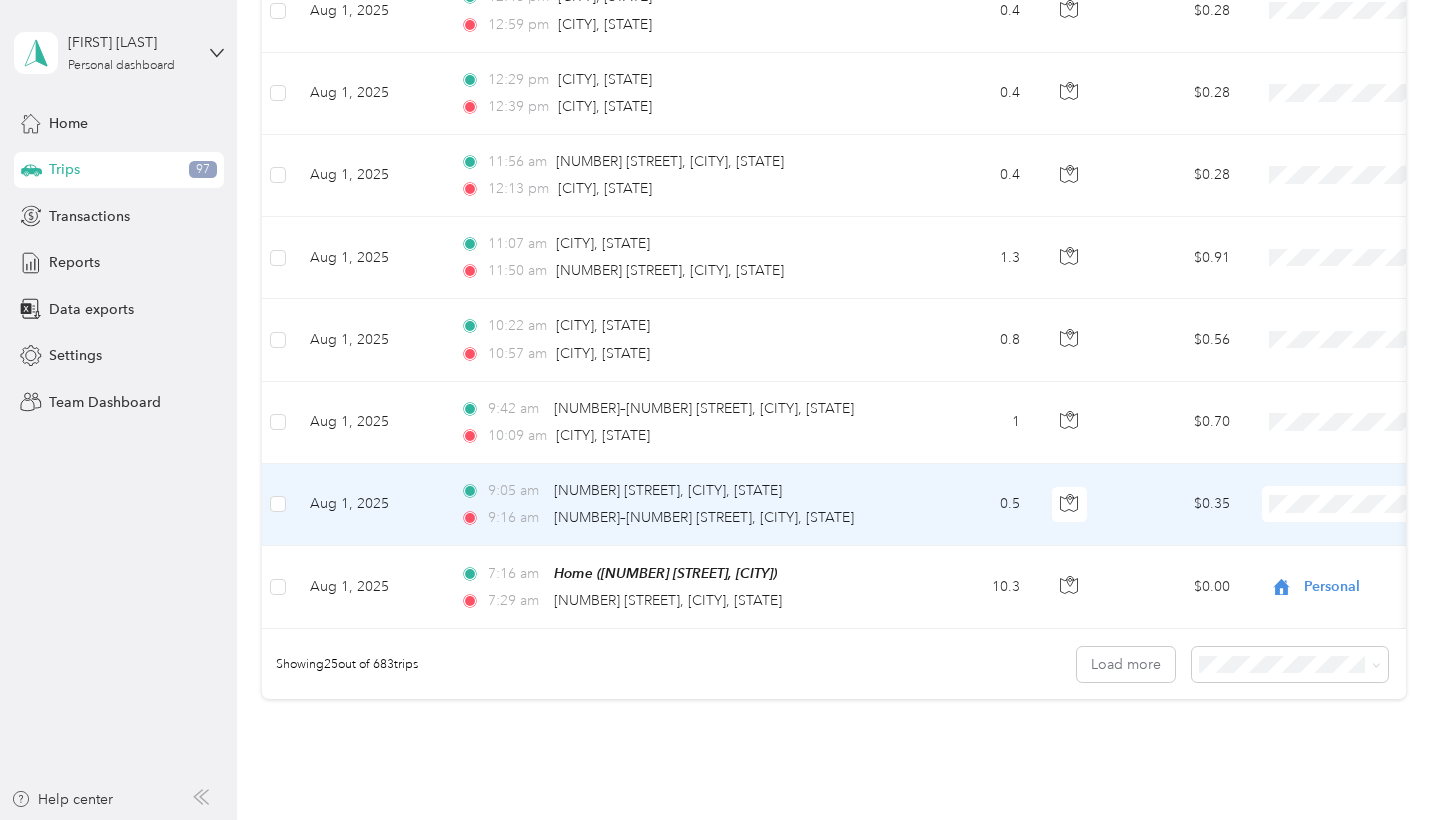 scroll, scrollTop: 1804, scrollLeft: 0, axis: vertical 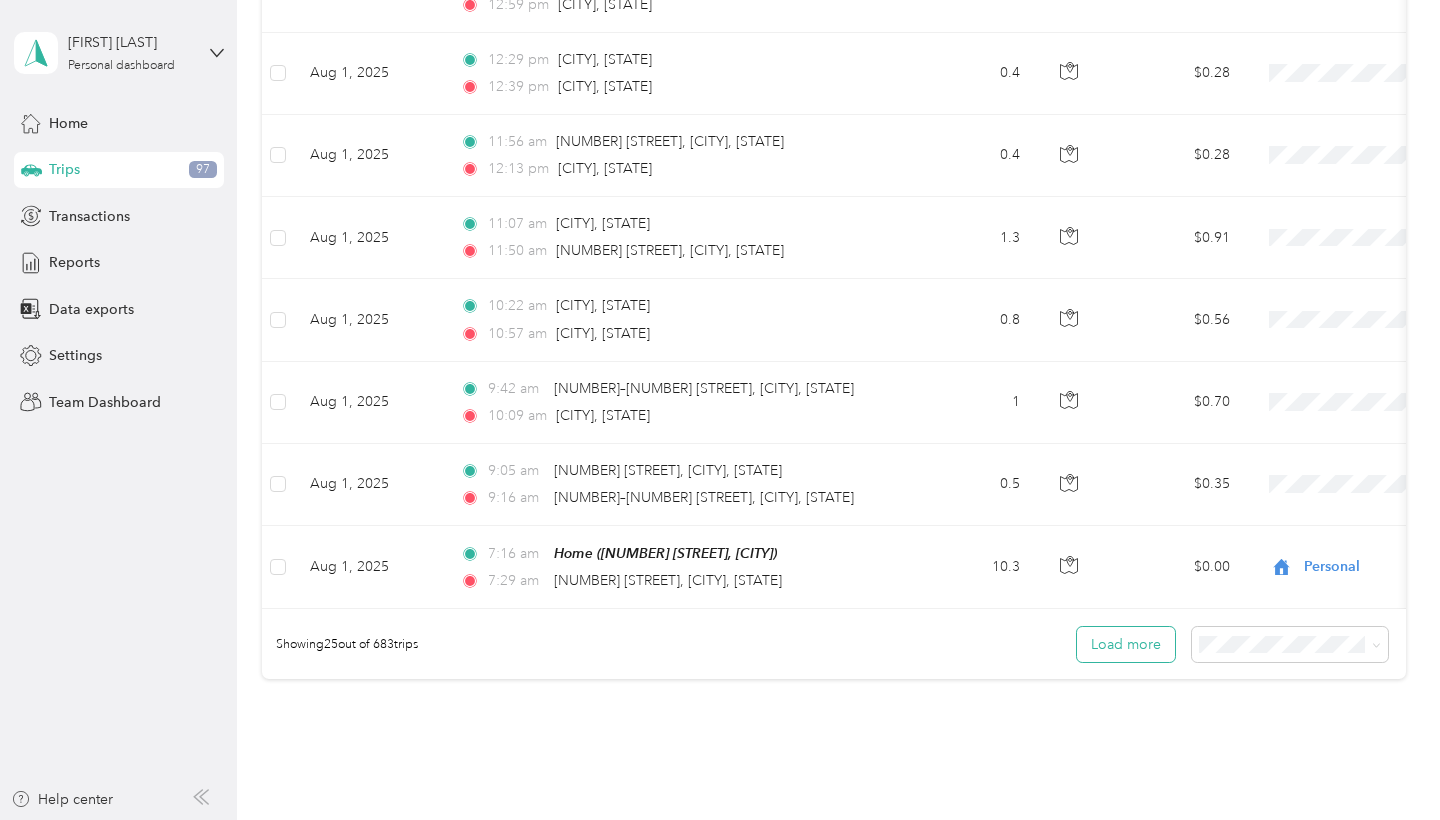 click on "Load more" at bounding box center (1126, 644) 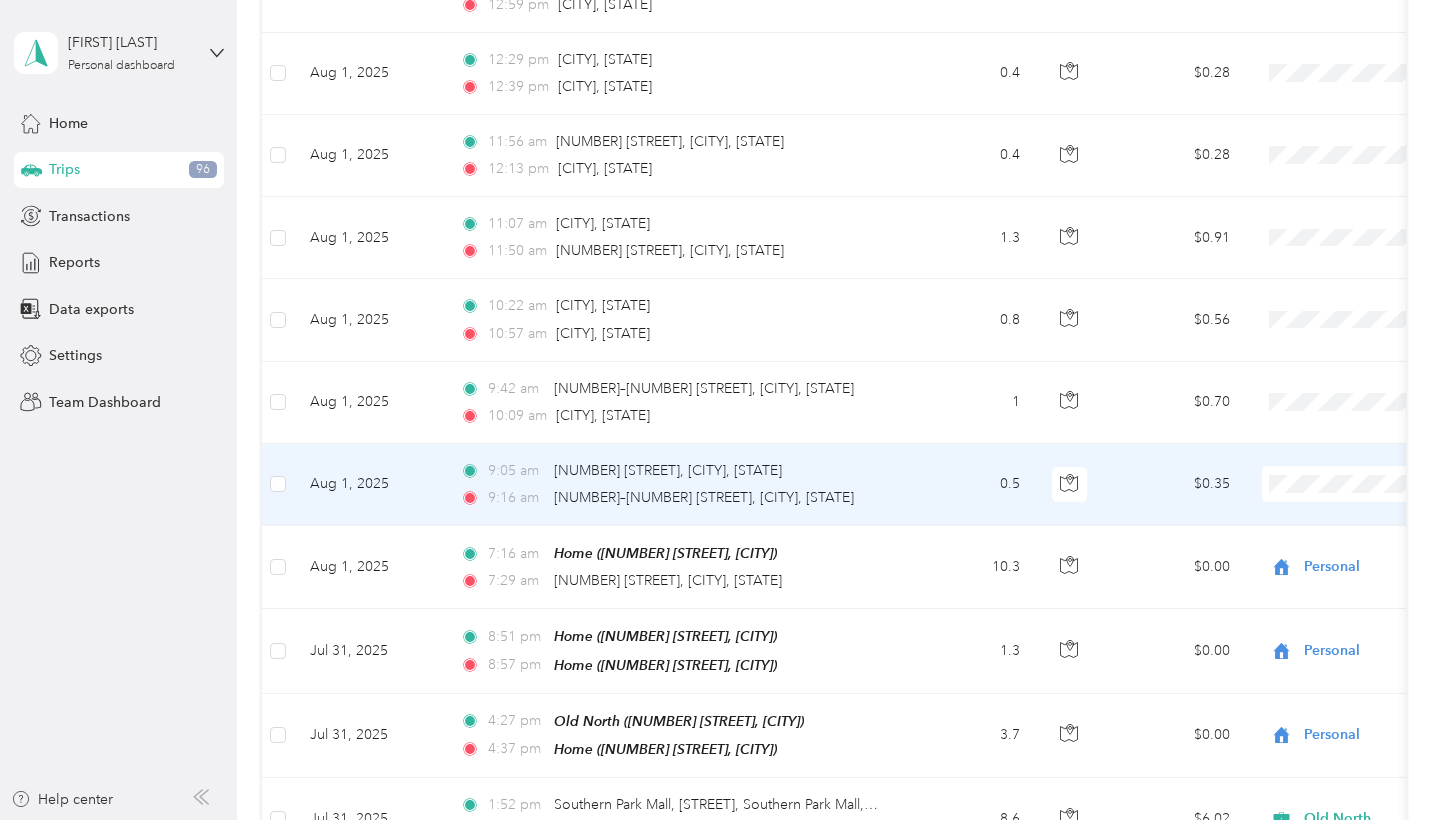 click on "Personal" at bounding box center [1334, 536] 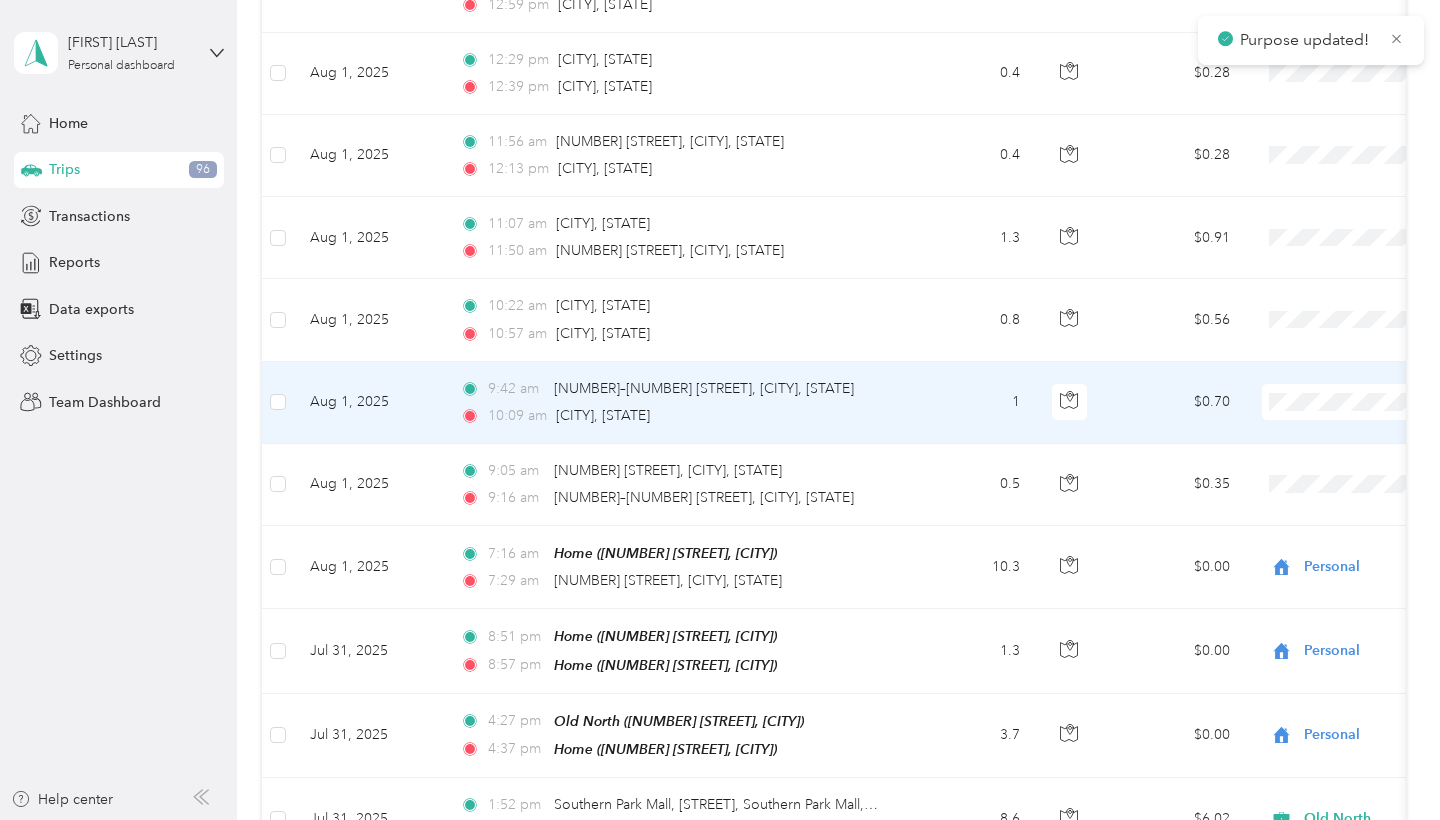 click on "Personal" at bounding box center (1334, 454) 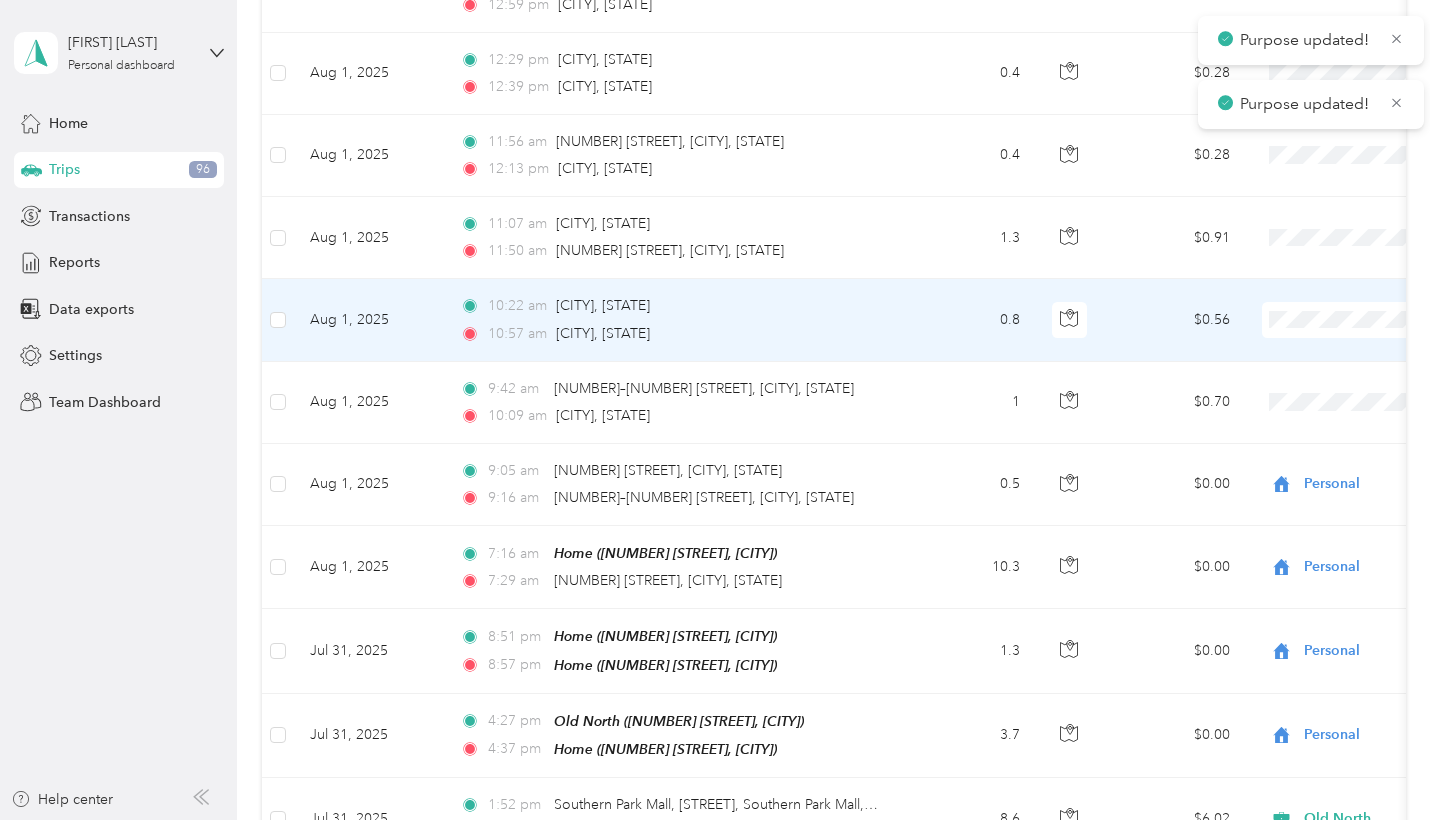 click on "Personal" at bounding box center [1334, 372] 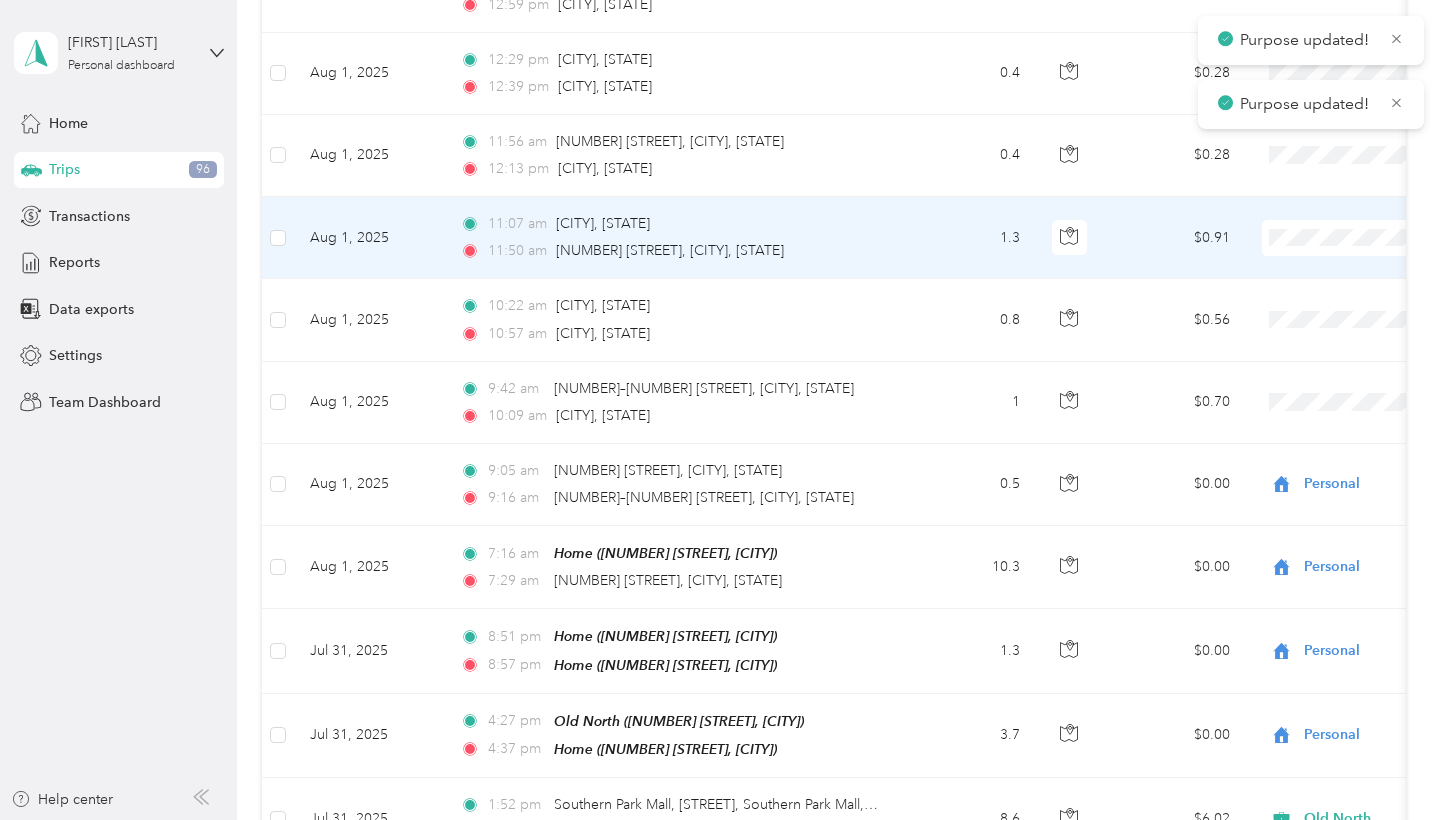 click on "Personal" at bounding box center [1316, 290] 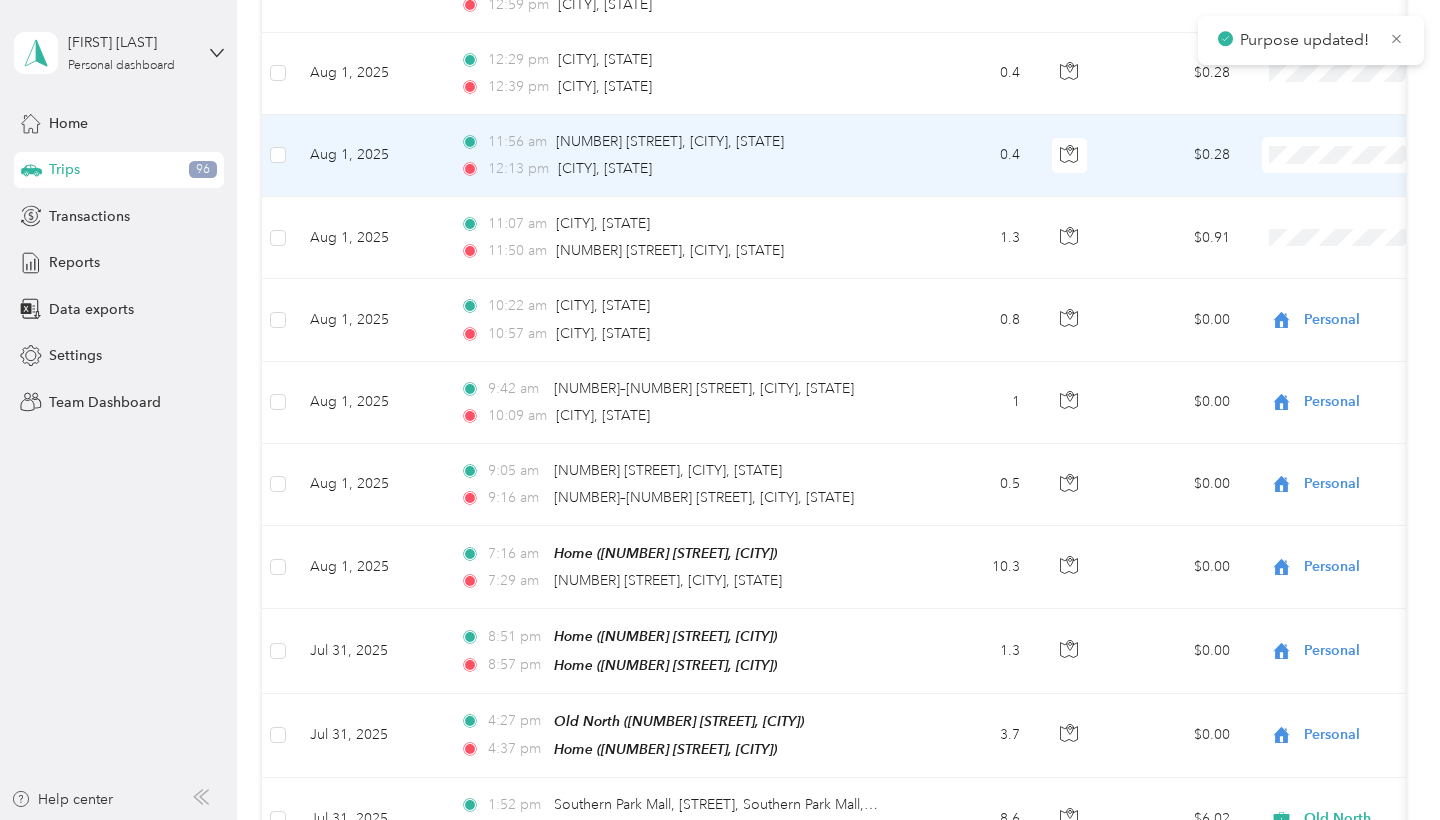click on "Personal" at bounding box center (1334, 207) 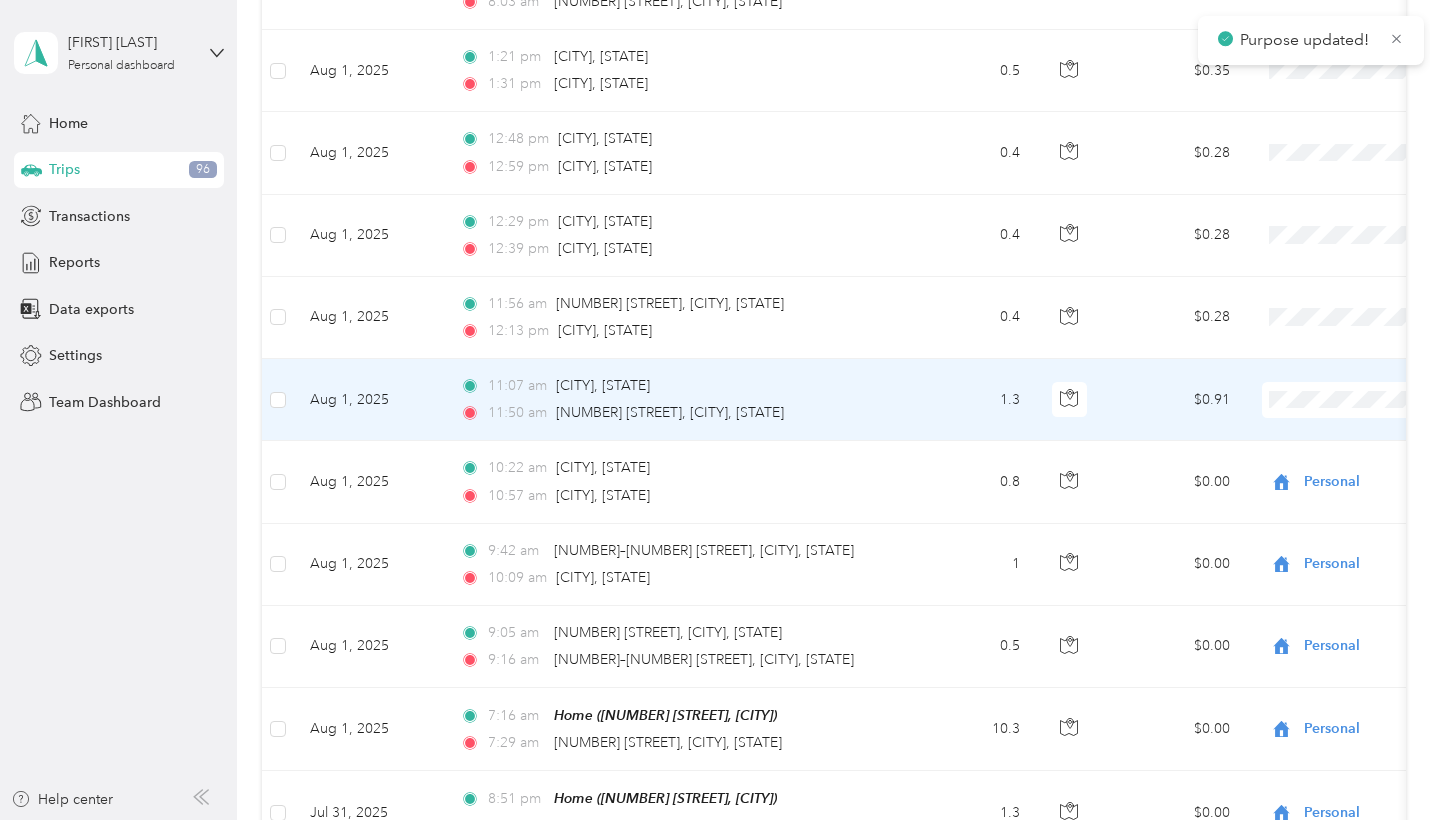 scroll, scrollTop: 1640, scrollLeft: 0, axis: vertical 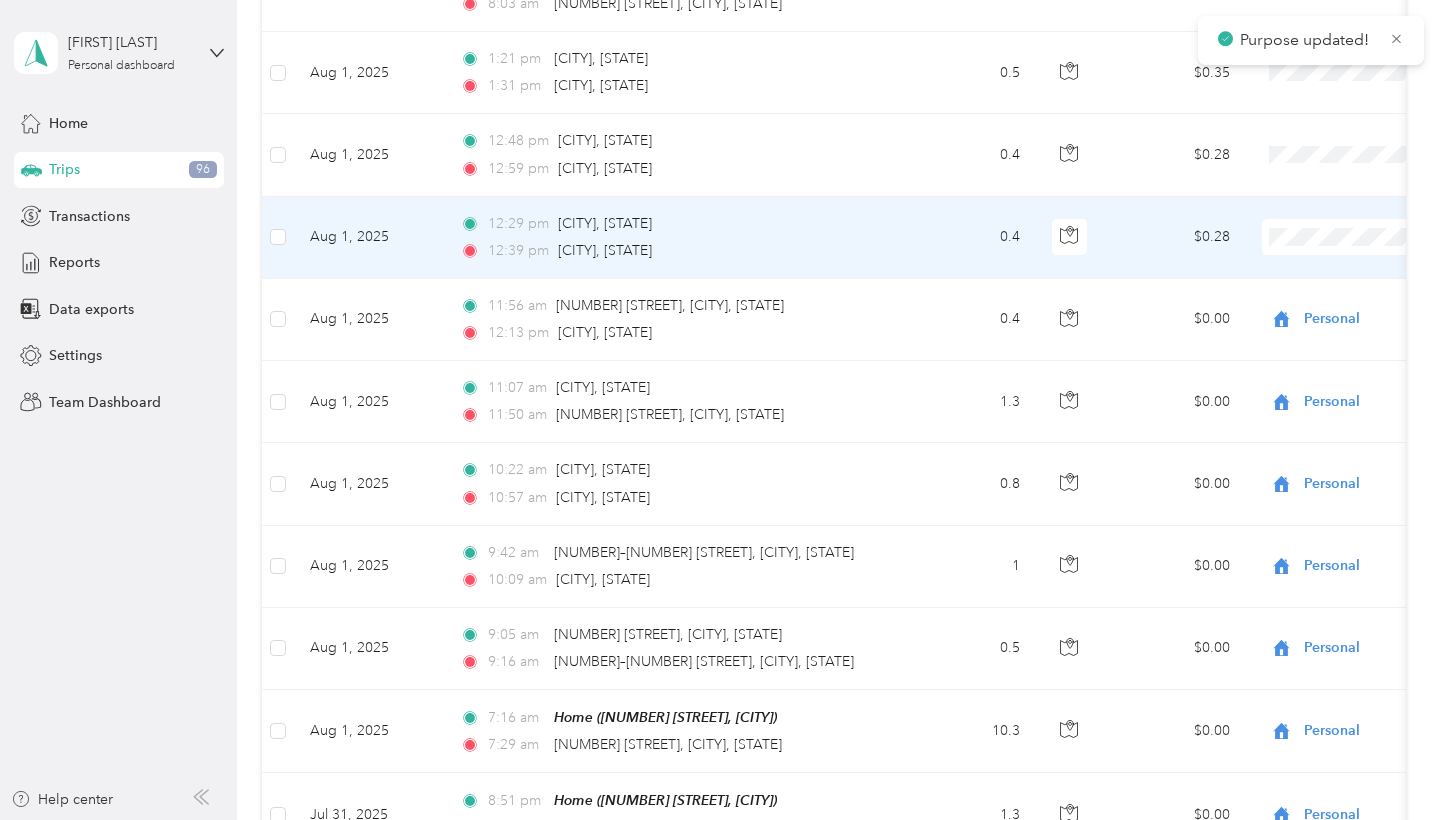 click on "Personal" at bounding box center [1334, 285] 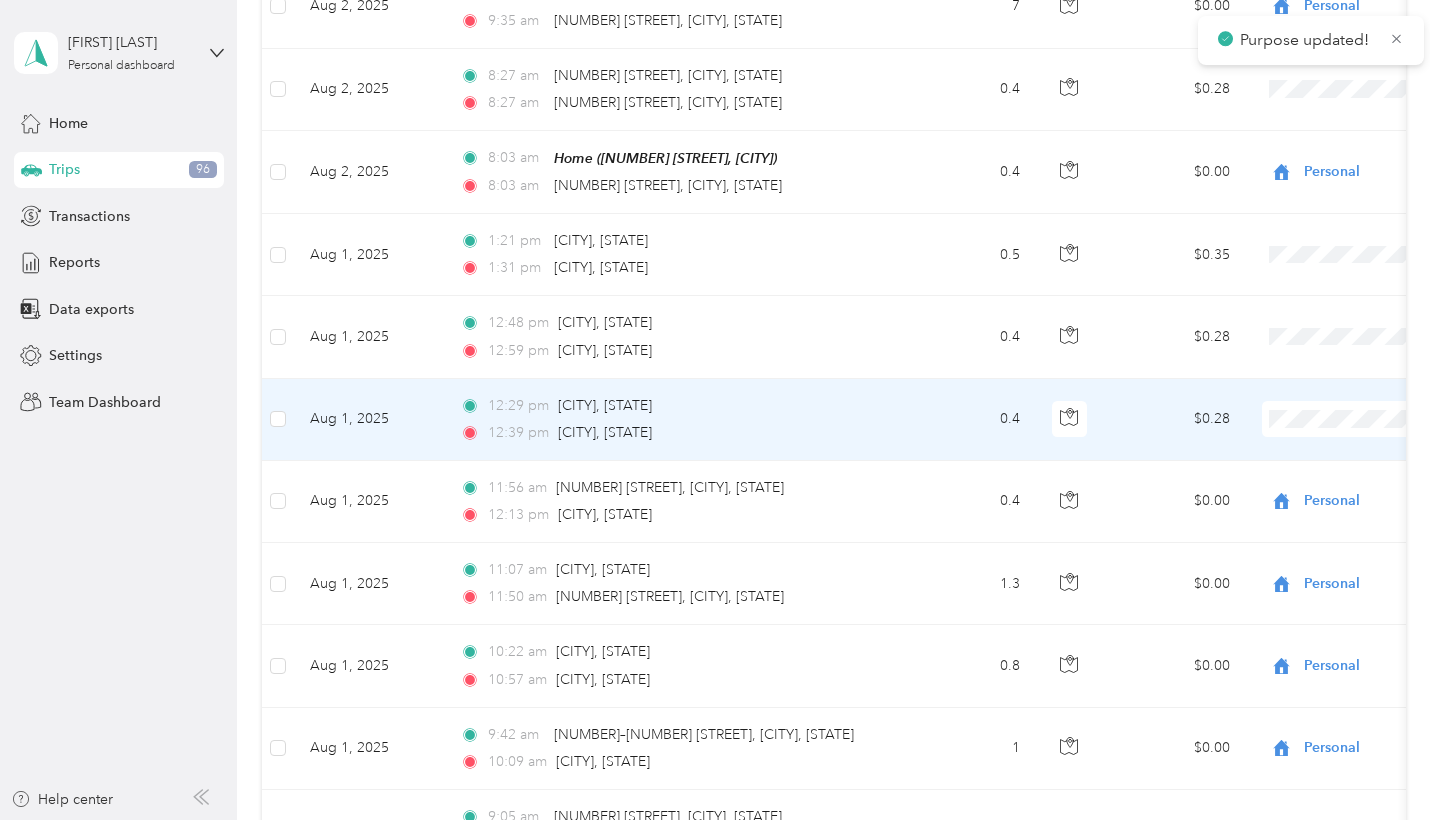 scroll, scrollTop: 1441, scrollLeft: 0, axis: vertical 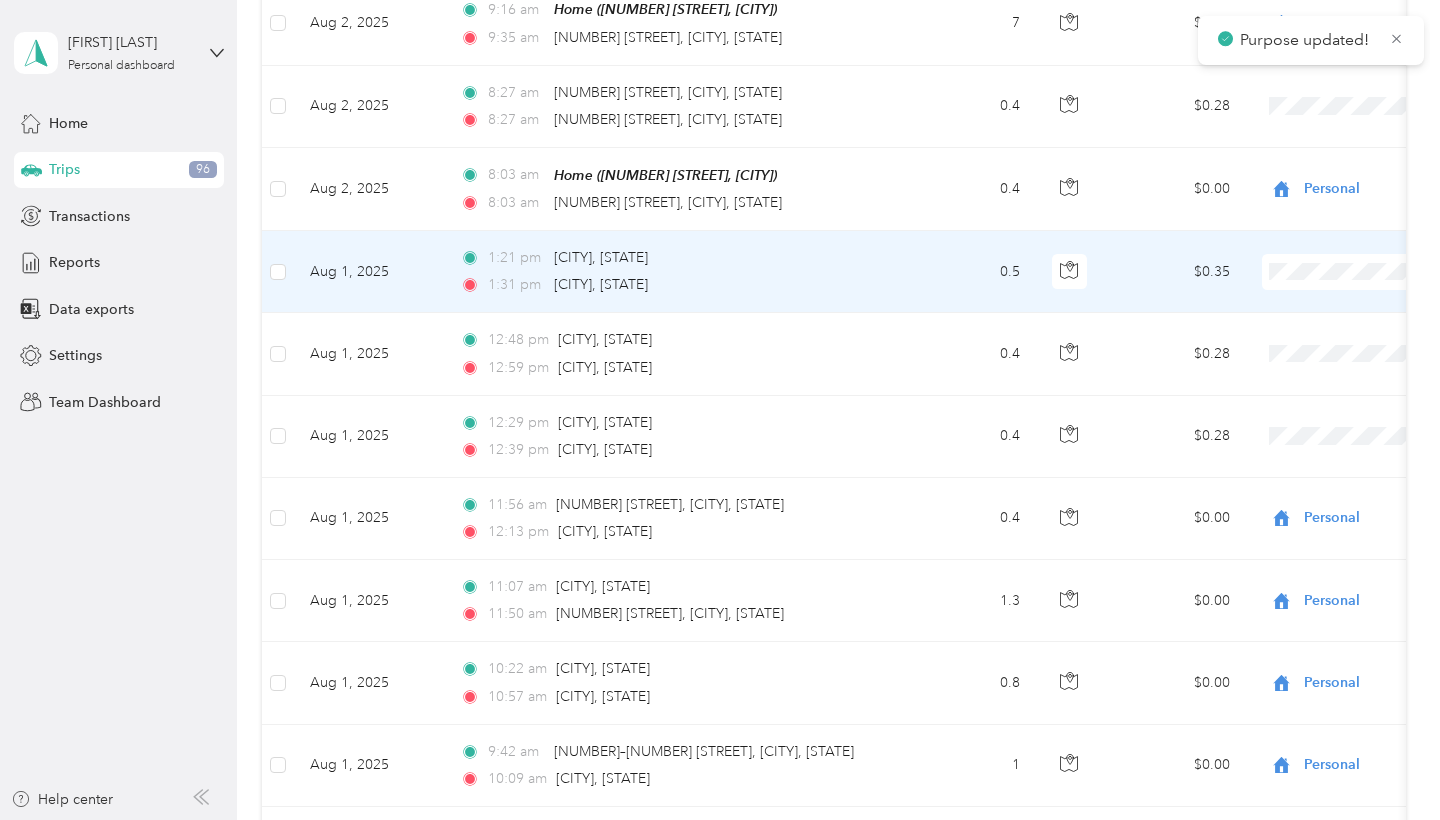 click on "Personal" at bounding box center (1334, 324) 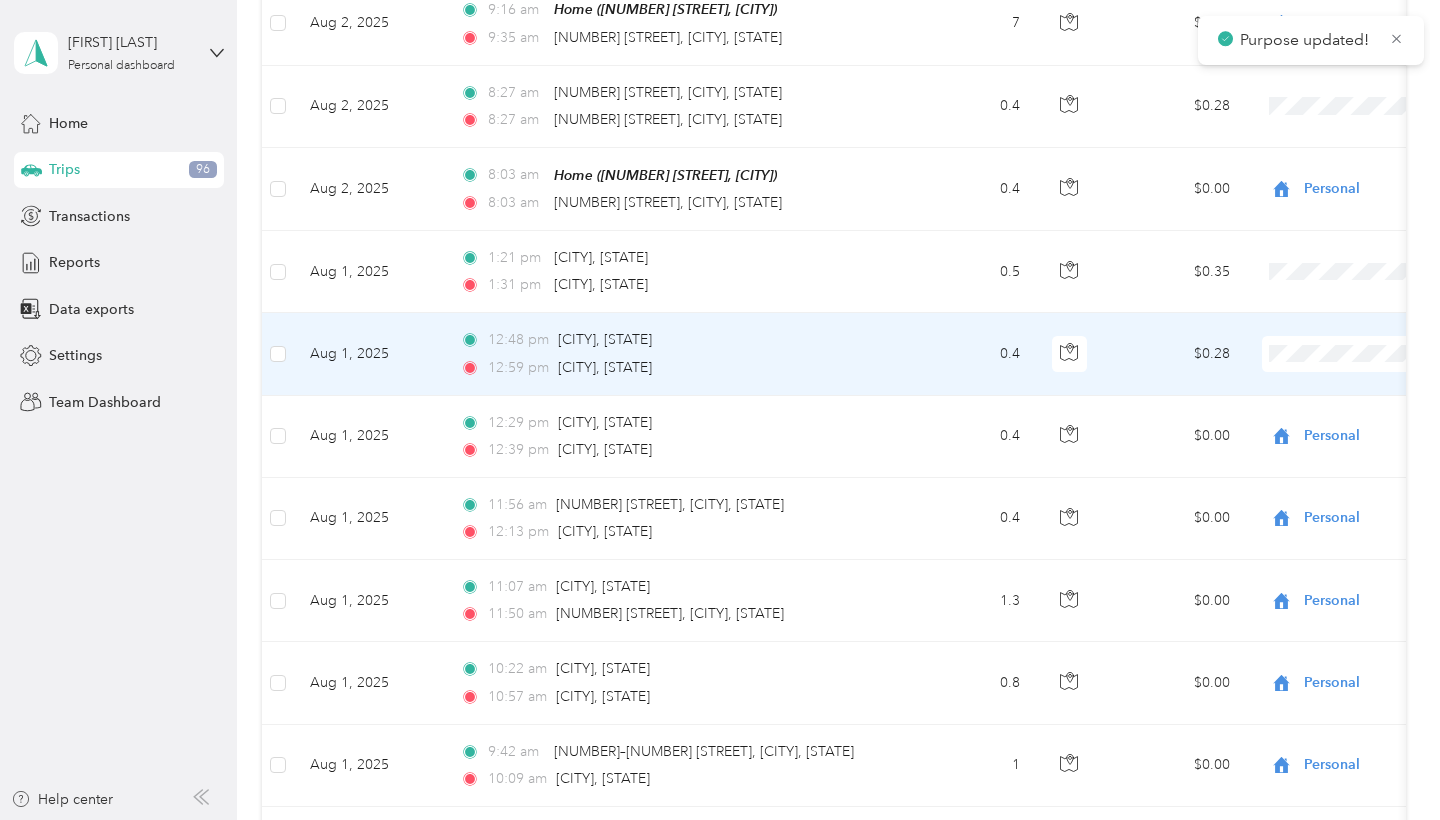 click on "Personal" at bounding box center (1334, 406) 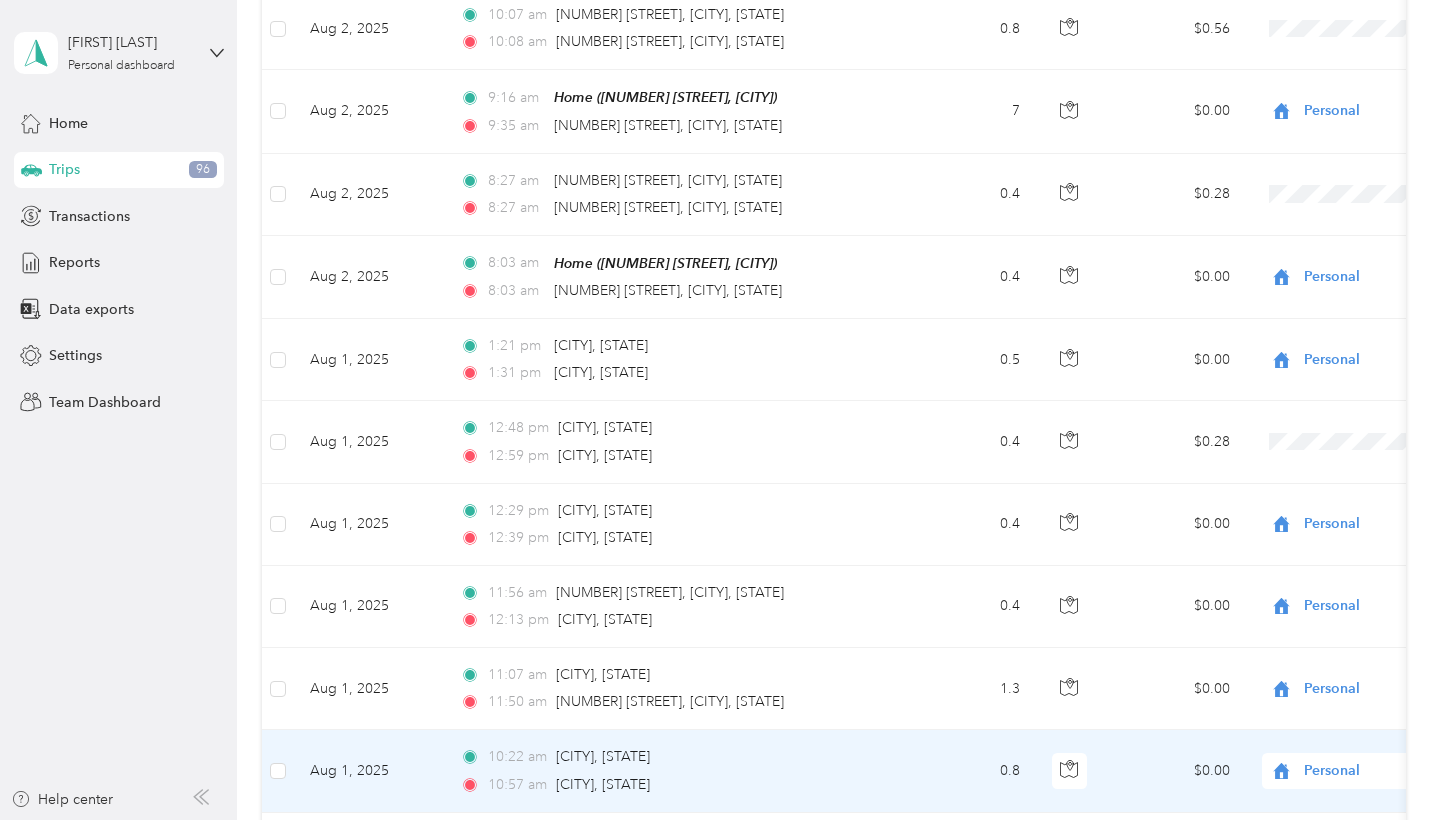 scroll, scrollTop: 1349, scrollLeft: 0, axis: vertical 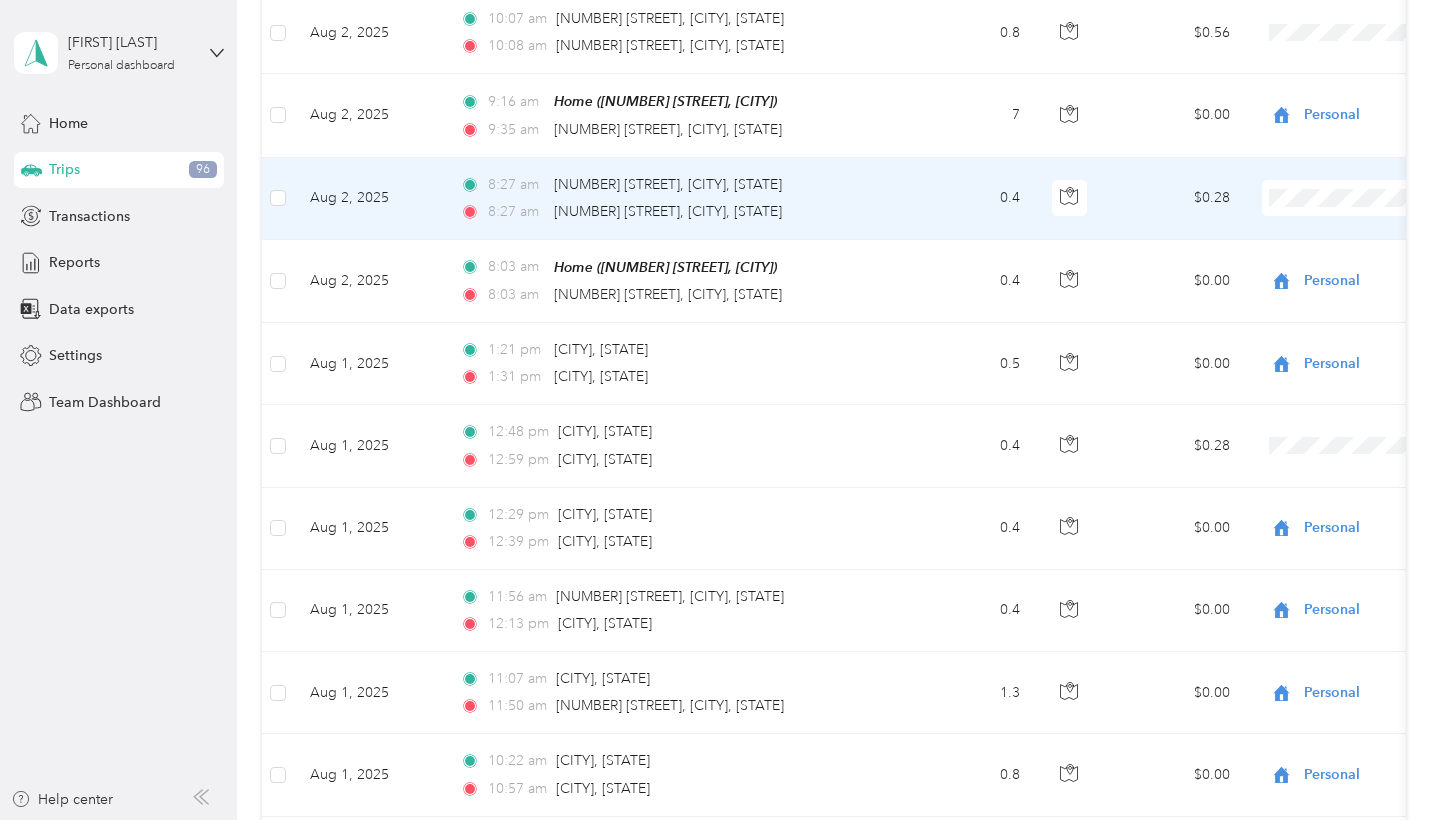 click on "Personal" at bounding box center (1334, 251) 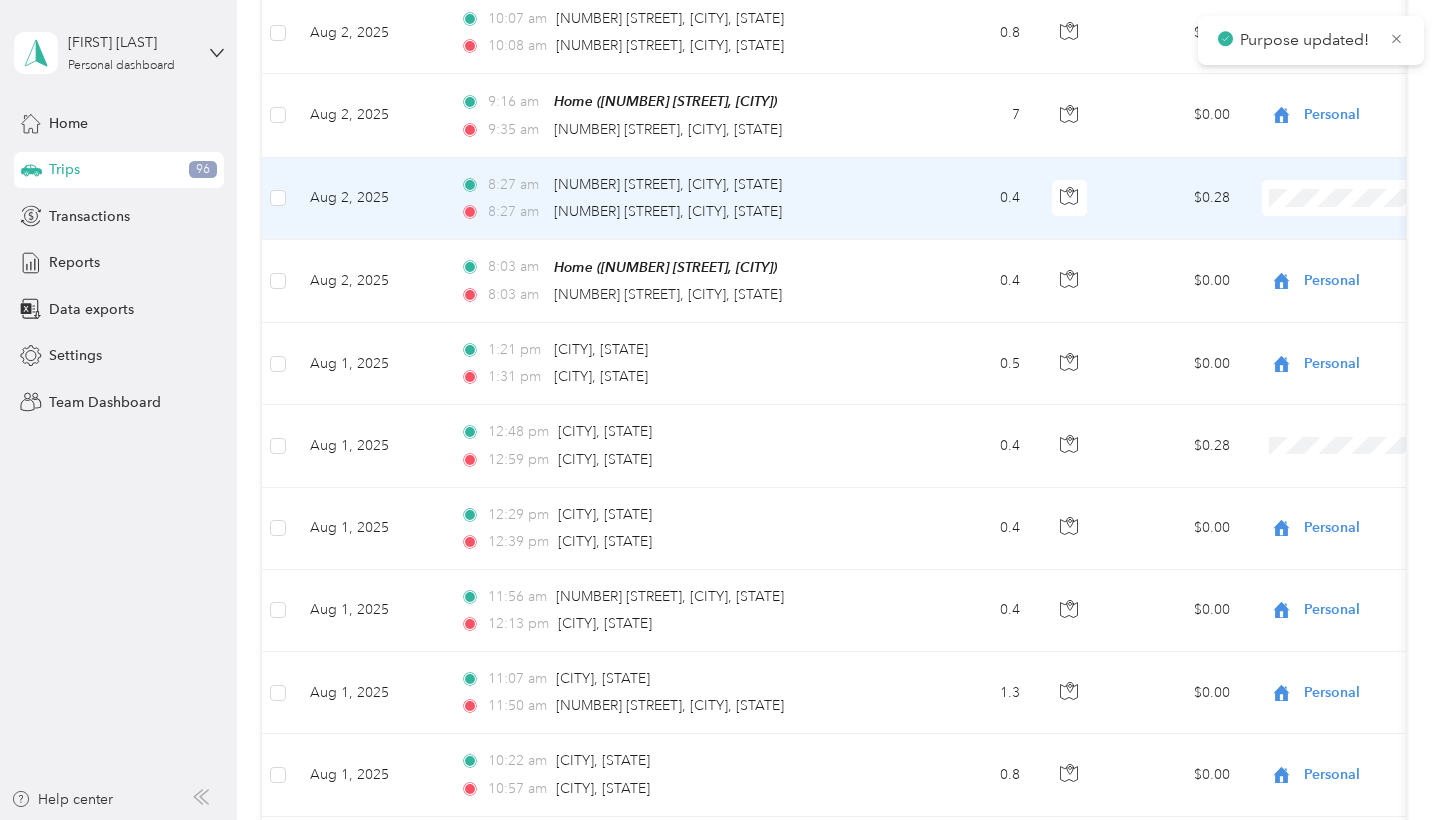 scroll, scrollTop: -1, scrollLeft: 0, axis: vertical 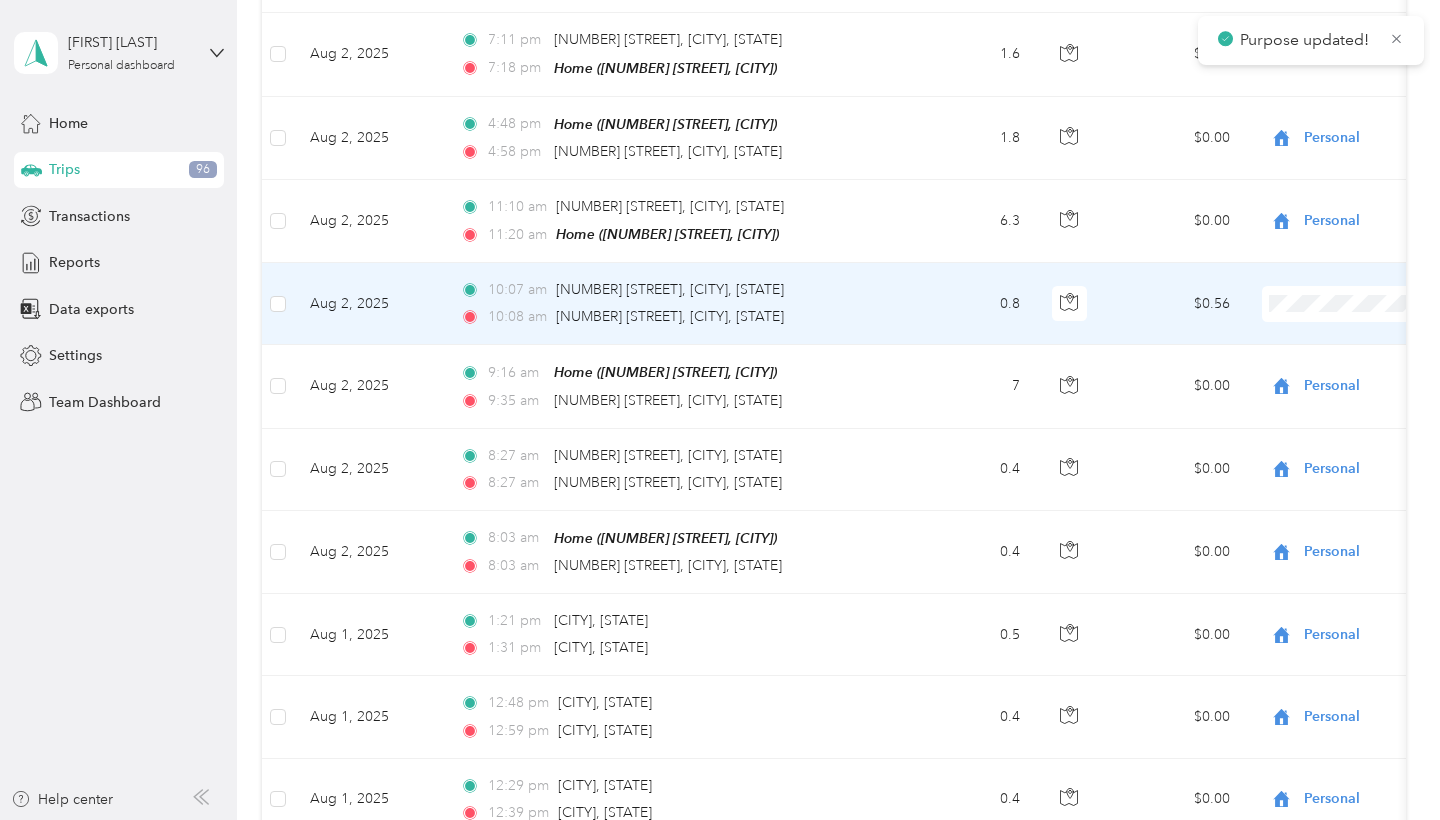 click on "Personal" at bounding box center [1334, 358] 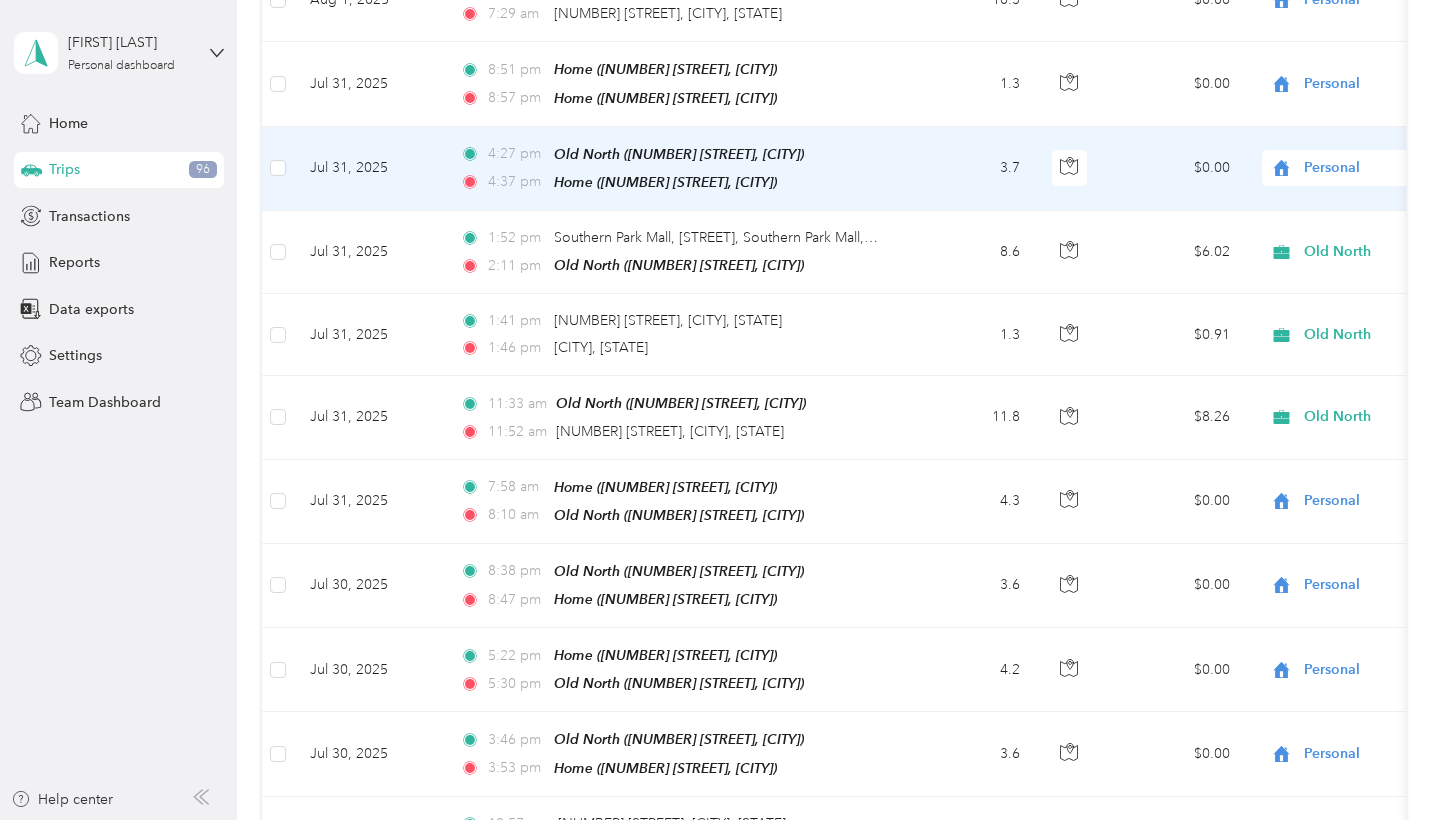 scroll, scrollTop: 2373, scrollLeft: 0, axis: vertical 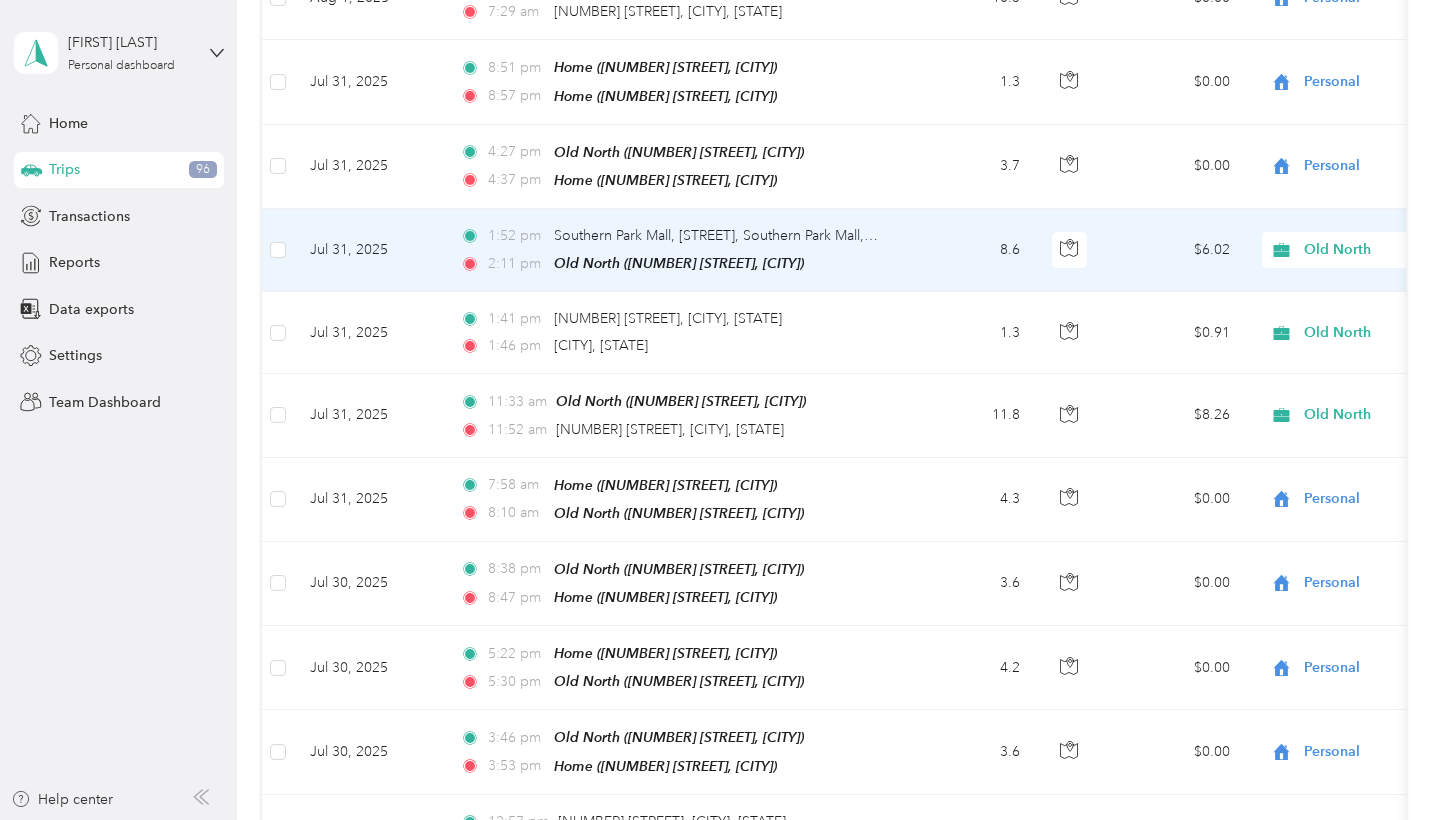 click on "Old North" at bounding box center [1395, 250] 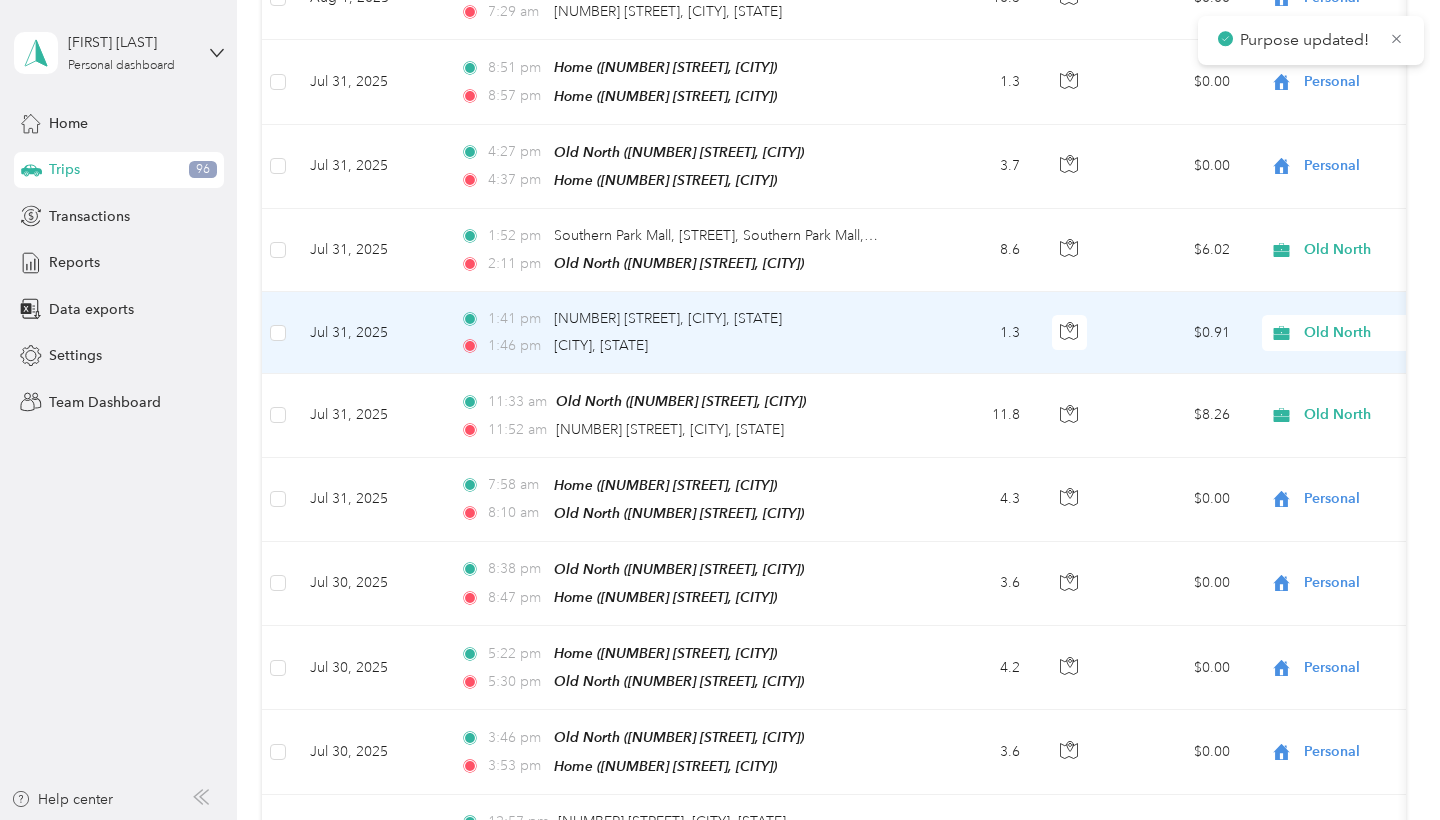click on "Old North" at bounding box center (1395, 333) 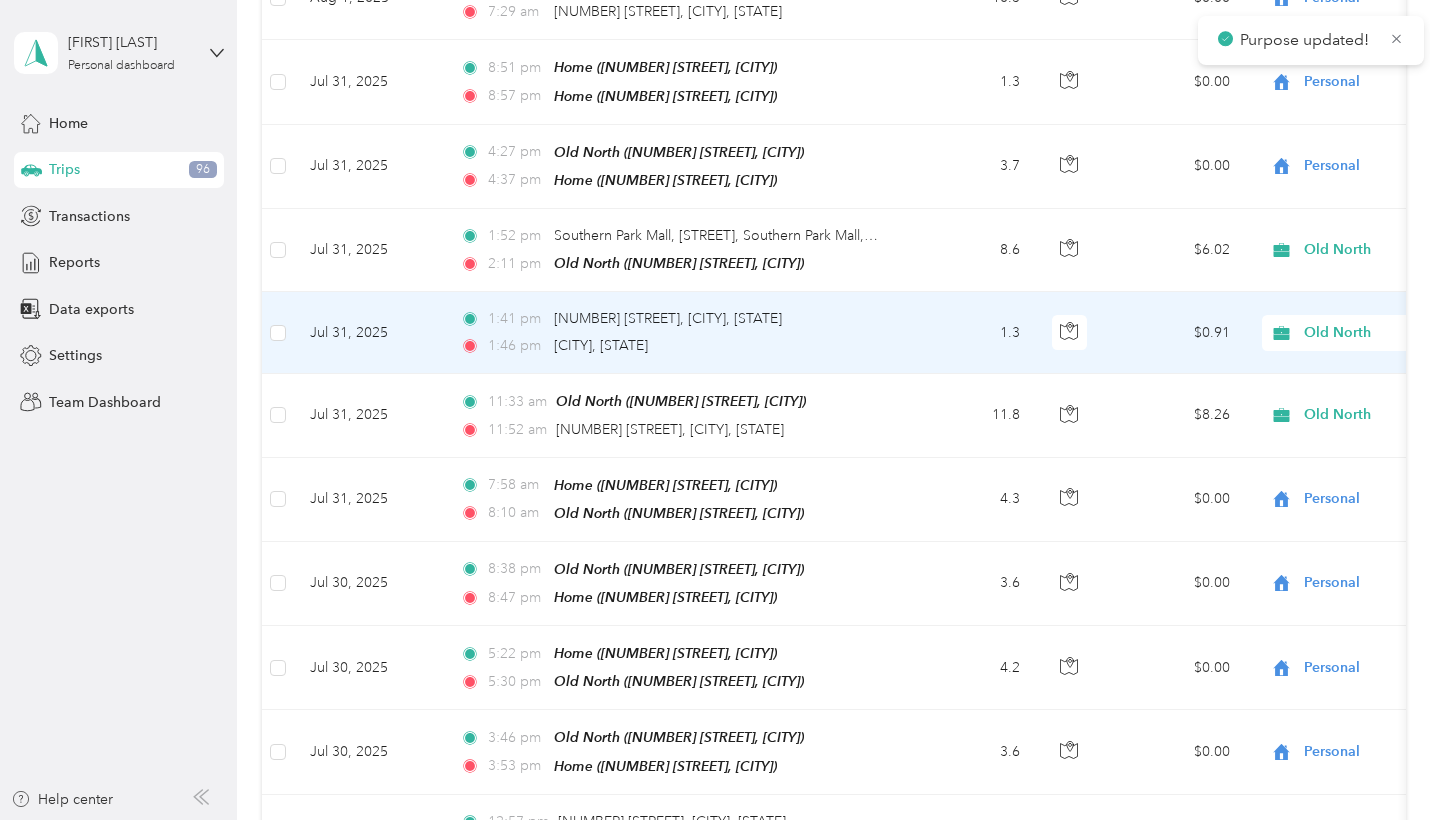 click on "Personal" at bounding box center (1334, 379) 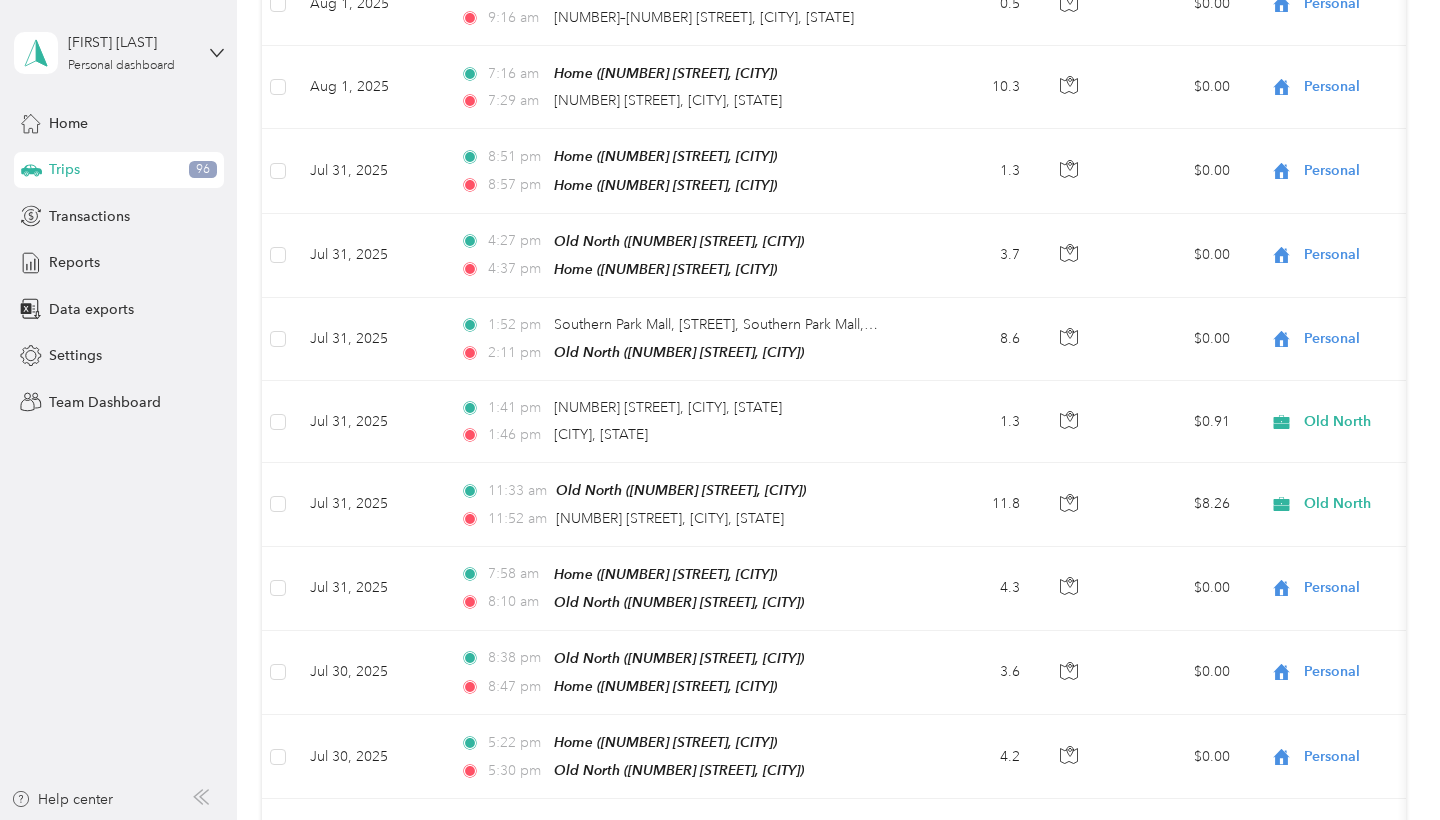 scroll, scrollTop: 2286, scrollLeft: 0, axis: vertical 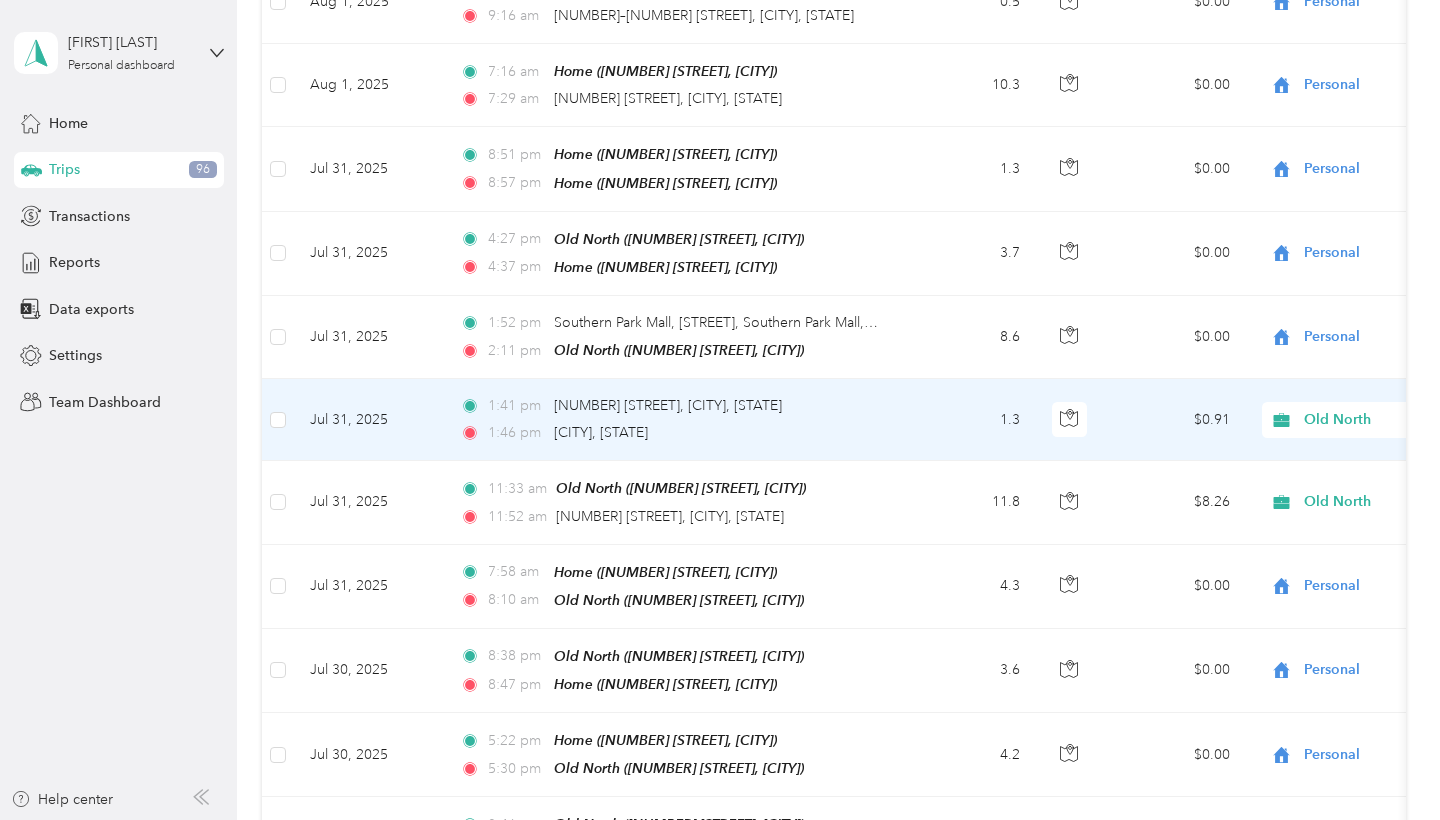 click on "Old North" at bounding box center (1395, 420) 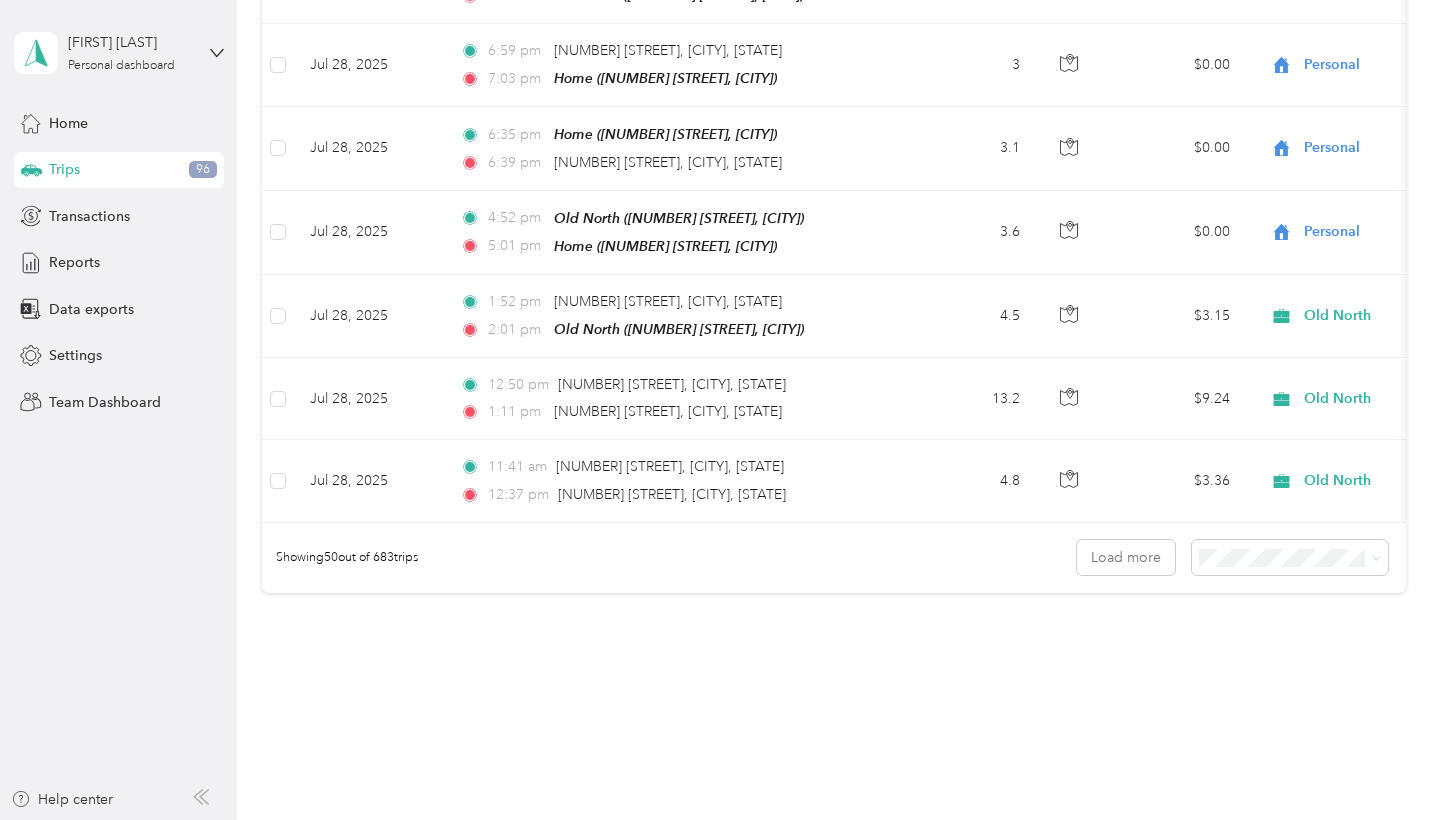 scroll, scrollTop: 3980, scrollLeft: 0, axis: vertical 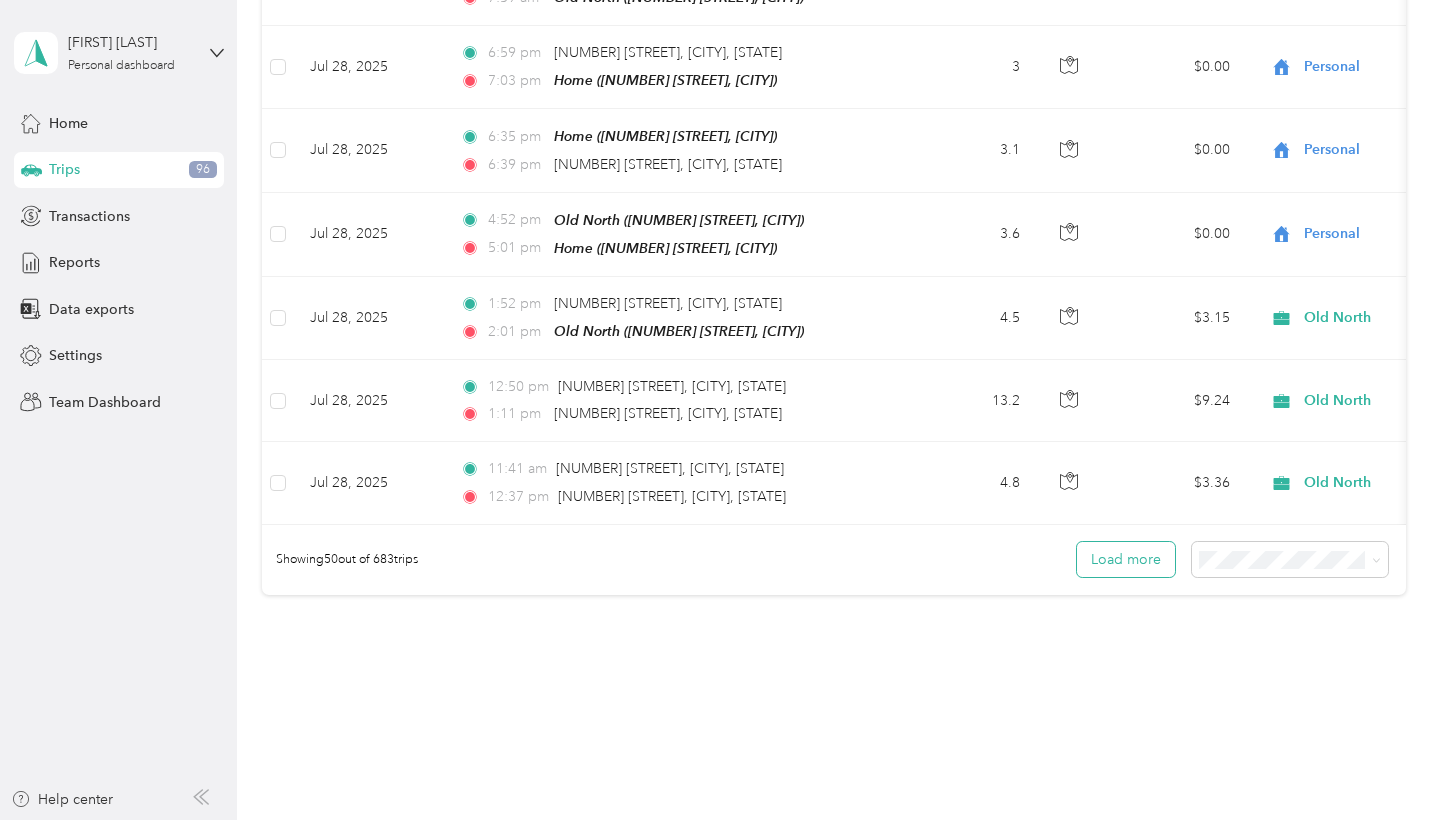 click on "Load more" at bounding box center [1126, 559] 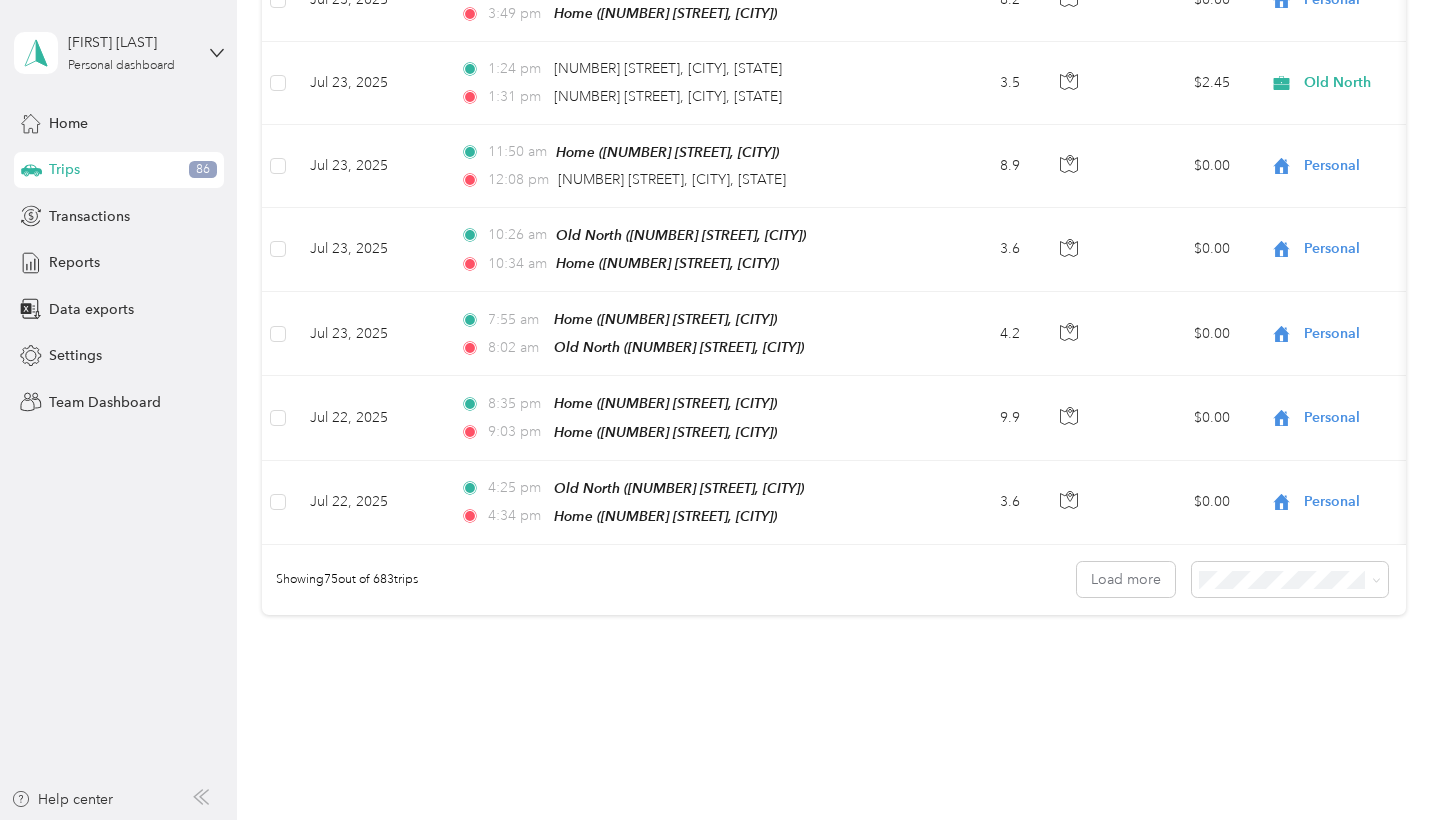 scroll, scrollTop: 6036, scrollLeft: 0, axis: vertical 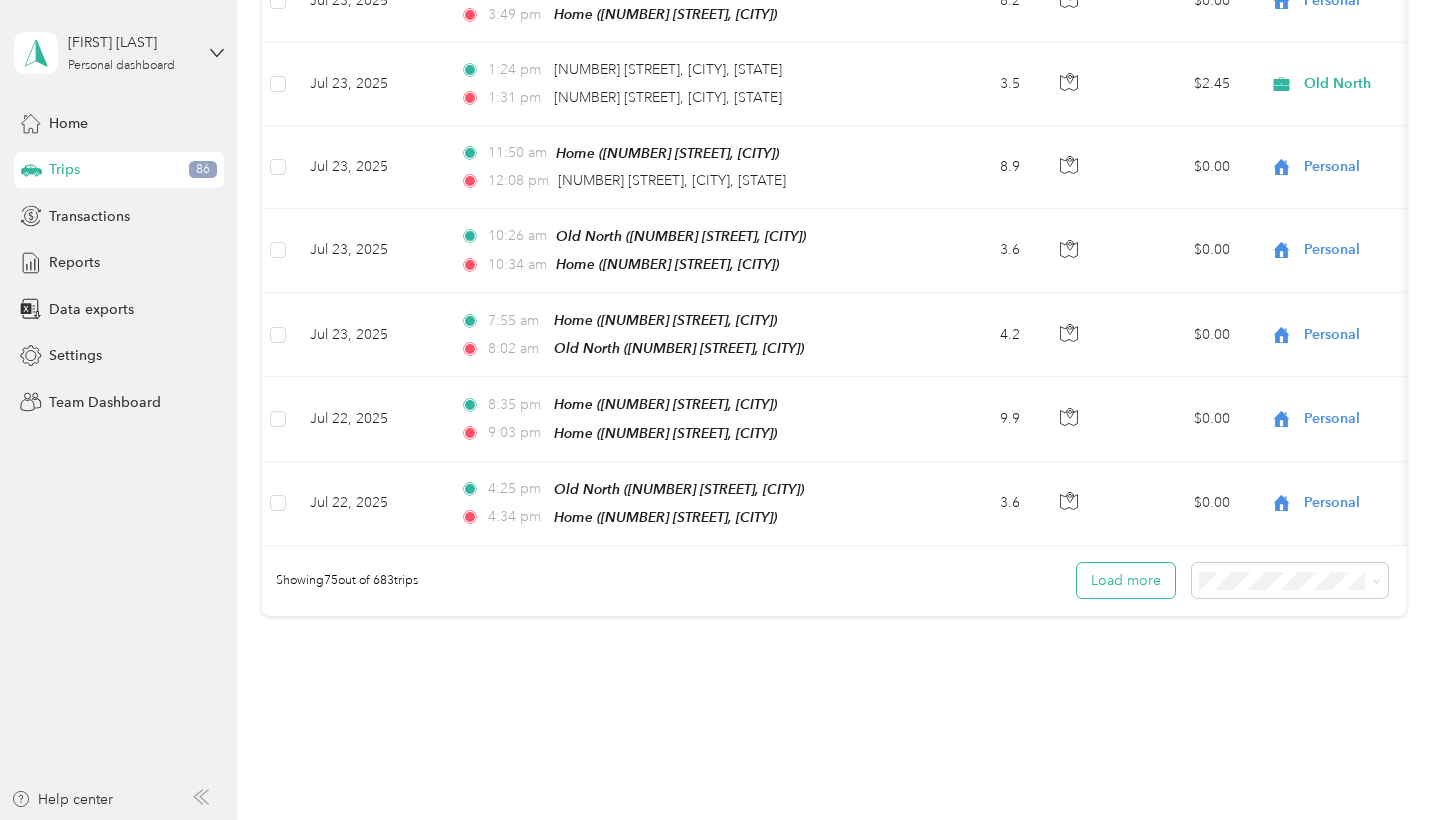 click on "Load more" at bounding box center (1126, 580) 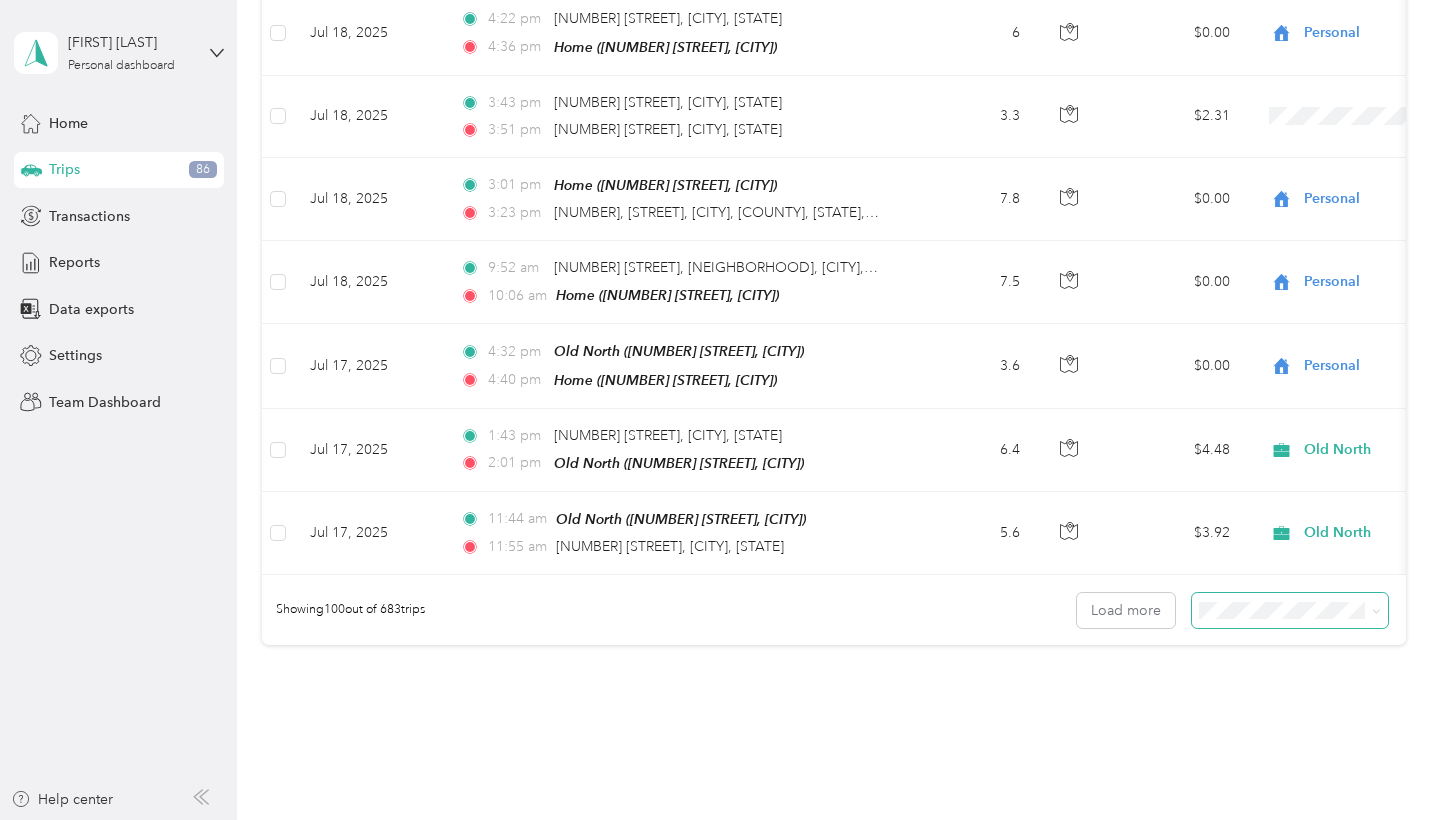 scroll, scrollTop: 8093, scrollLeft: 0, axis: vertical 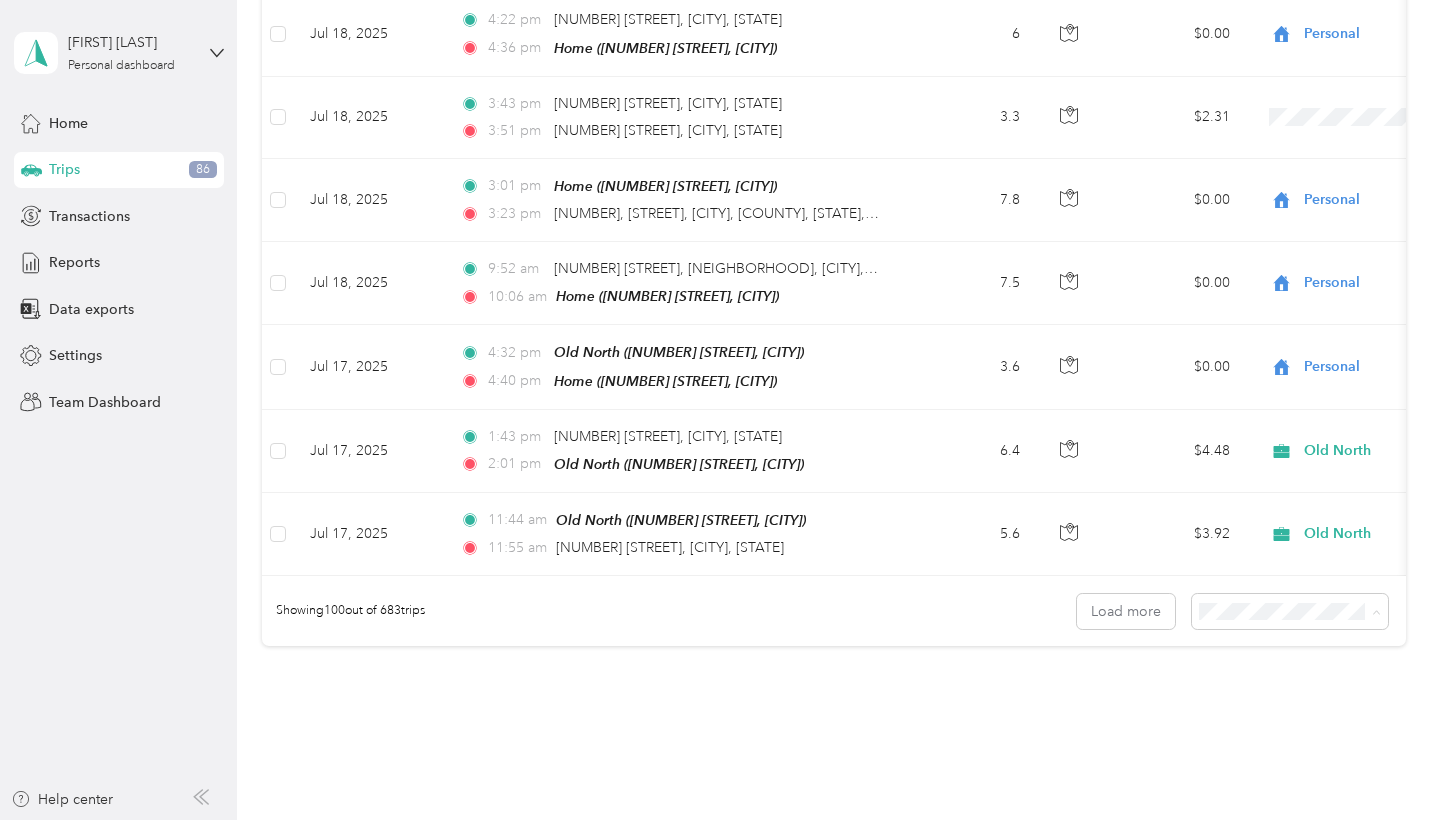 click on "50 per load" at bounding box center [1295, 580] 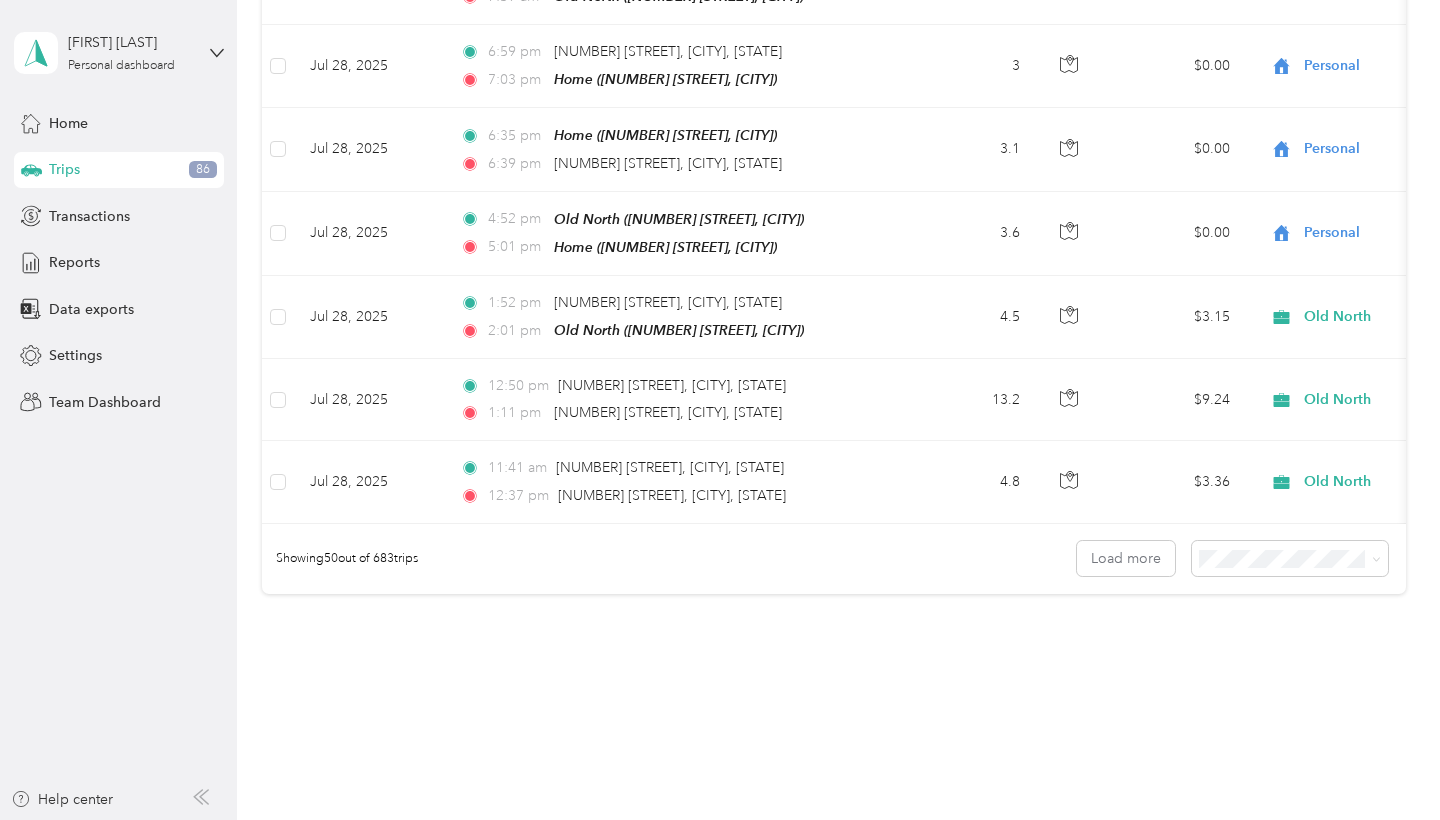 scroll, scrollTop: 3980, scrollLeft: 0, axis: vertical 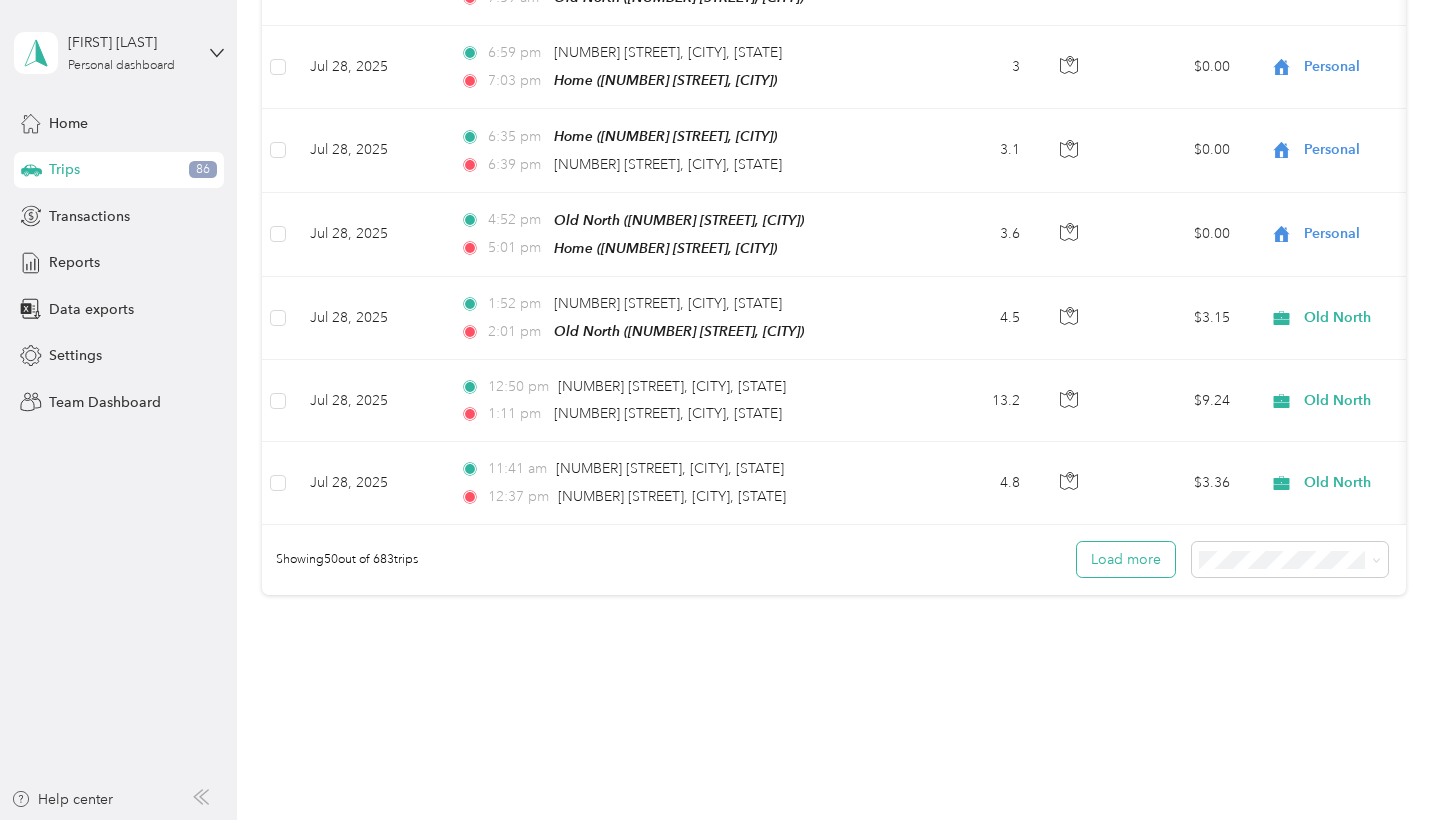 click on "Load more" at bounding box center [1126, 559] 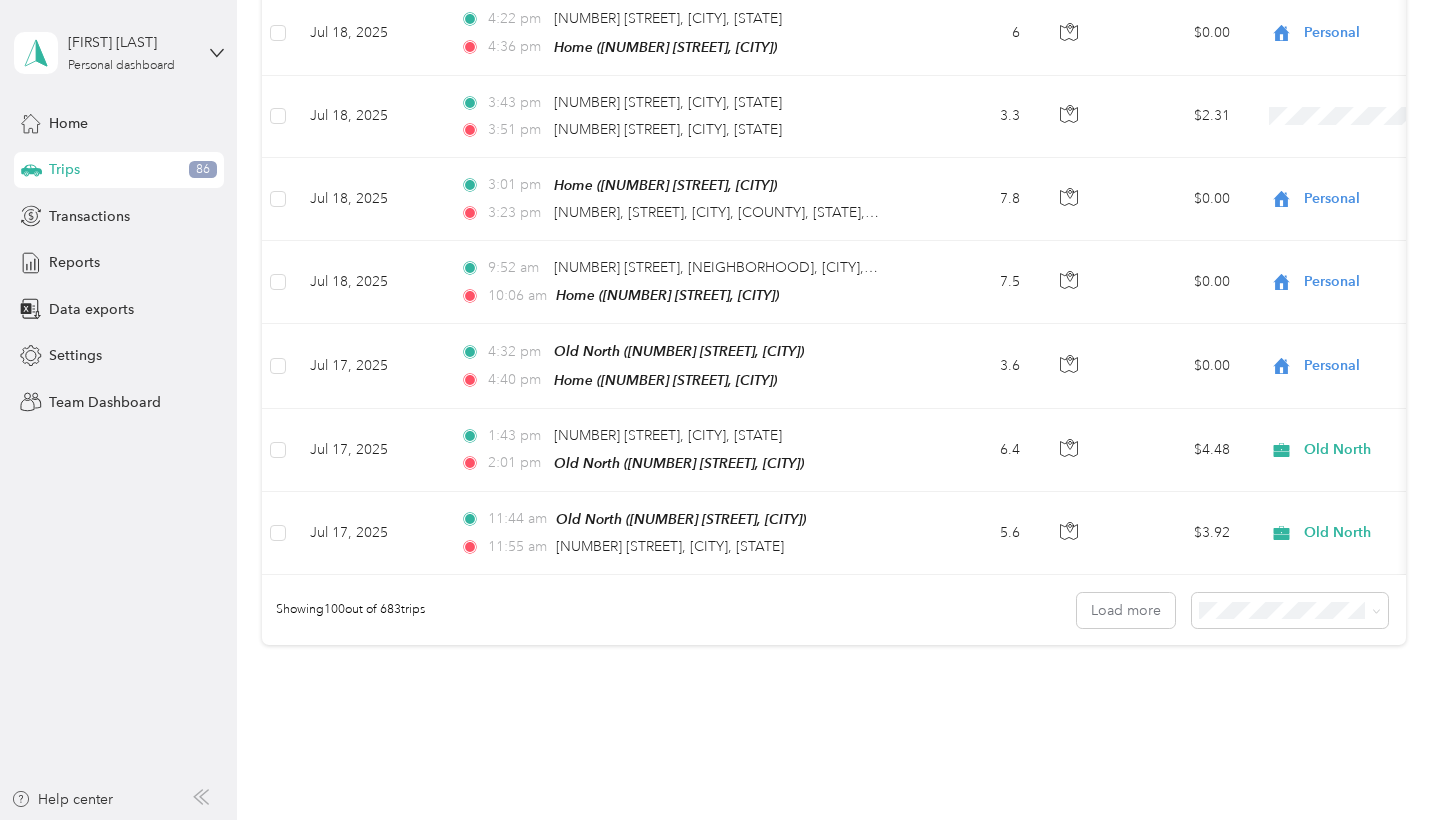 scroll, scrollTop: 8093, scrollLeft: 0, axis: vertical 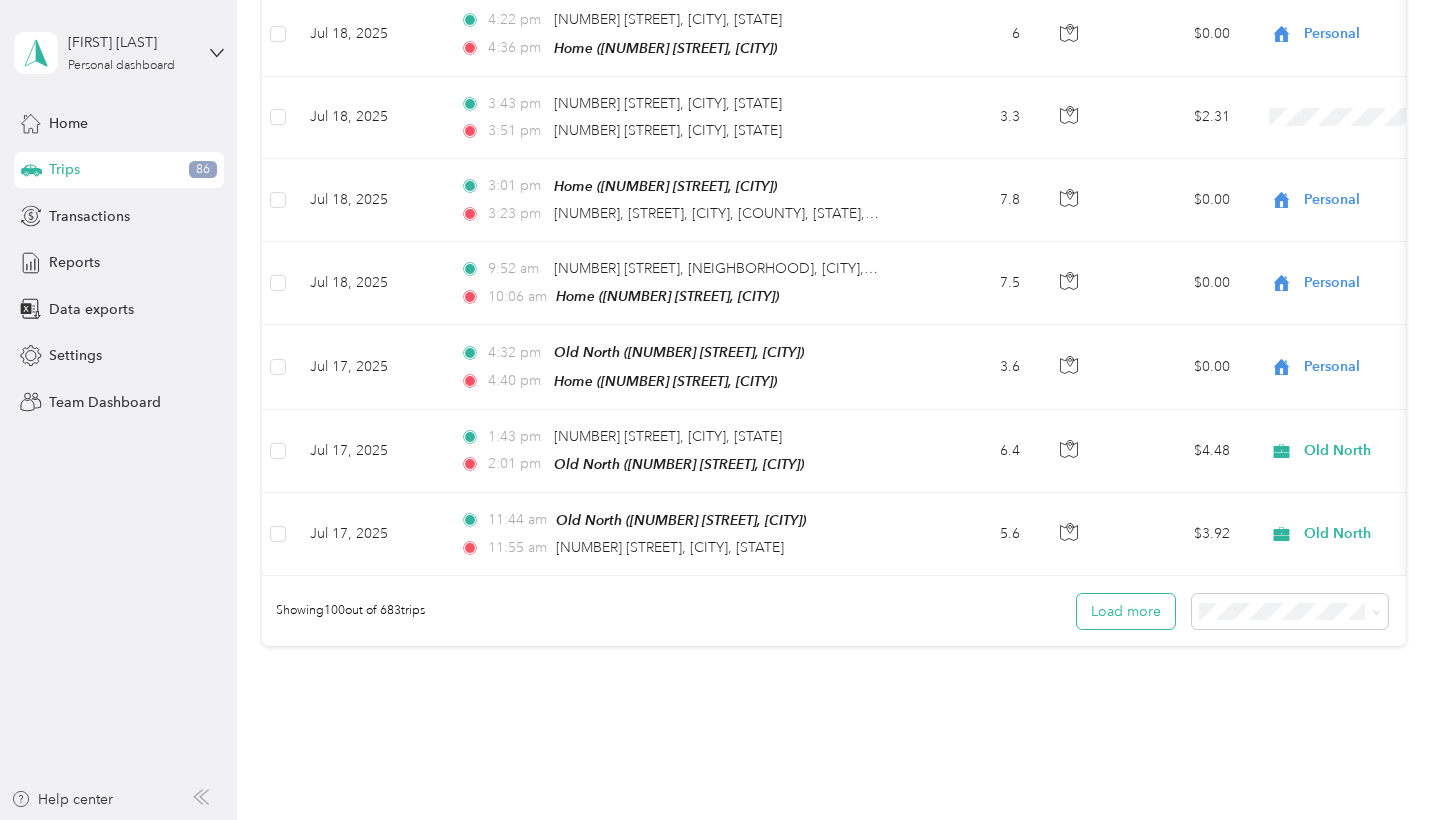 click on "Load more" at bounding box center (1126, 611) 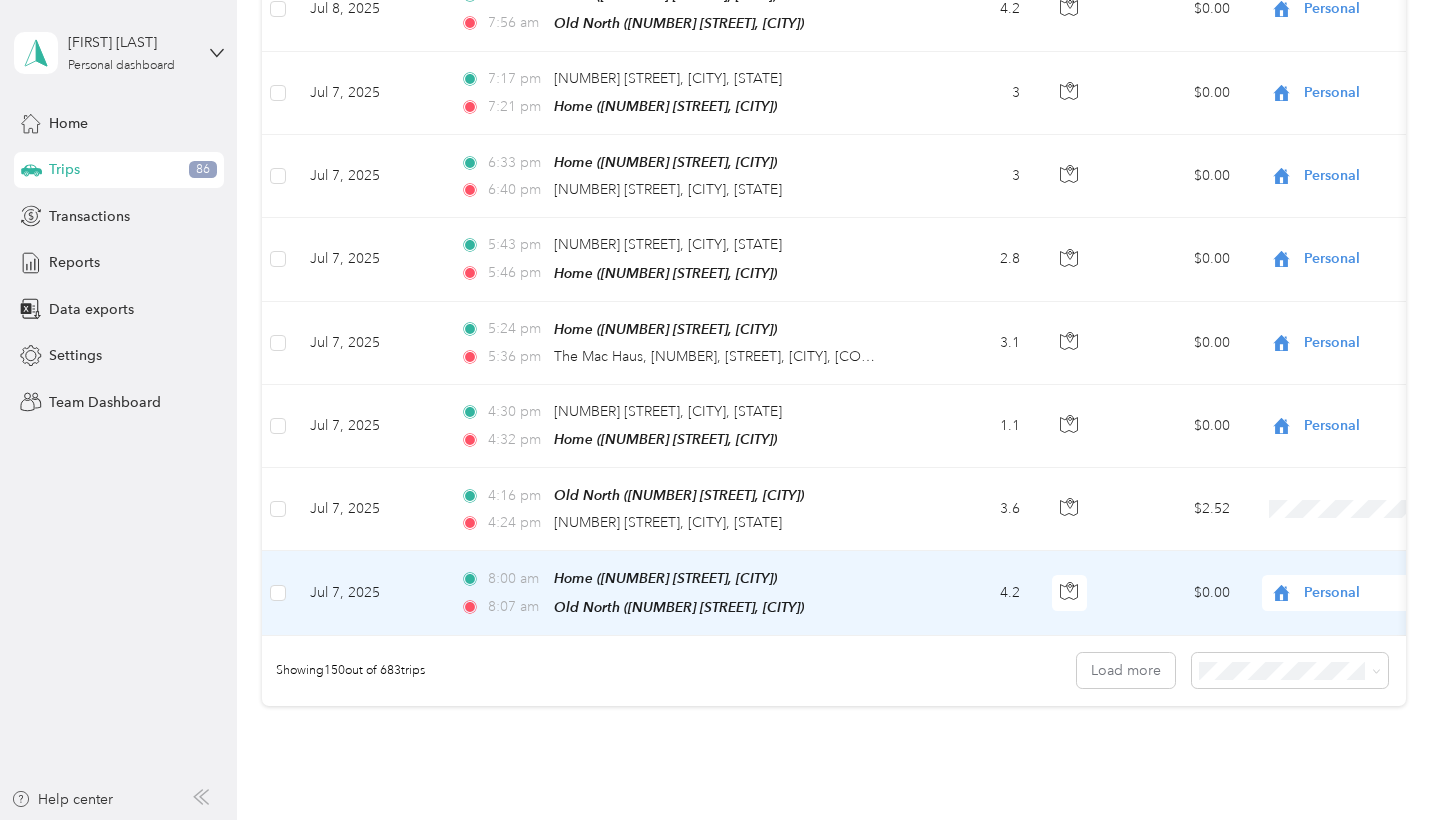 scroll, scrollTop: 12205, scrollLeft: 0, axis: vertical 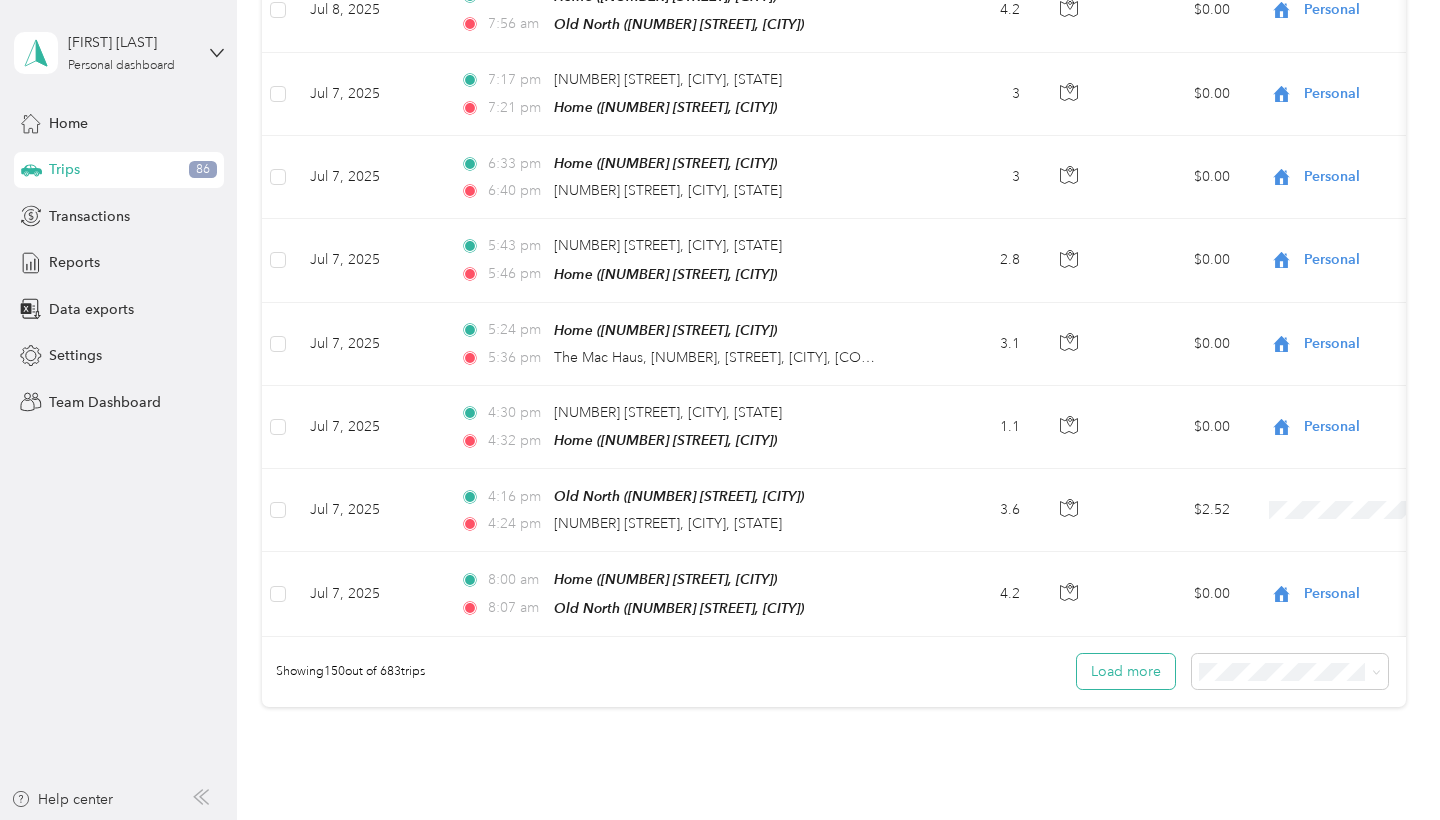 click on "Load more" at bounding box center [1126, 671] 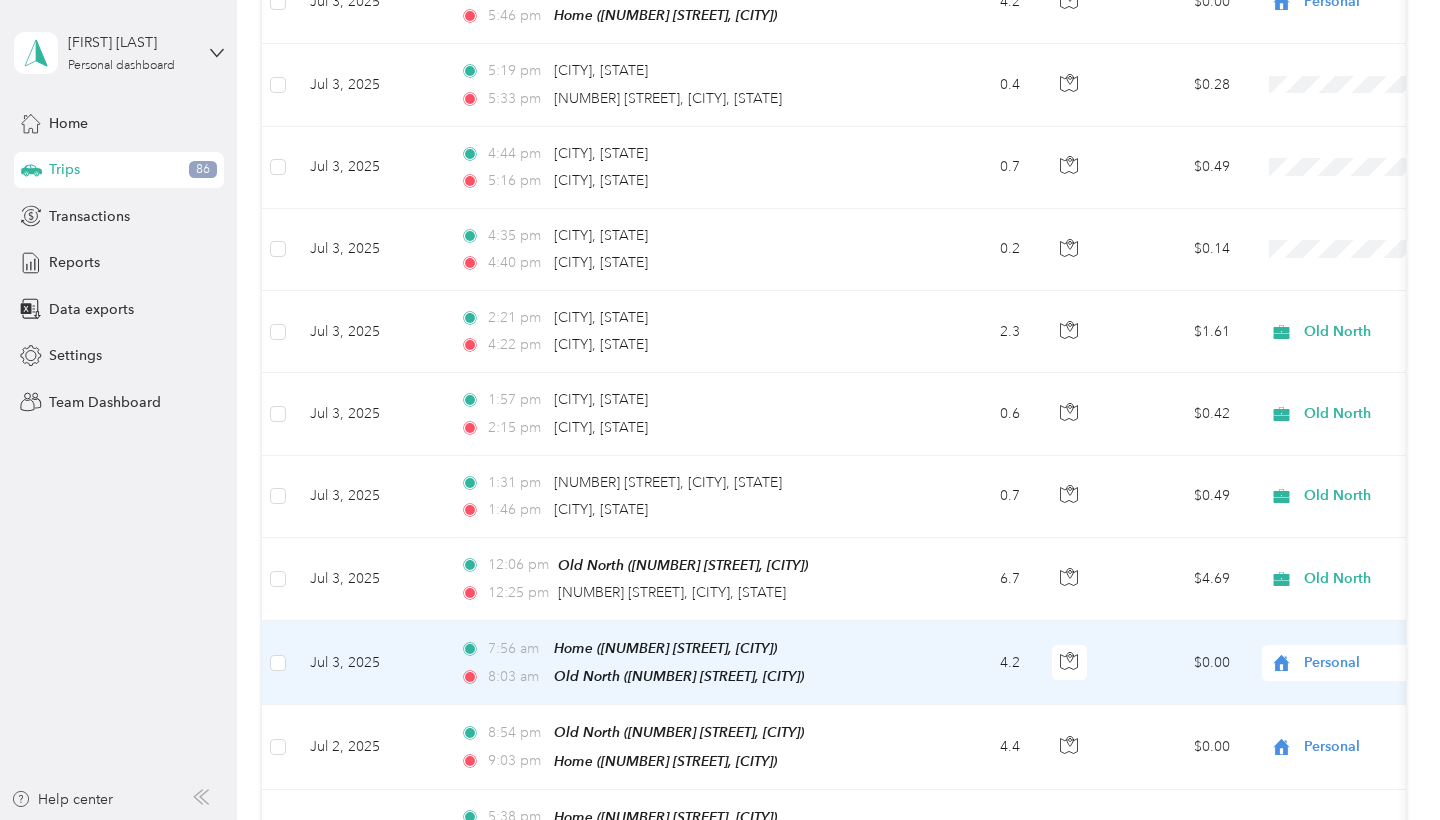 scroll, scrollTop: 14043, scrollLeft: 0, axis: vertical 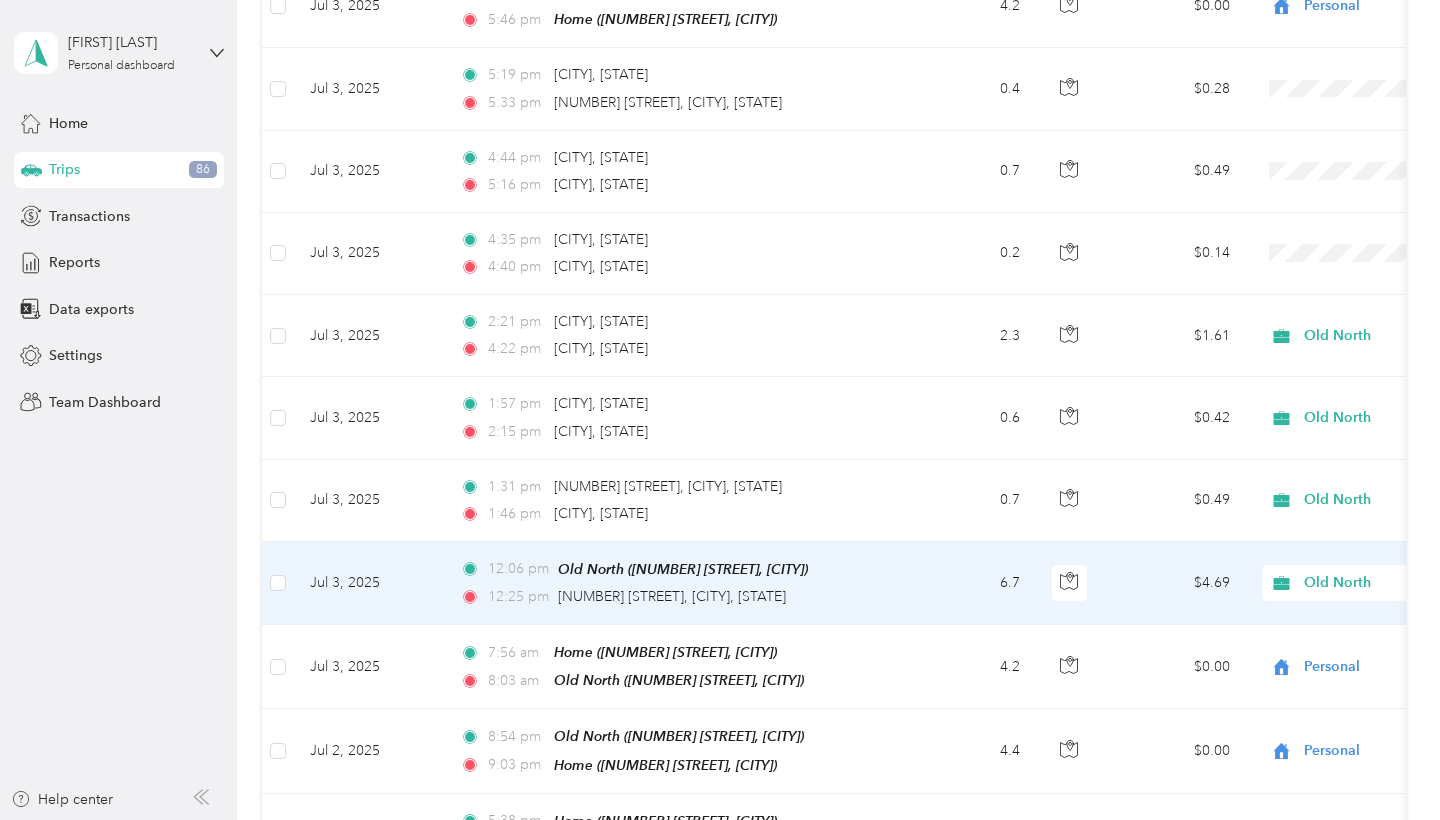 click on "Old North" at bounding box center [1395, 583] 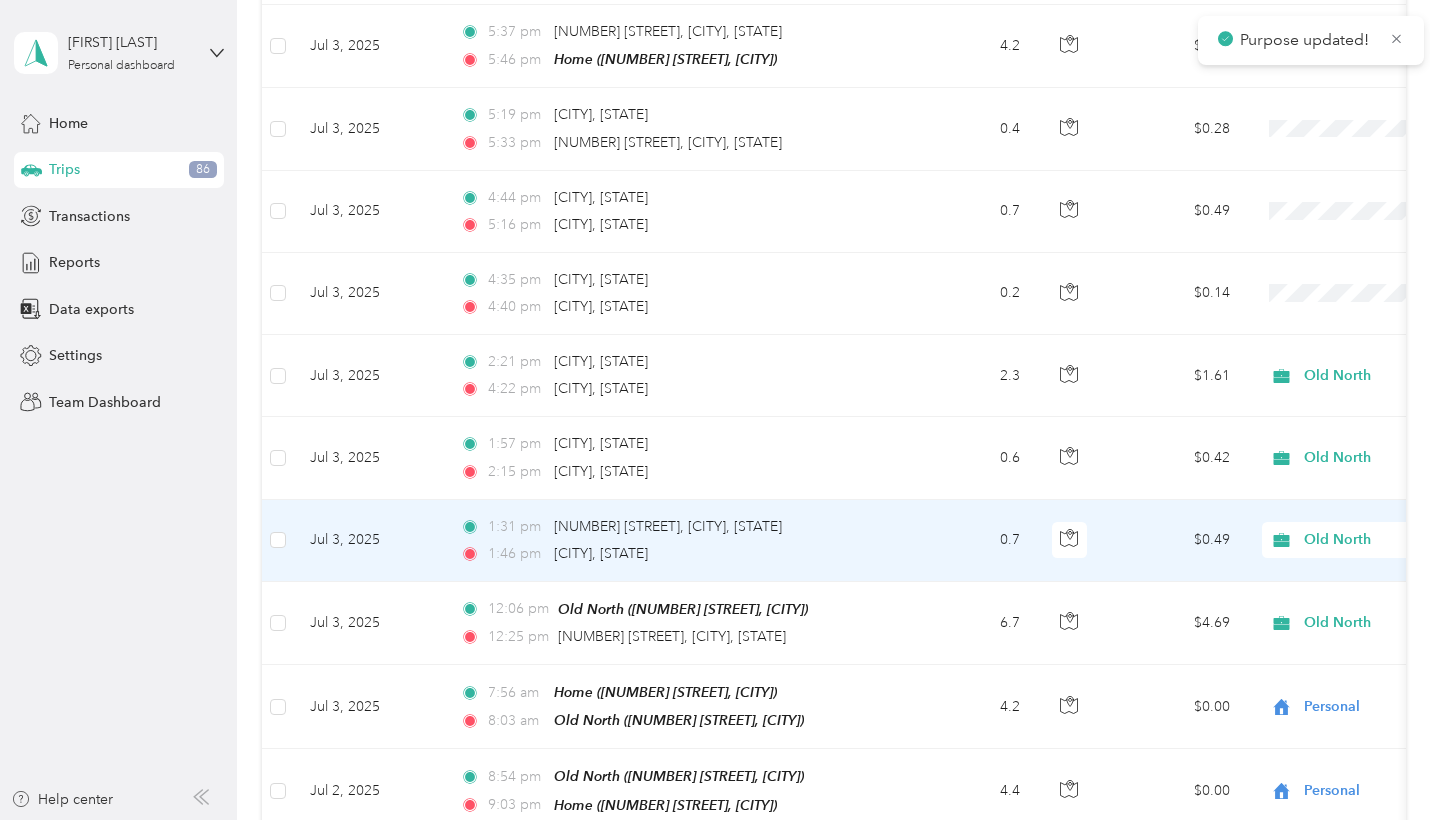 scroll, scrollTop: 14001, scrollLeft: 0, axis: vertical 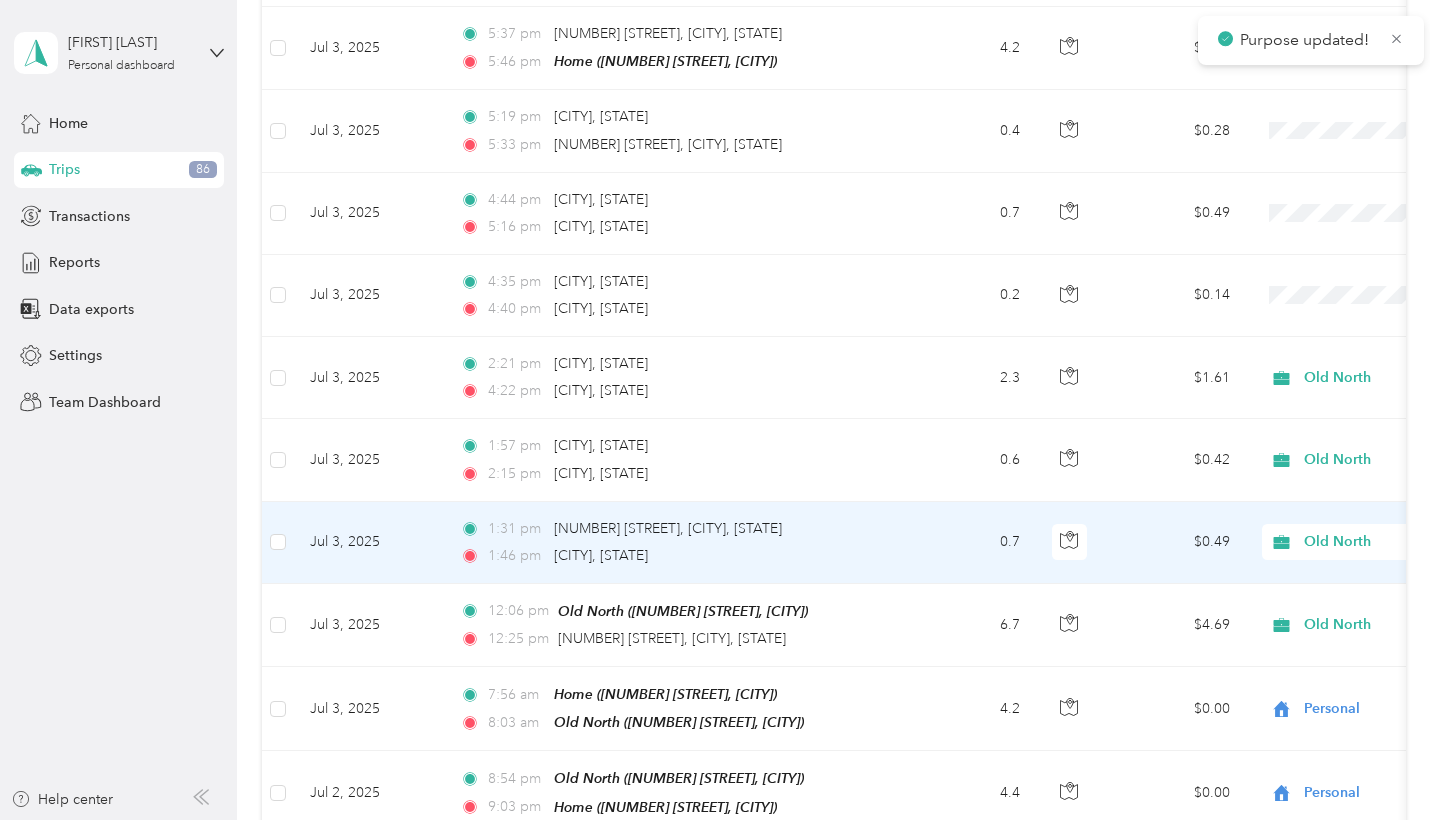 click on "Old North" at bounding box center (1395, 542) 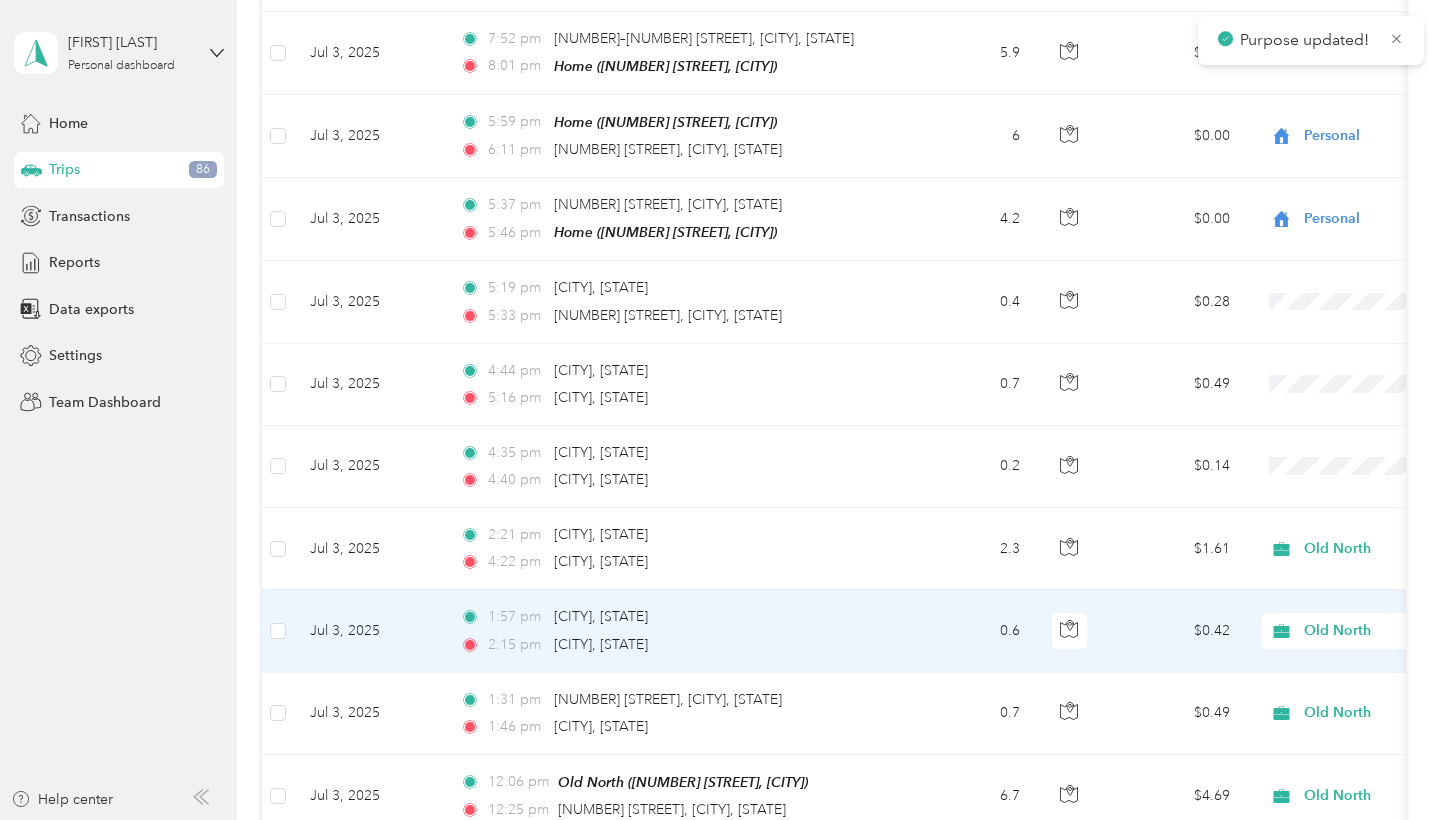 scroll, scrollTop: 13824, scrollLeft: 0, axis: vertical 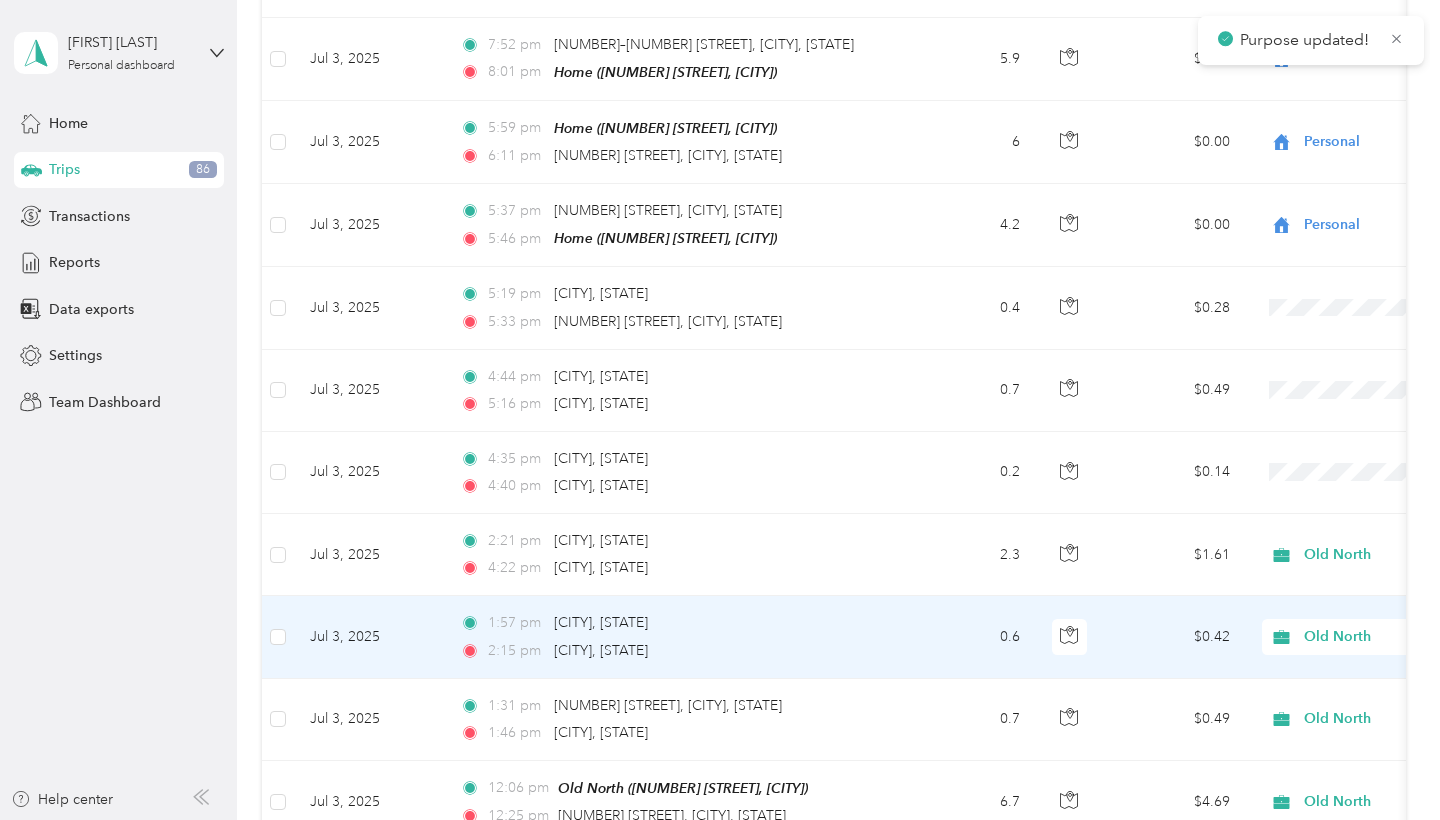 click on "Old North" at bounding box center [1395, 637] 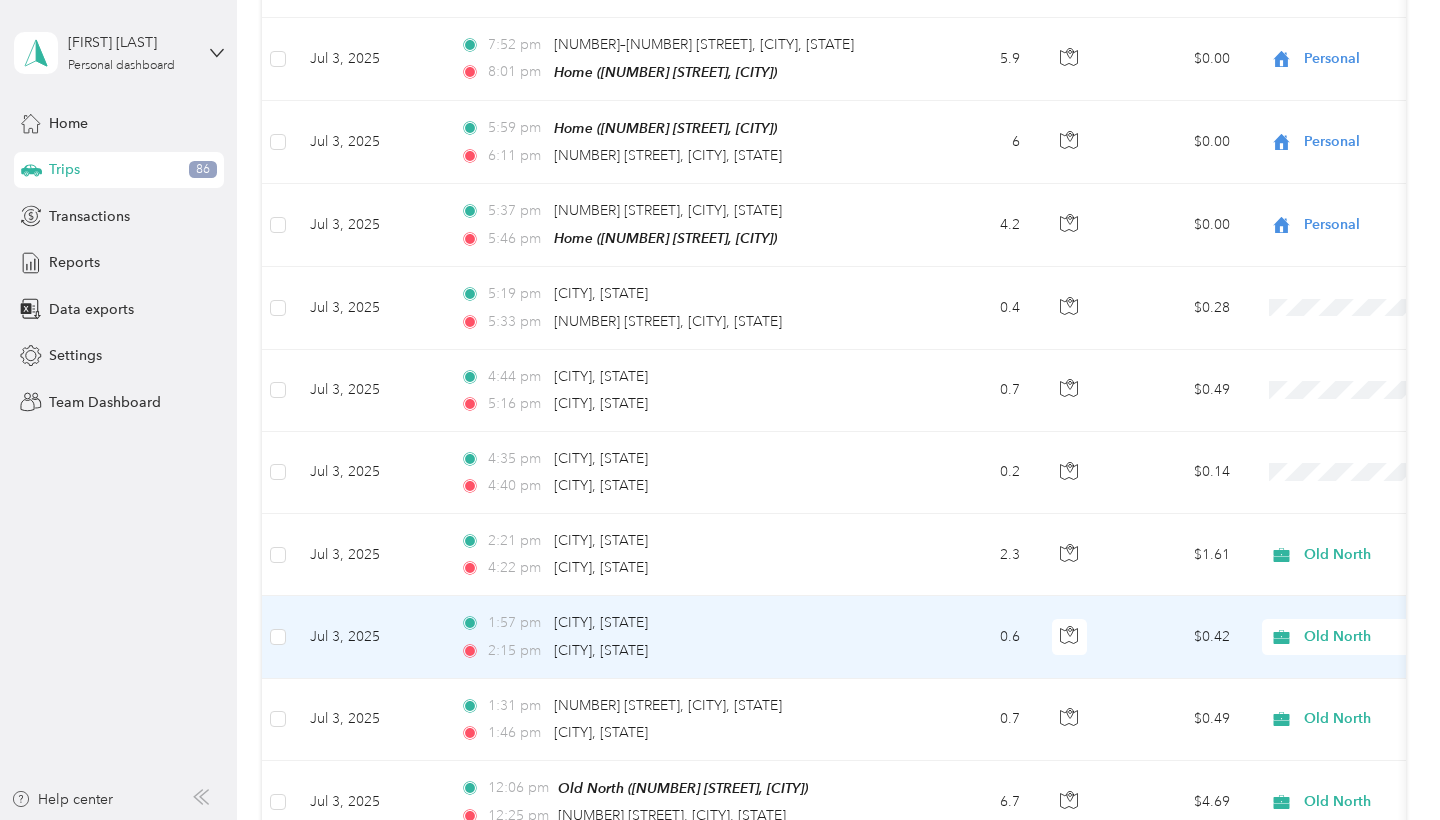 click on "Personal" at bounding box center [1334, 525] 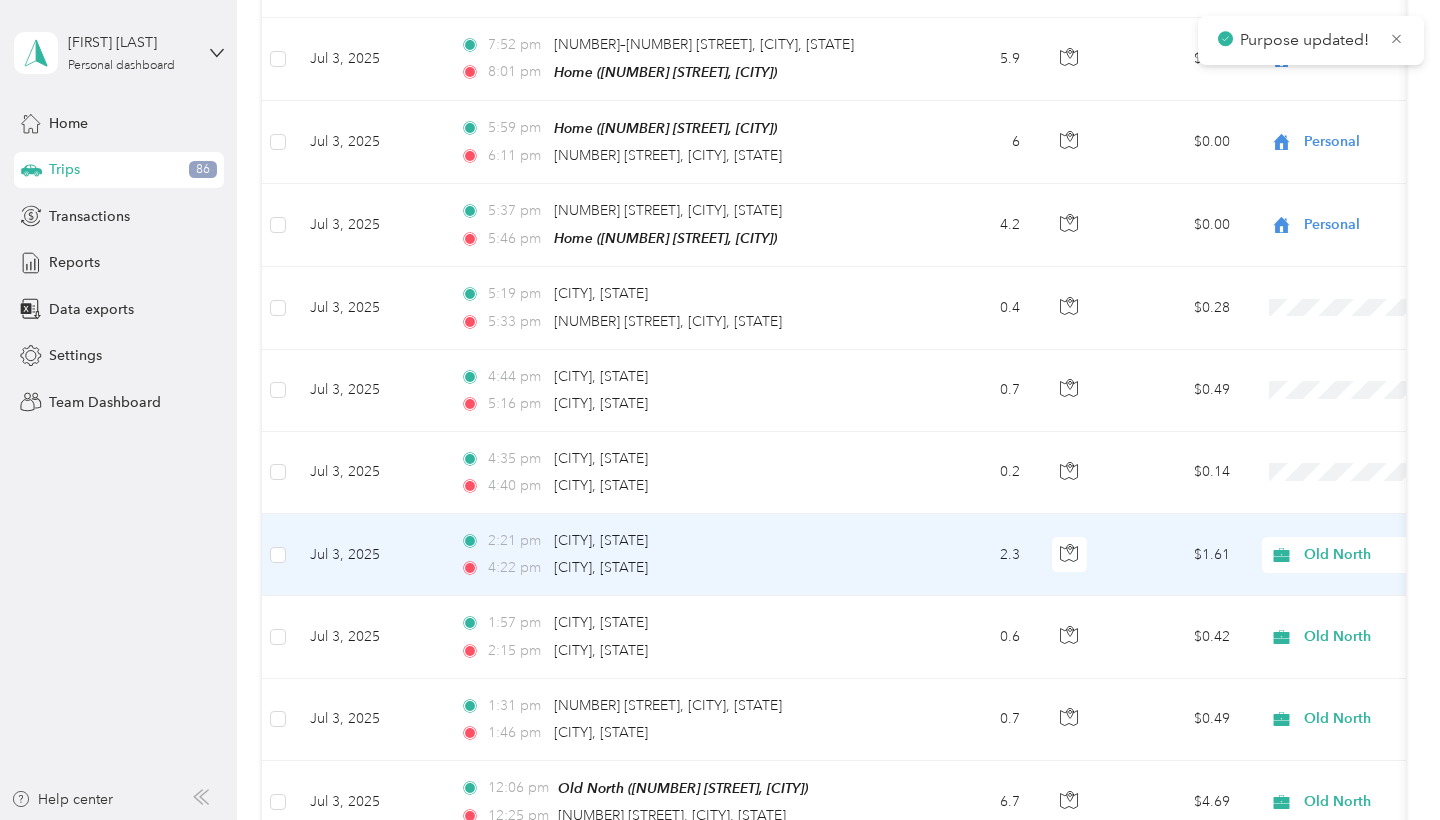 click on "Old North" at bounding box center (1395, 555) 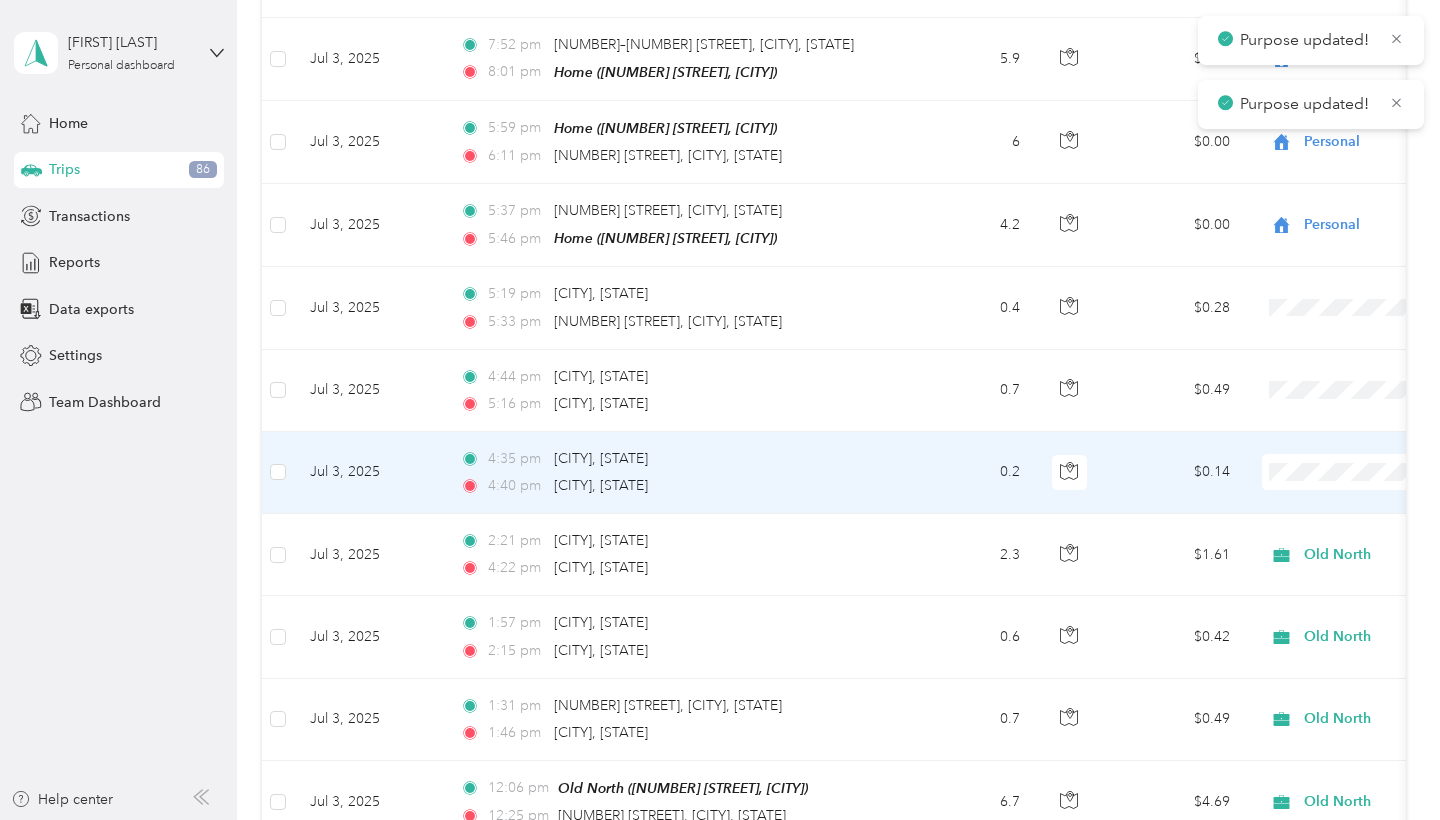 click on "Personal" at bounding box center [1334, 358] 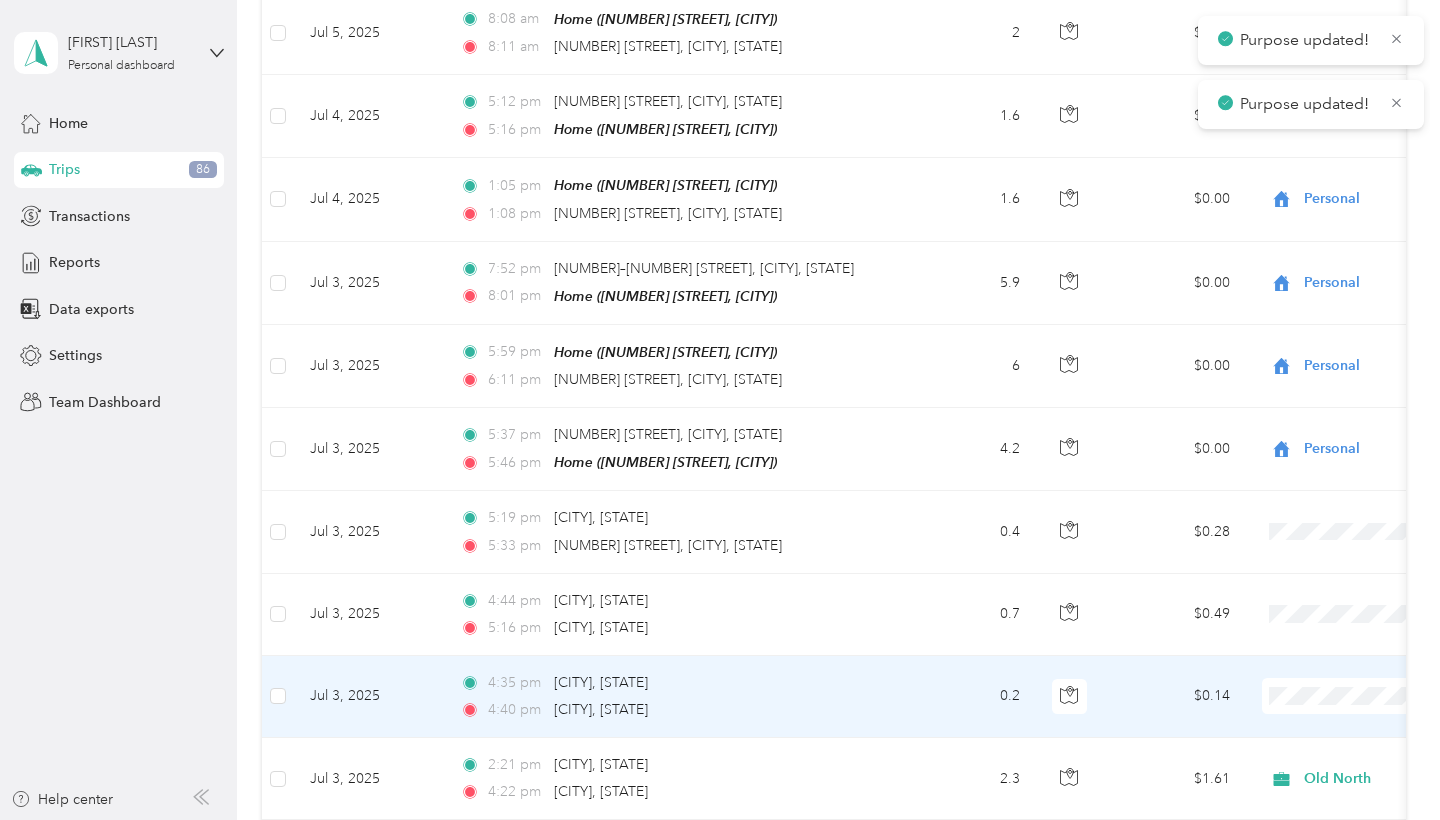 scroll, scrollTop: 13584, scrollLeft: 0, axis: vertical 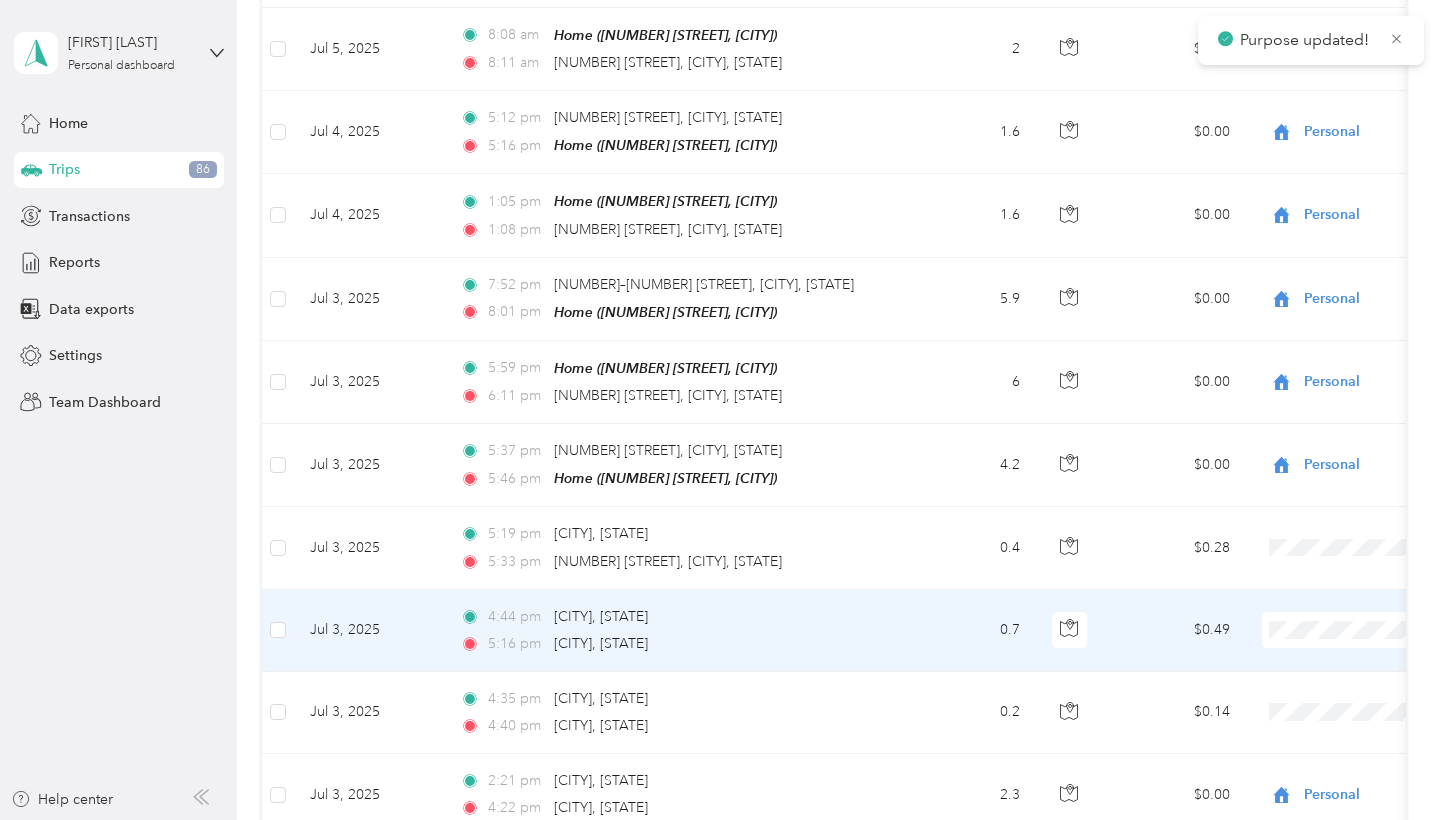 click on "Personal" at bounding box center [1334, 518] 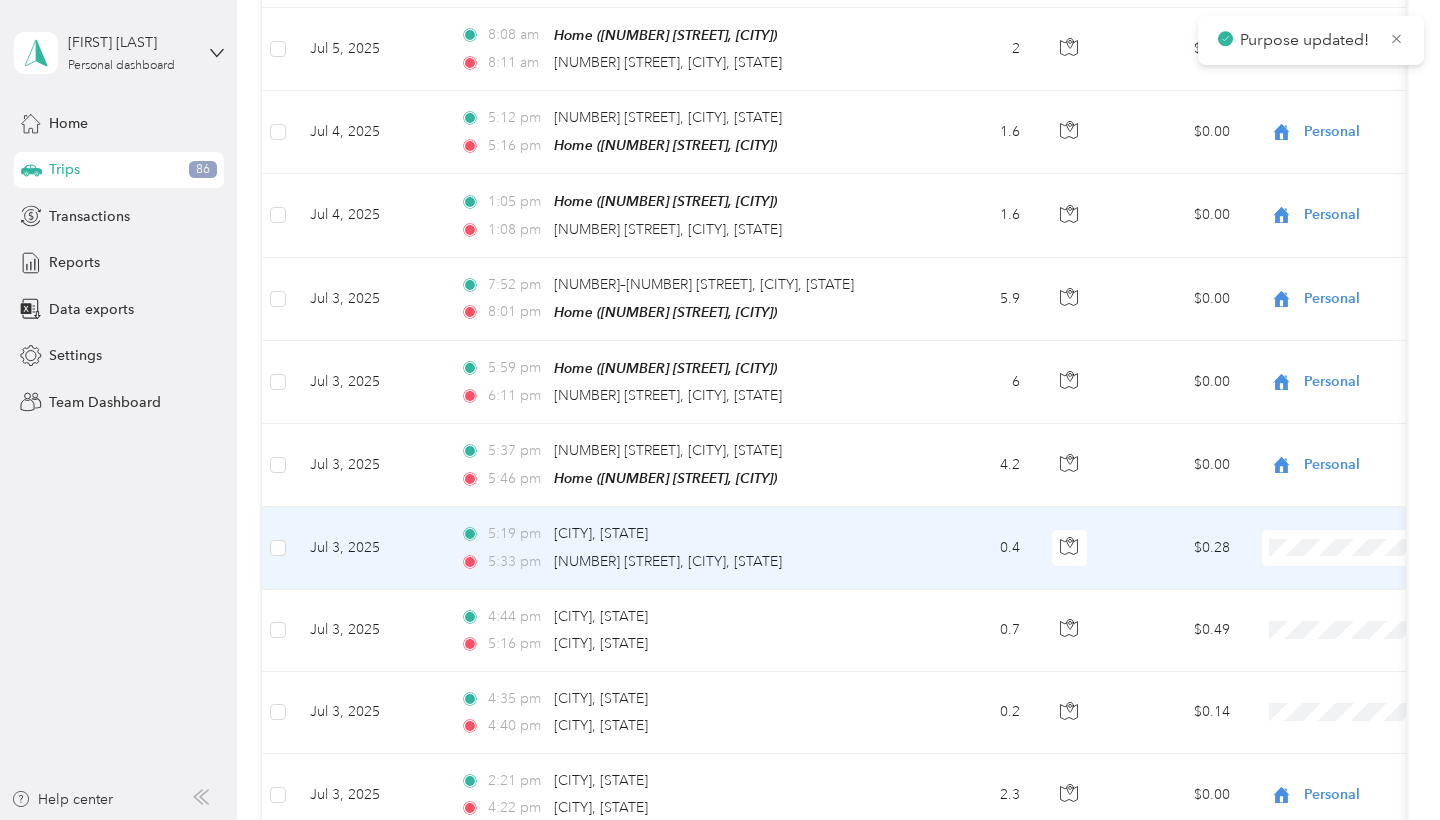 click on "Personal" at bounding box center [1334, 436] 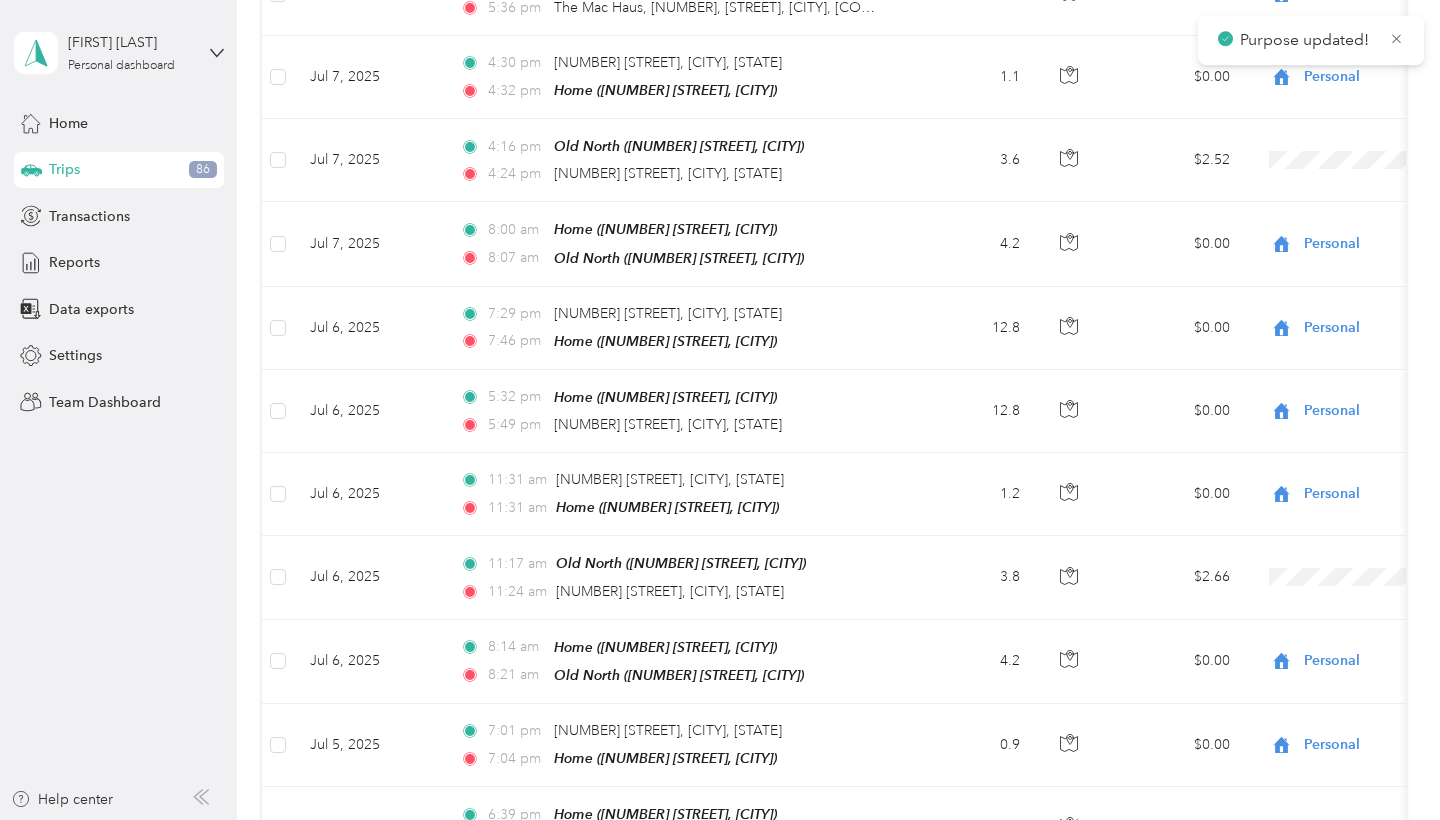 scroll, scrollTop: 12549, scrollLeft: 0, axis: vertical 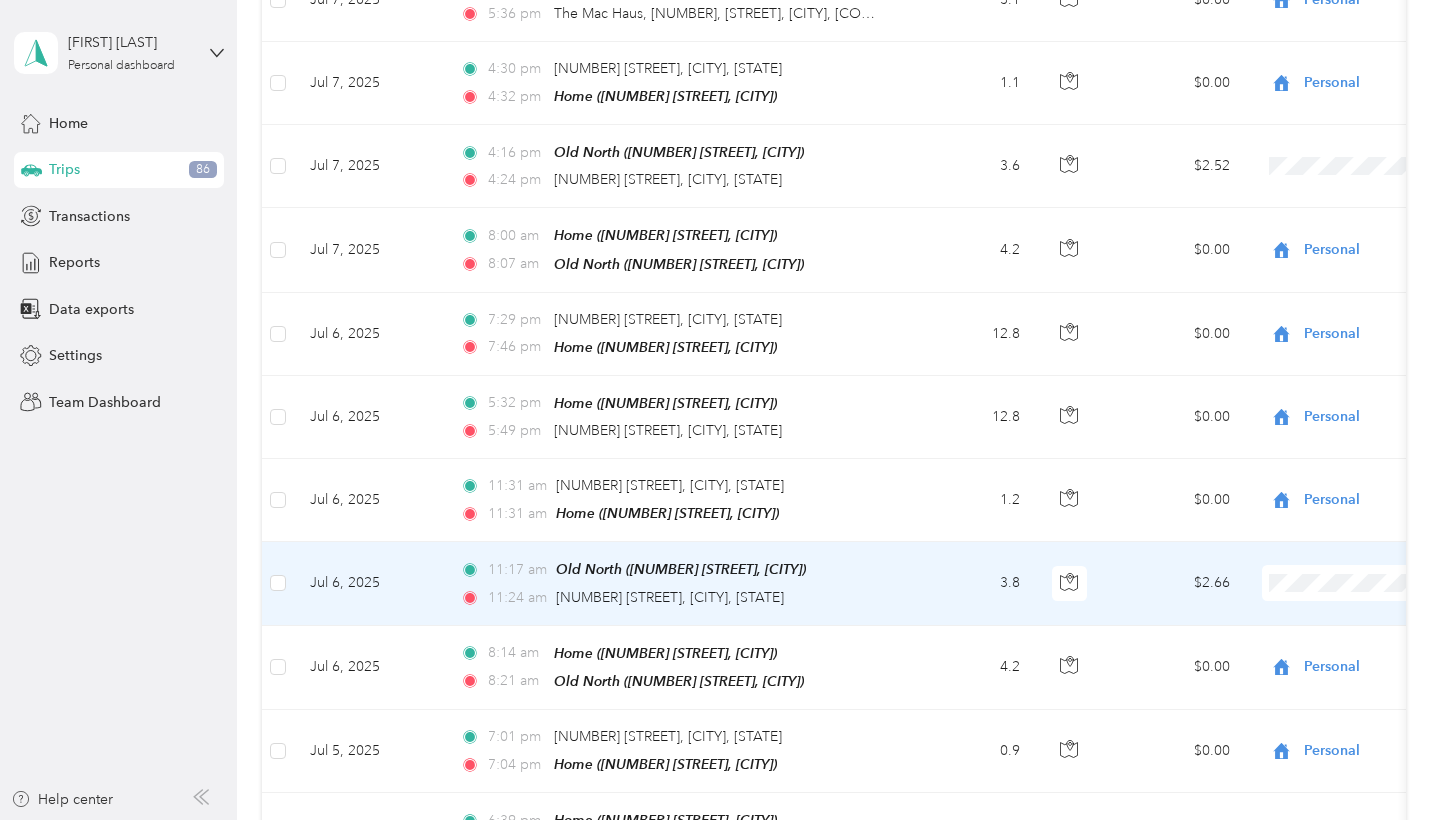 click on "Personal" at bounding box center [1334, 484] 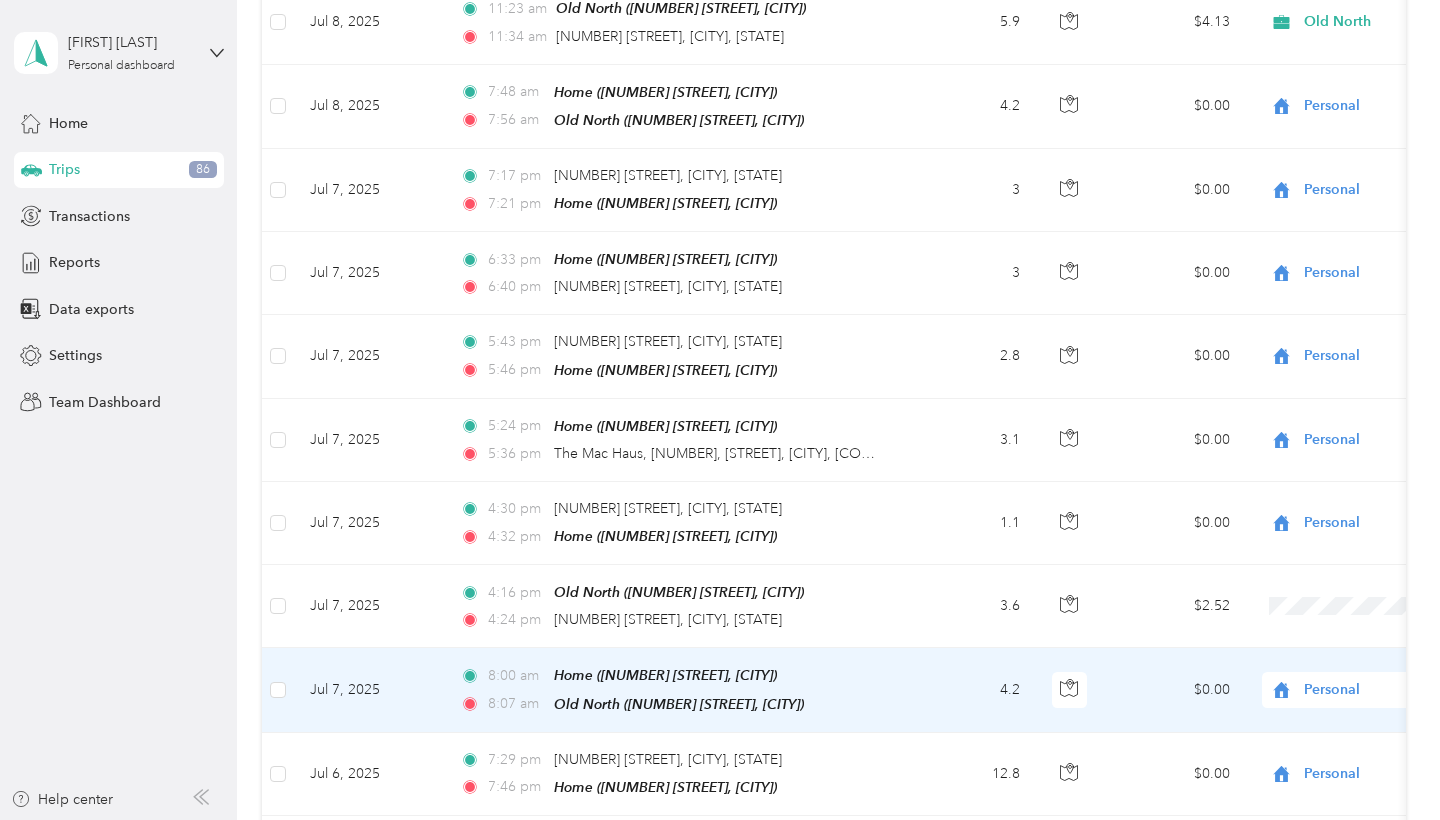 scroll, scrollTop: 12106, scrollLeft: 0, axis: vertical 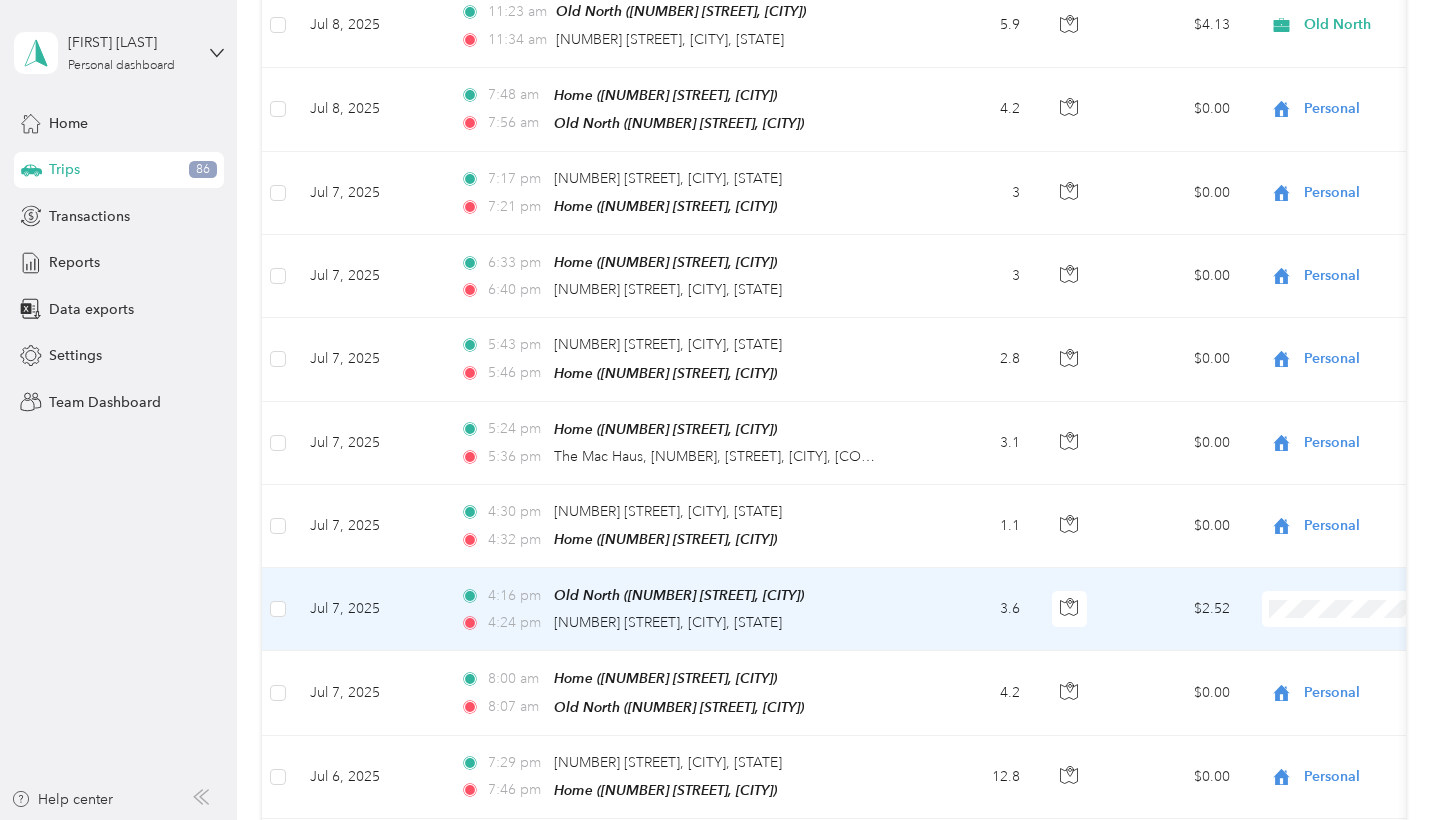 click on "Personal" at bounding box center [1334, 514] 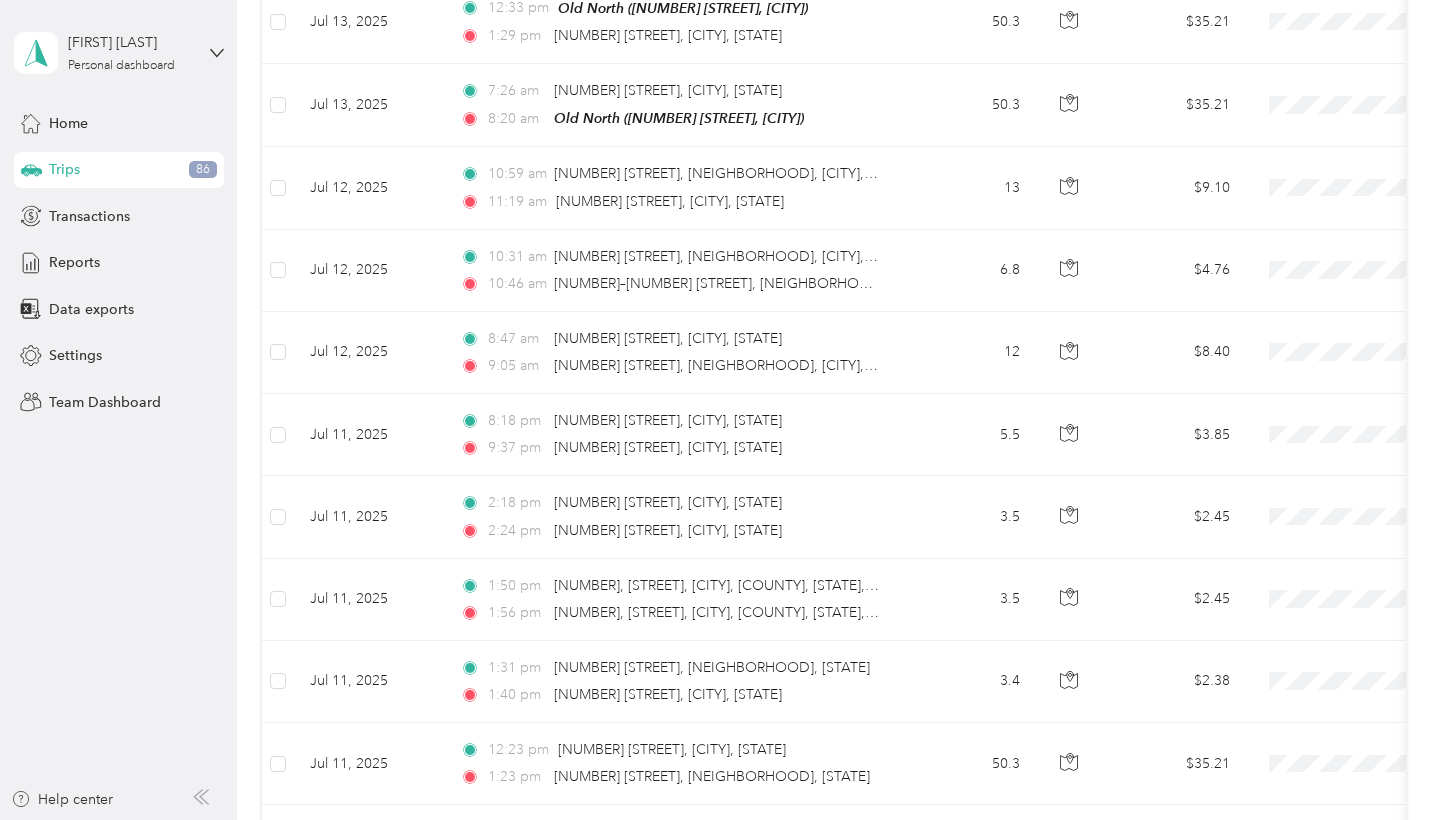 scroll, scrollTop: 9941, scrollLeft: 0, axis: vertical 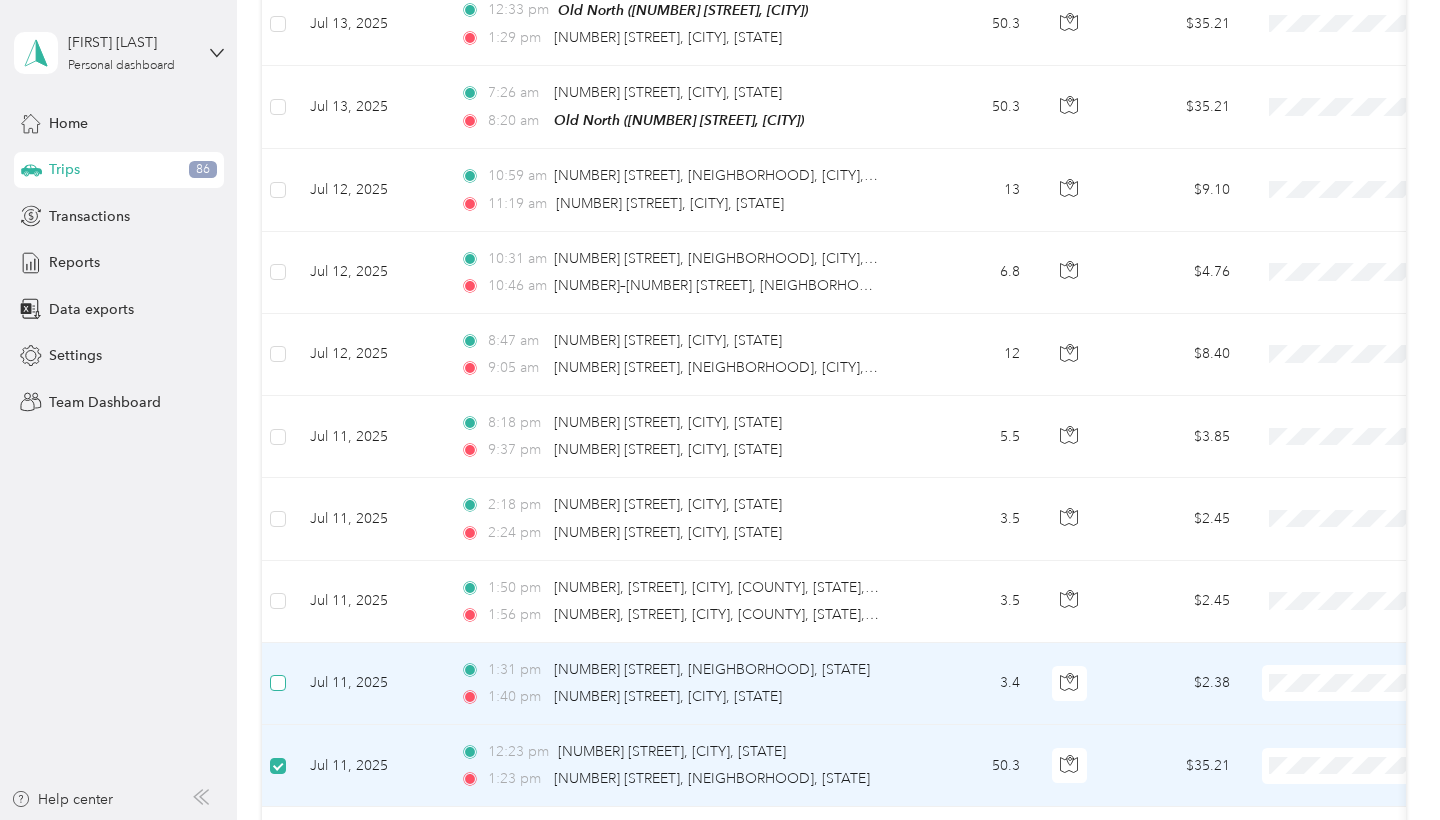 click at bounding box center [278, 683] 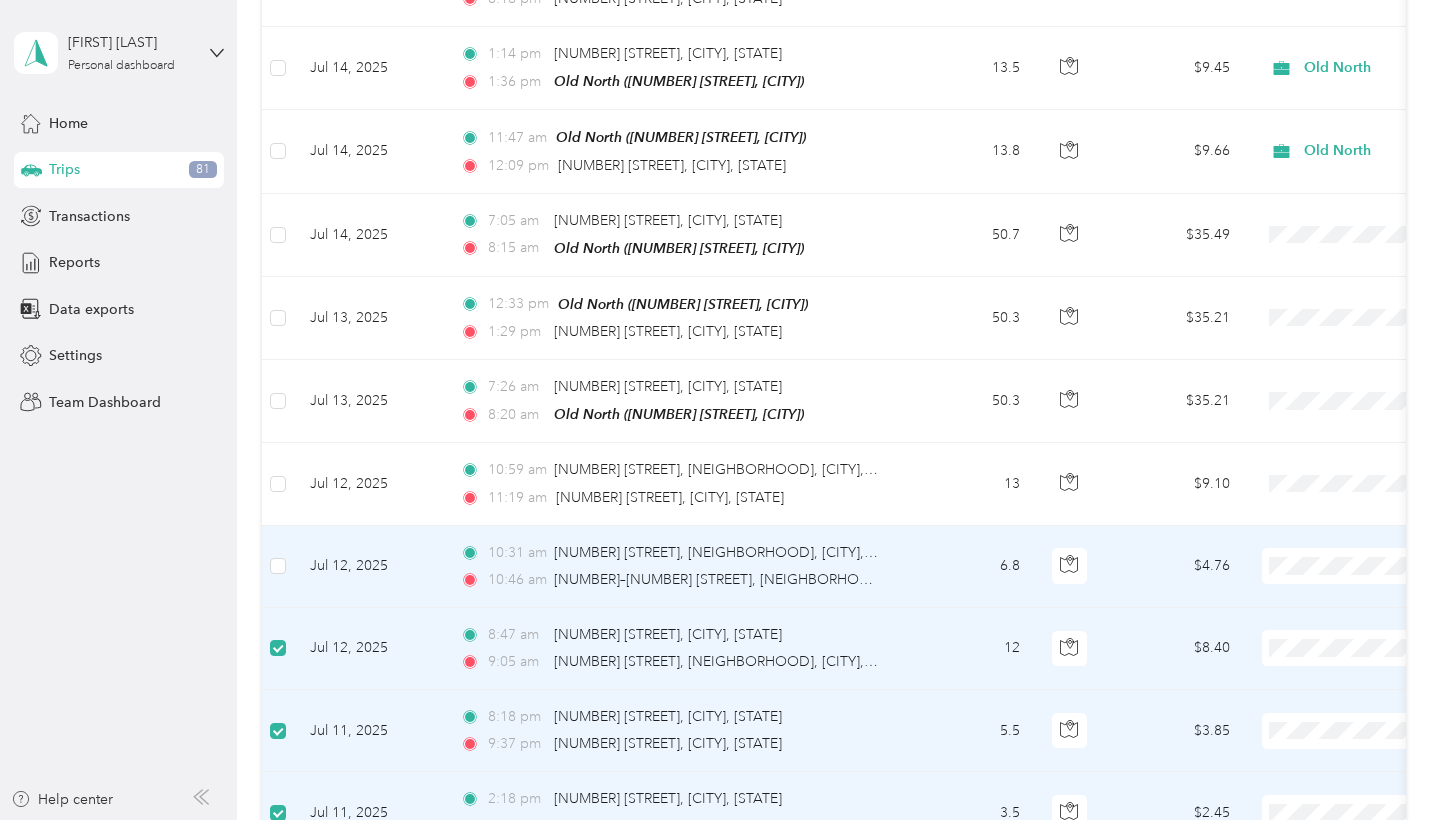 scroll, scrollTop: 9640, scrollLeft: 0, axis: vertical 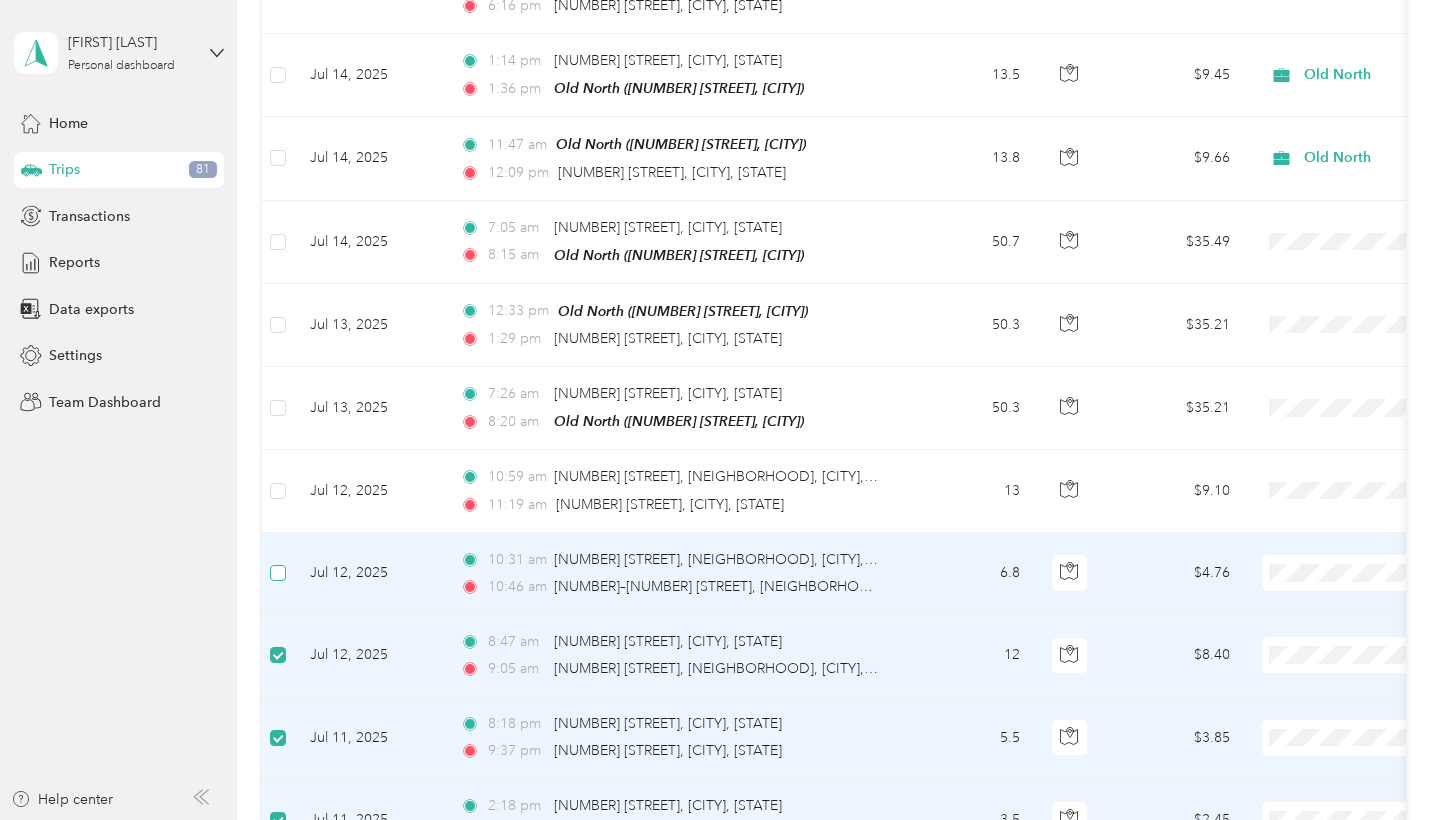 click at bounding box center [278, 573] 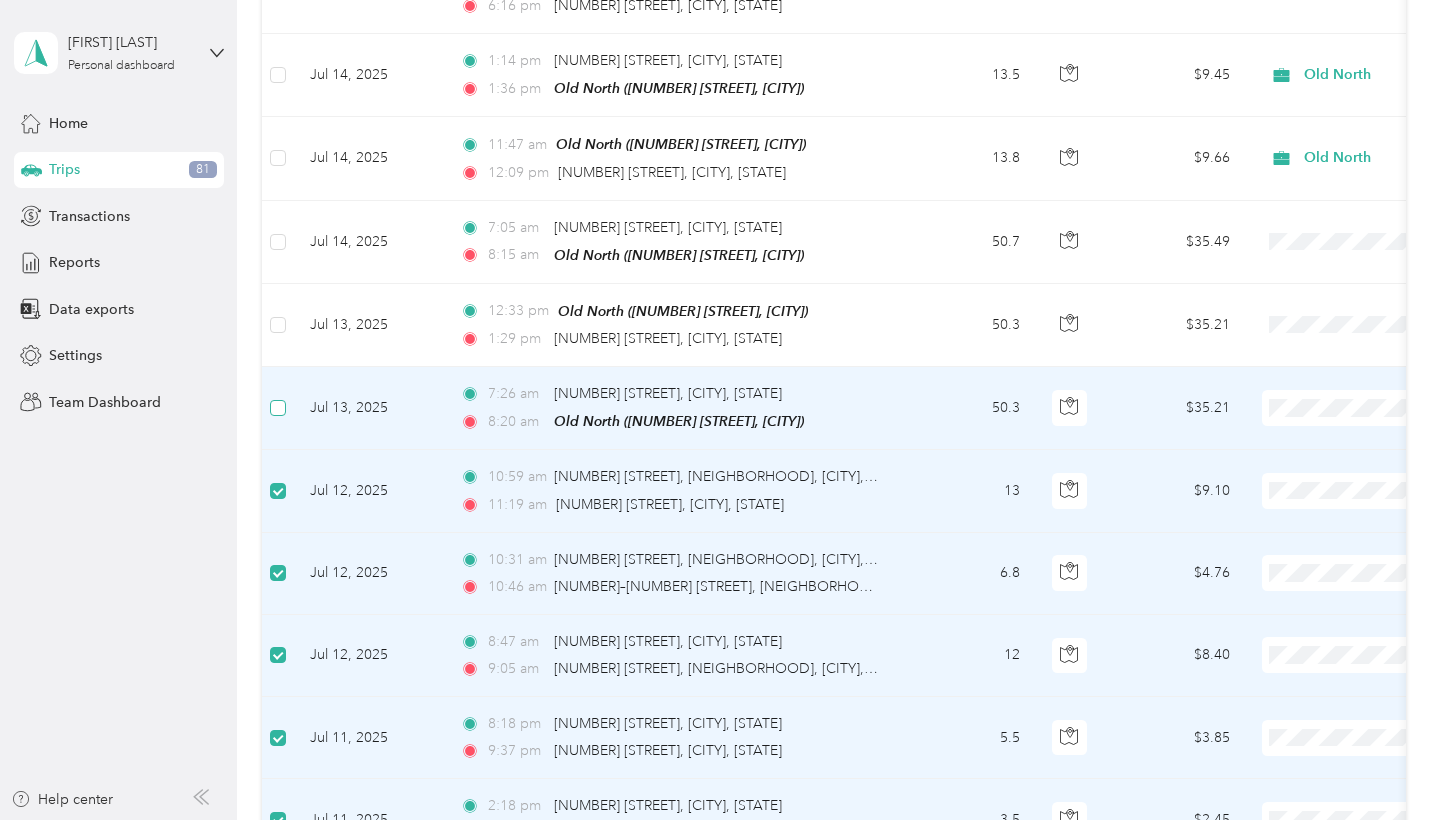 click at bounding box center (278, 408) 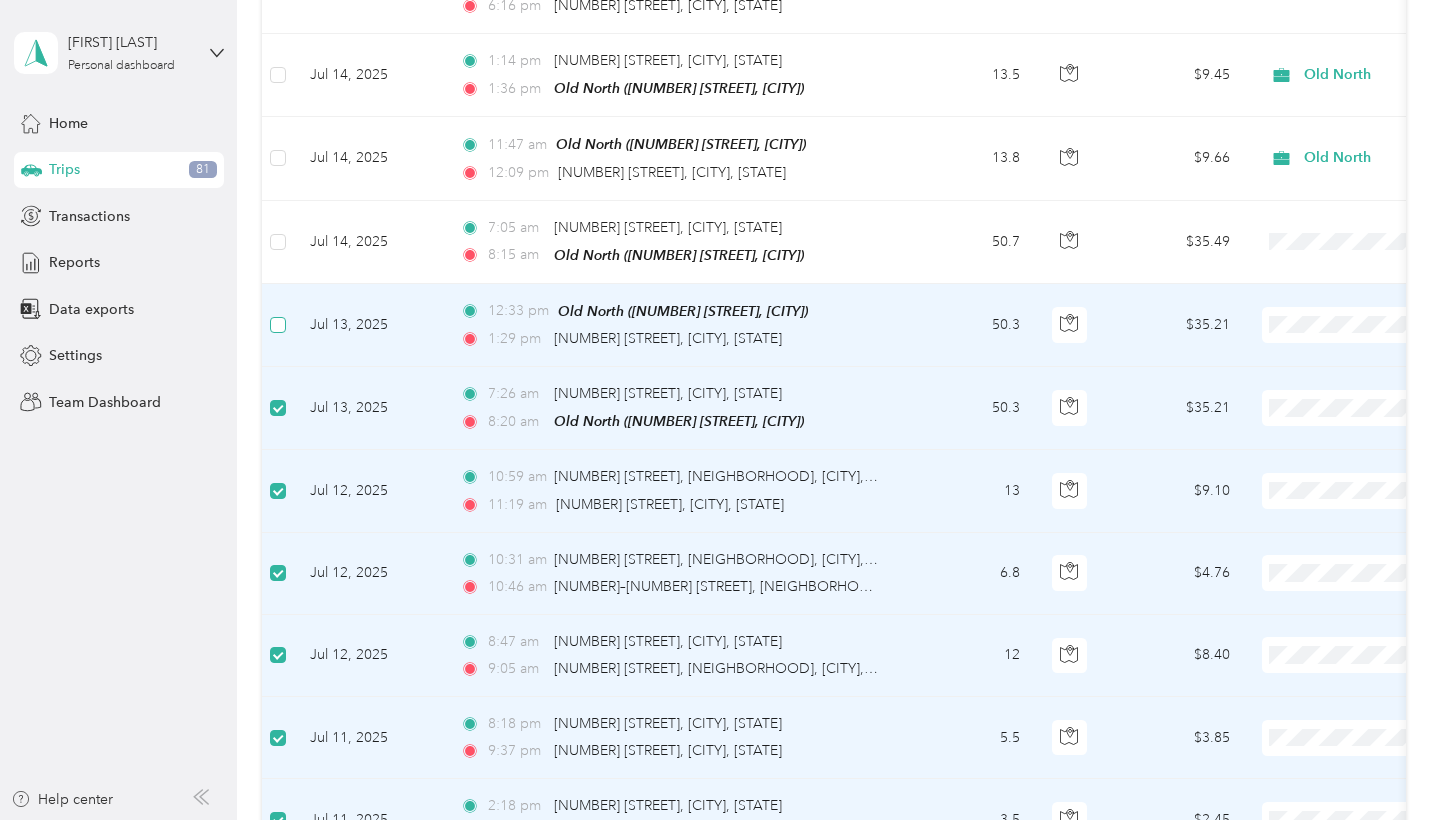 click at bounding box center [278, 325] 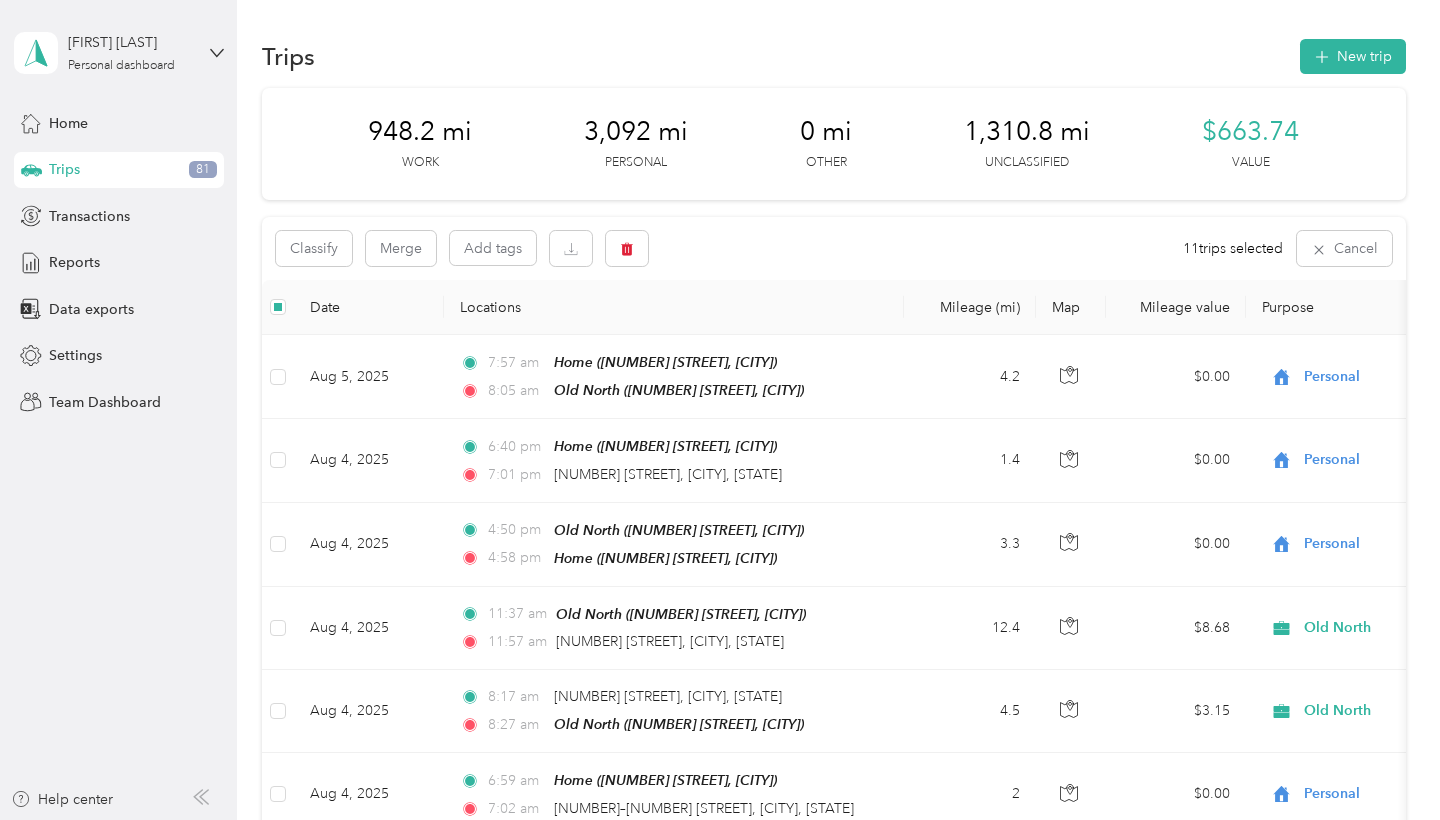 scroll, scrollTop: 0, scrollLeft: 0, axis: both 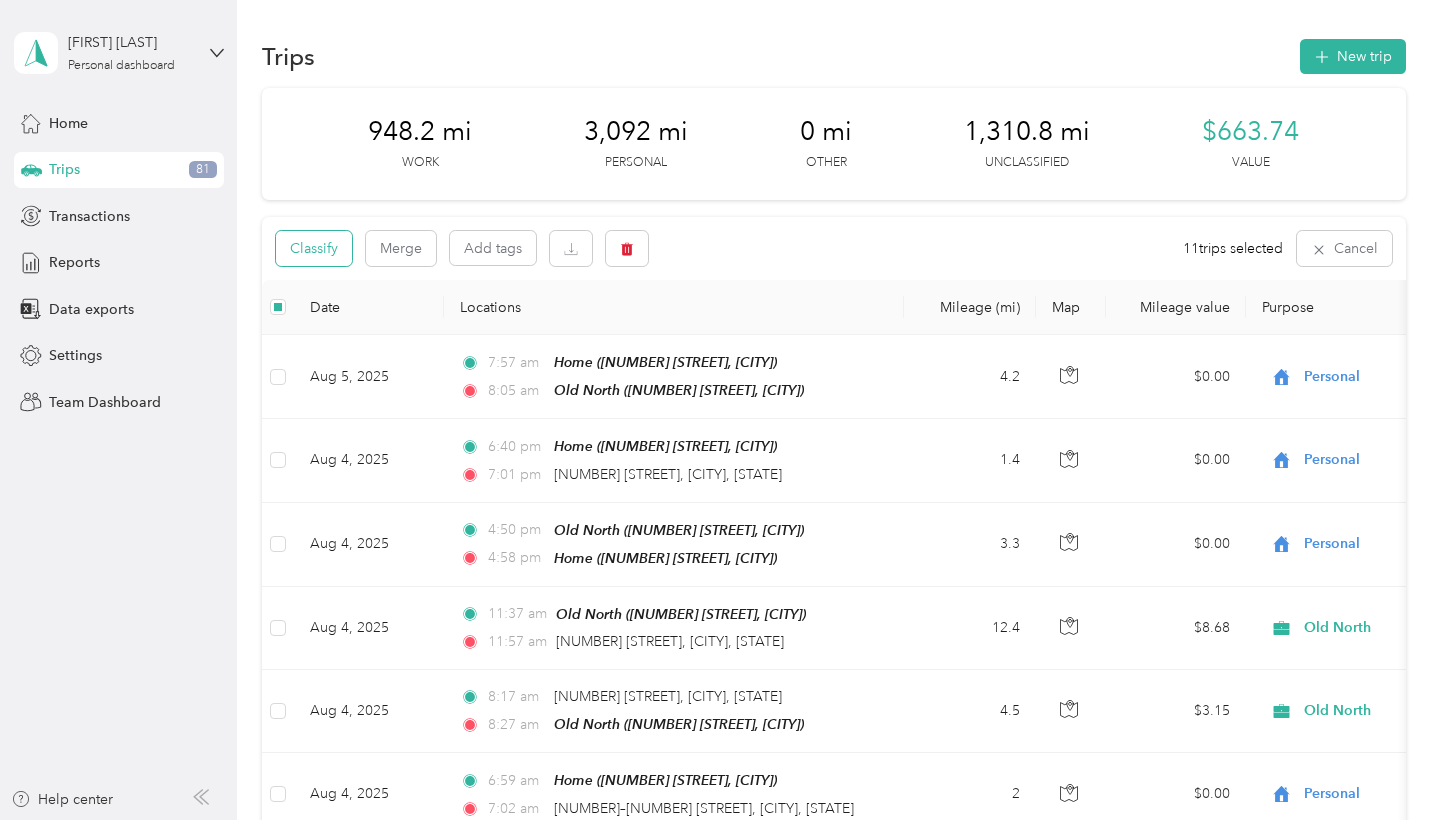 click on "Classify" at bounding box center (314, 248) 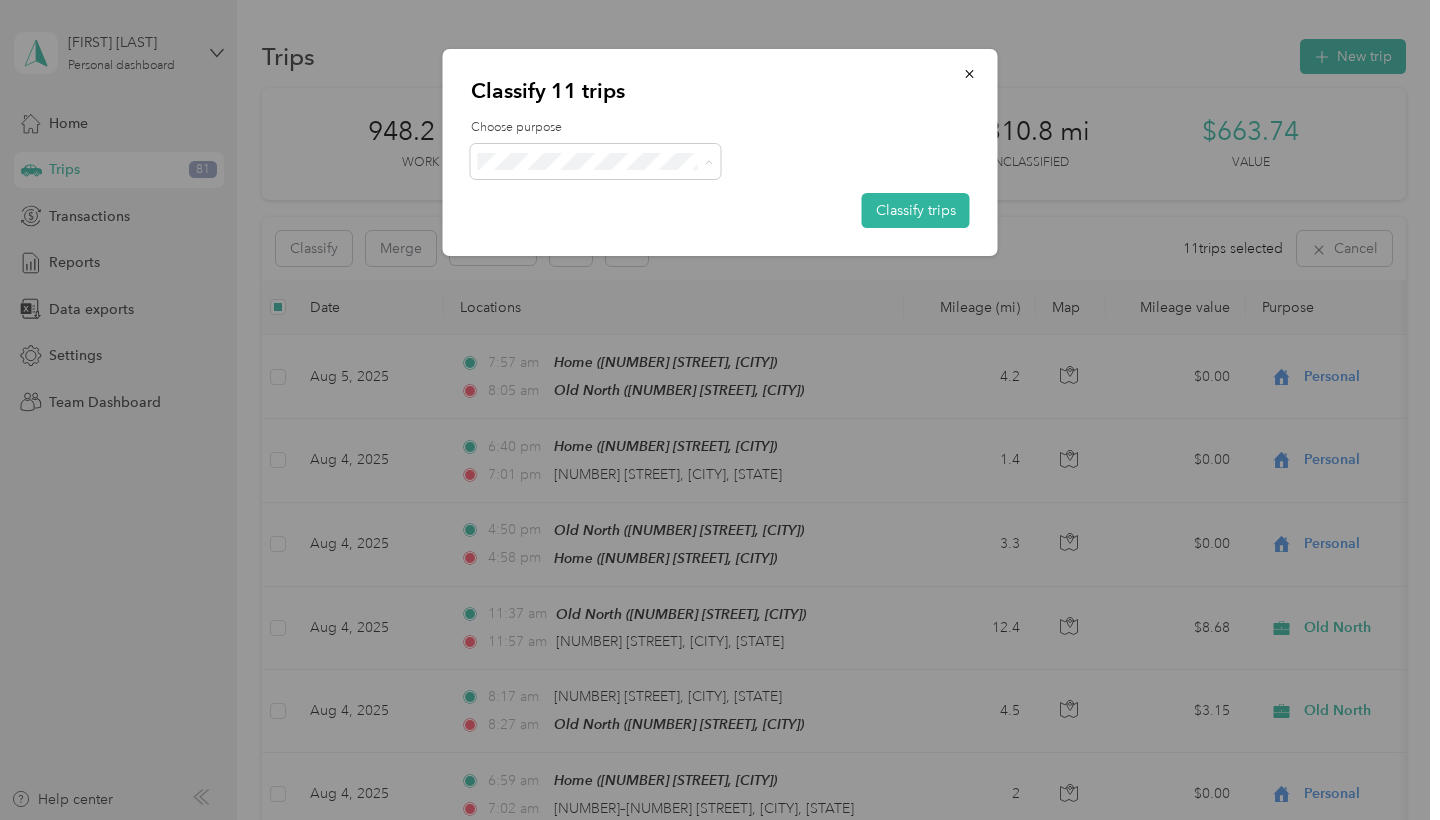 click on "Personal" at bounding box center (613, 232) 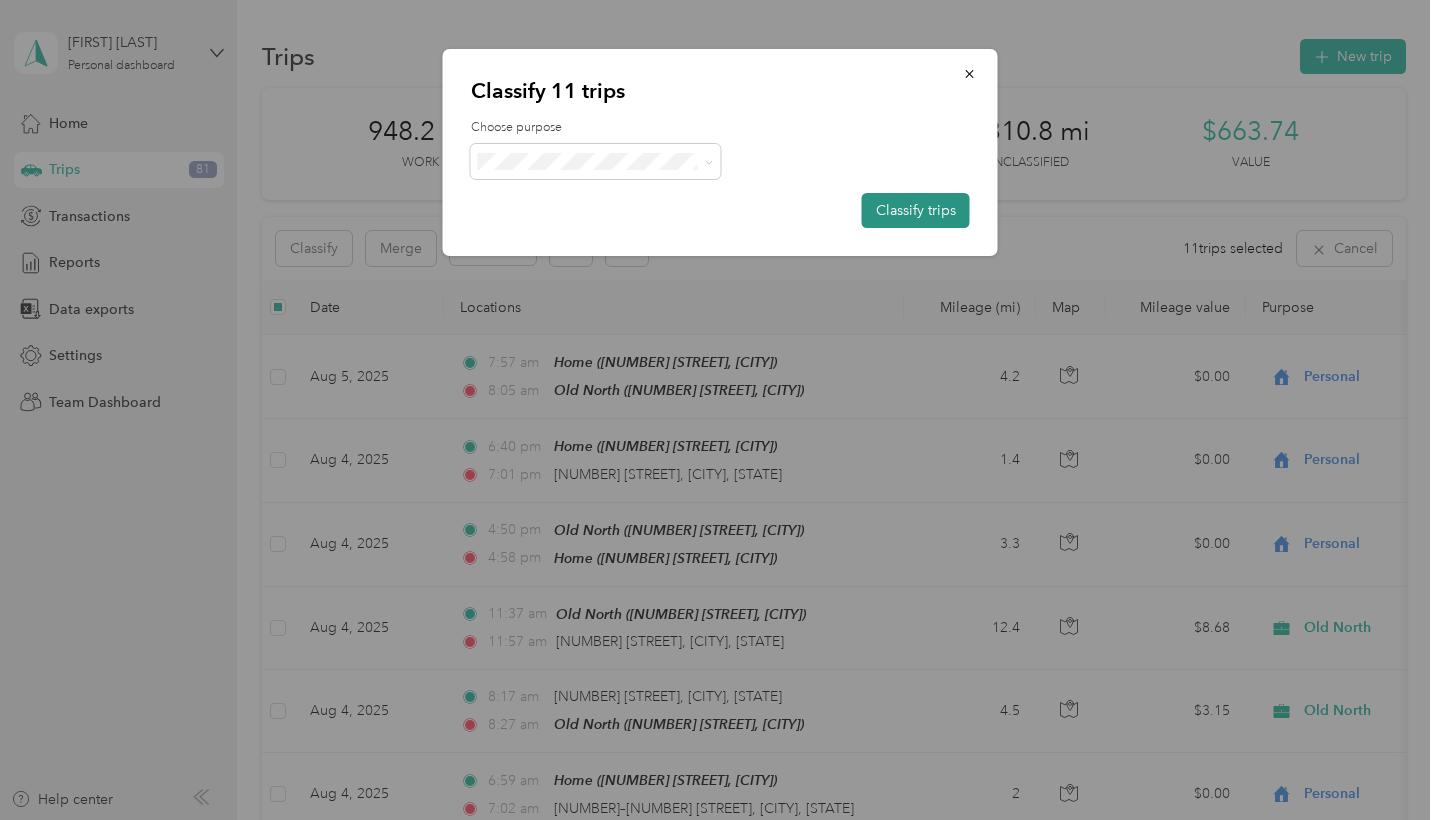 click on "Classify trips" at bounding box center [916, 210] 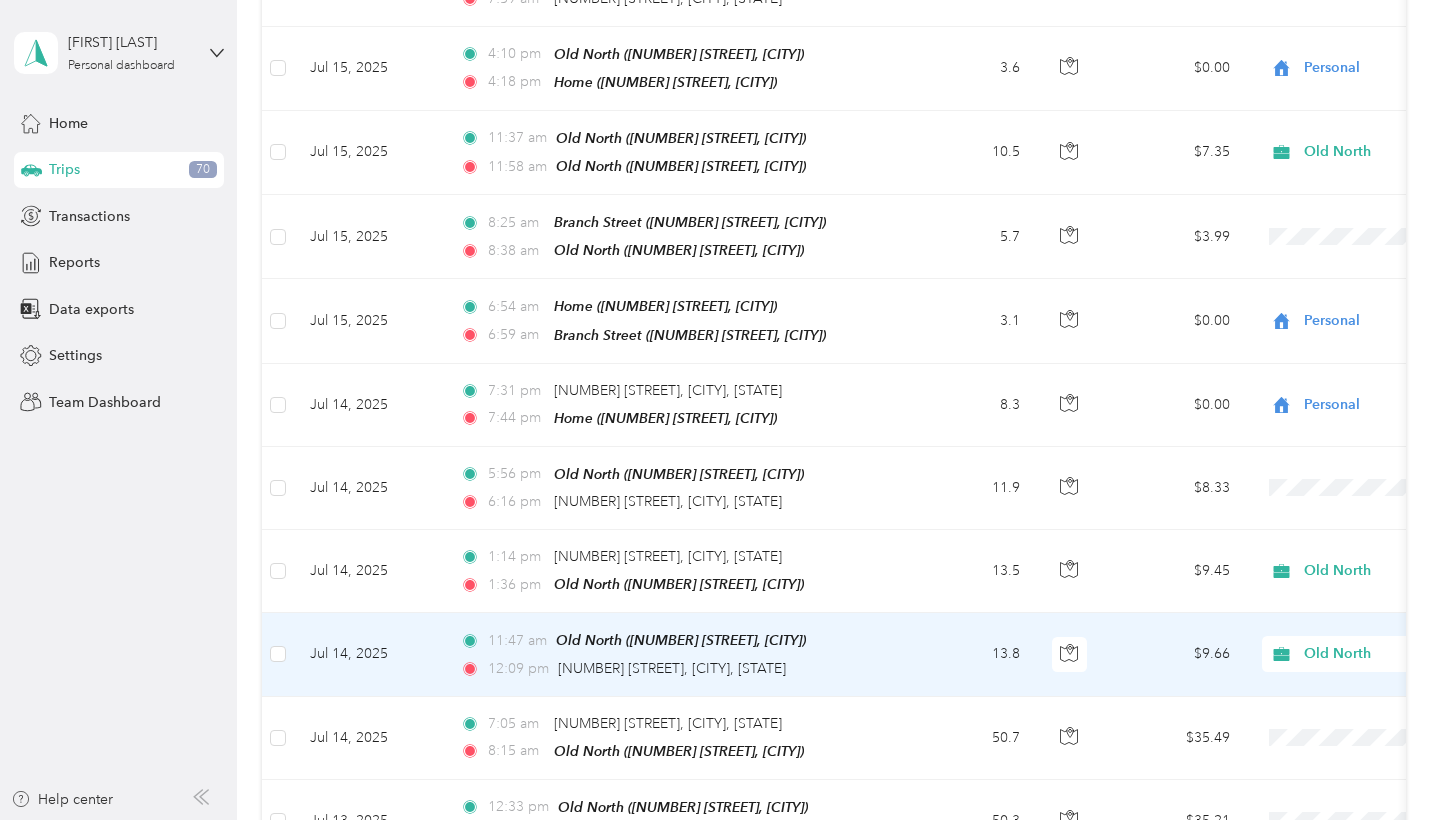 scroll, scrollTop: 9222, scrollLeft: 0, axis: vertical 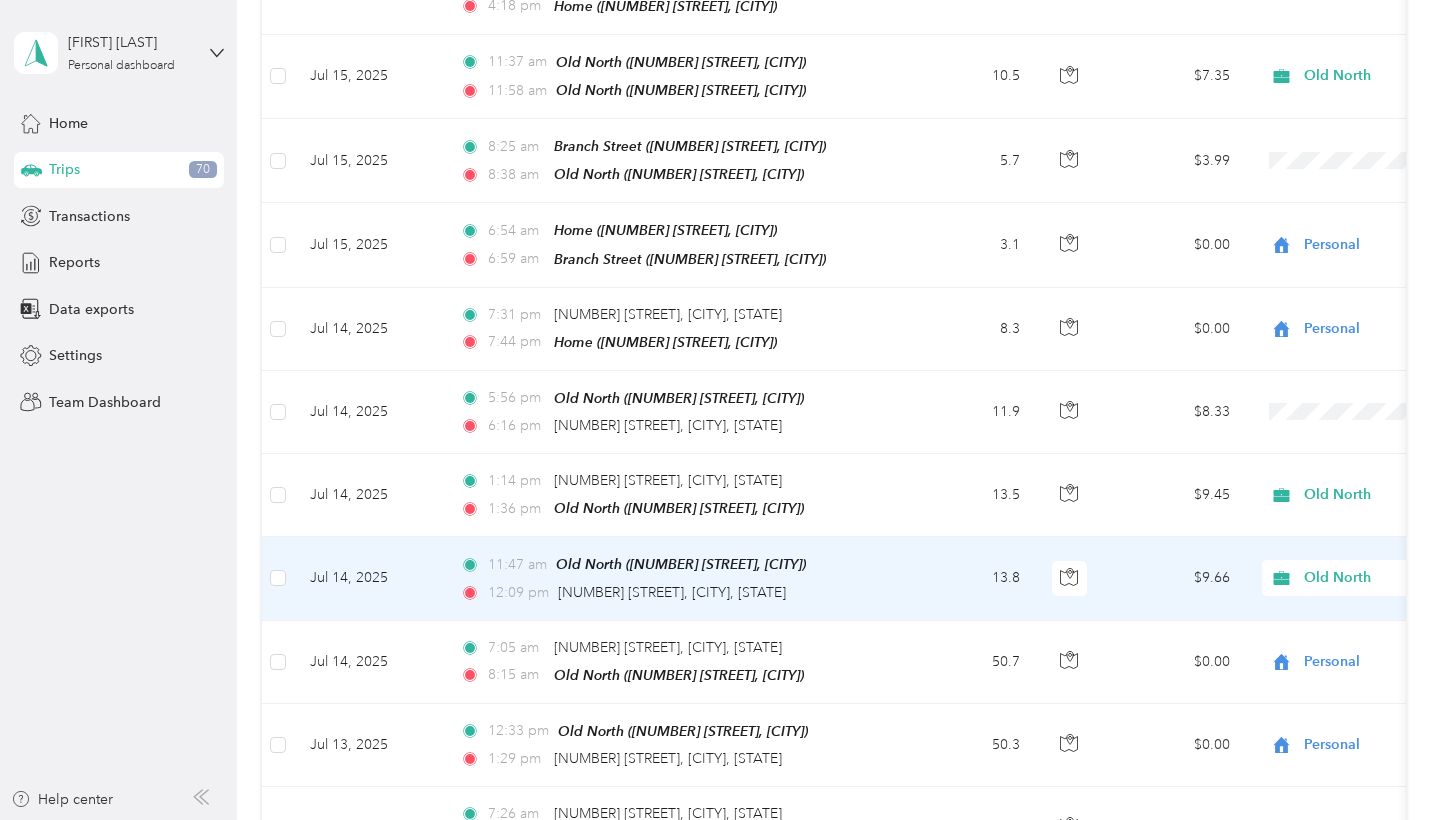 click on "Old North" at bounding box center [1395, 578] 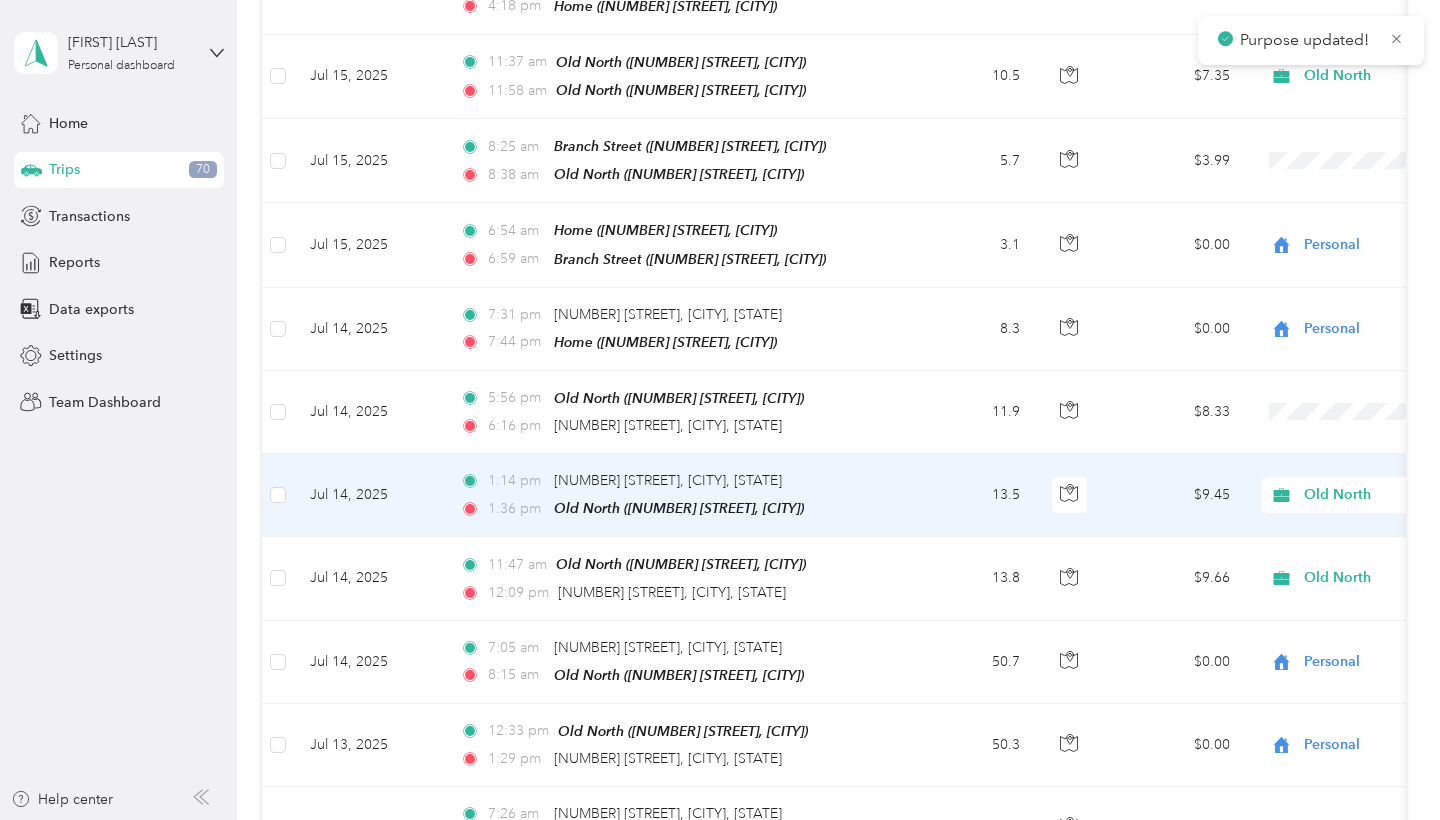 click on "Old North" at bounding box center (1395, 495) 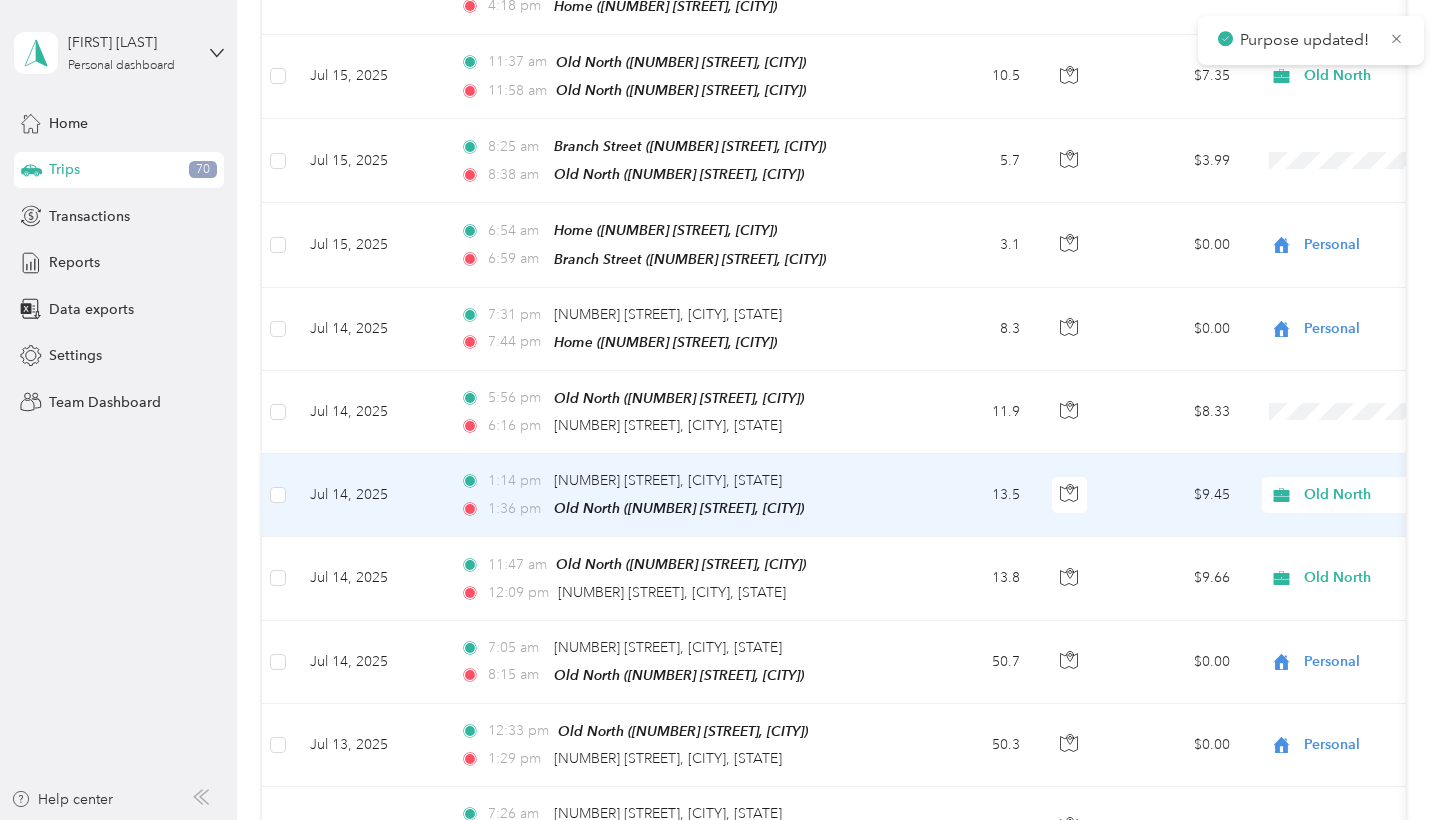 click on "Personal" at bounding box center (1334, 439) 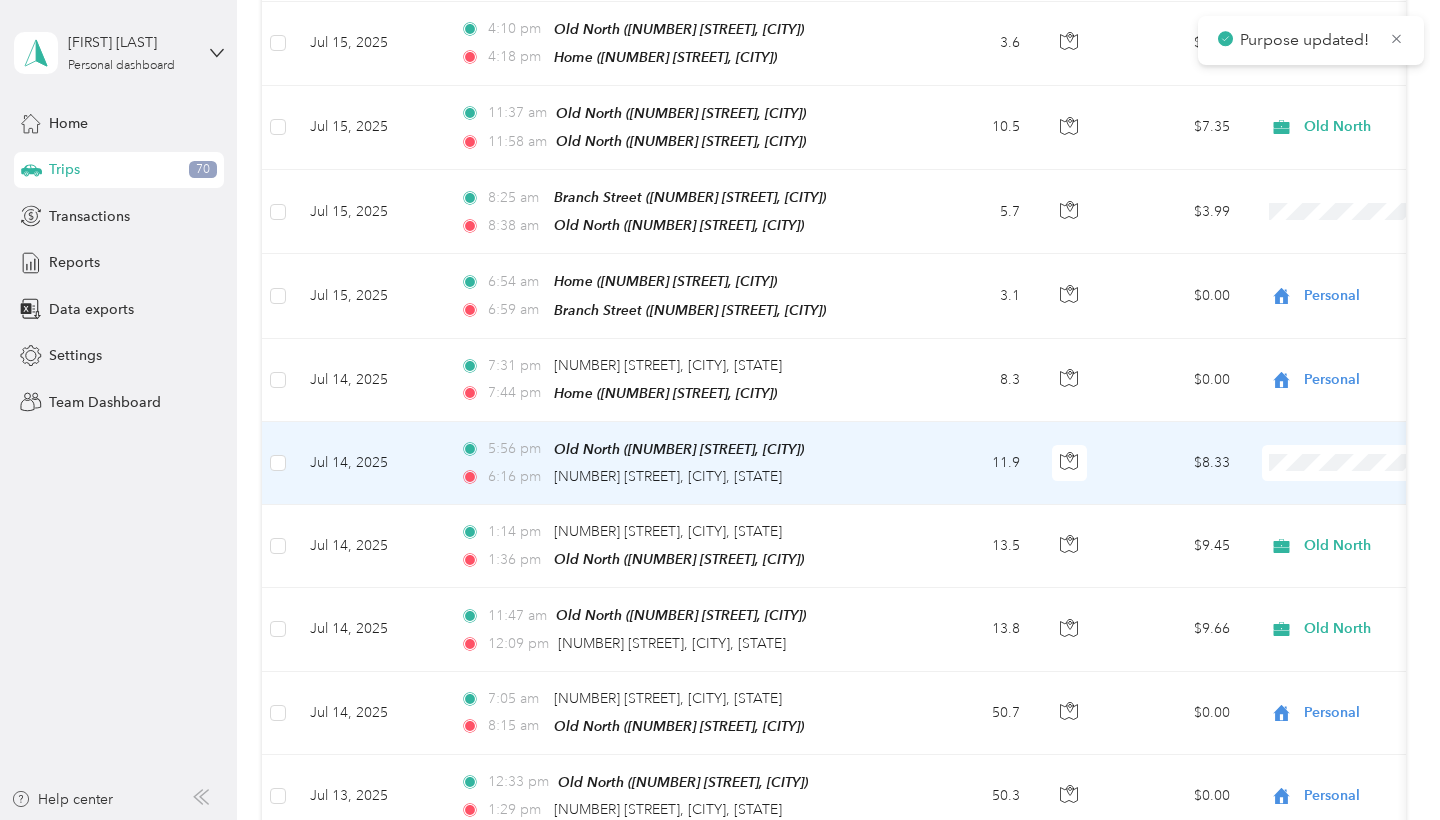 scroll, scrollTop: 9152, scrollLeft: 0, axis: vertical 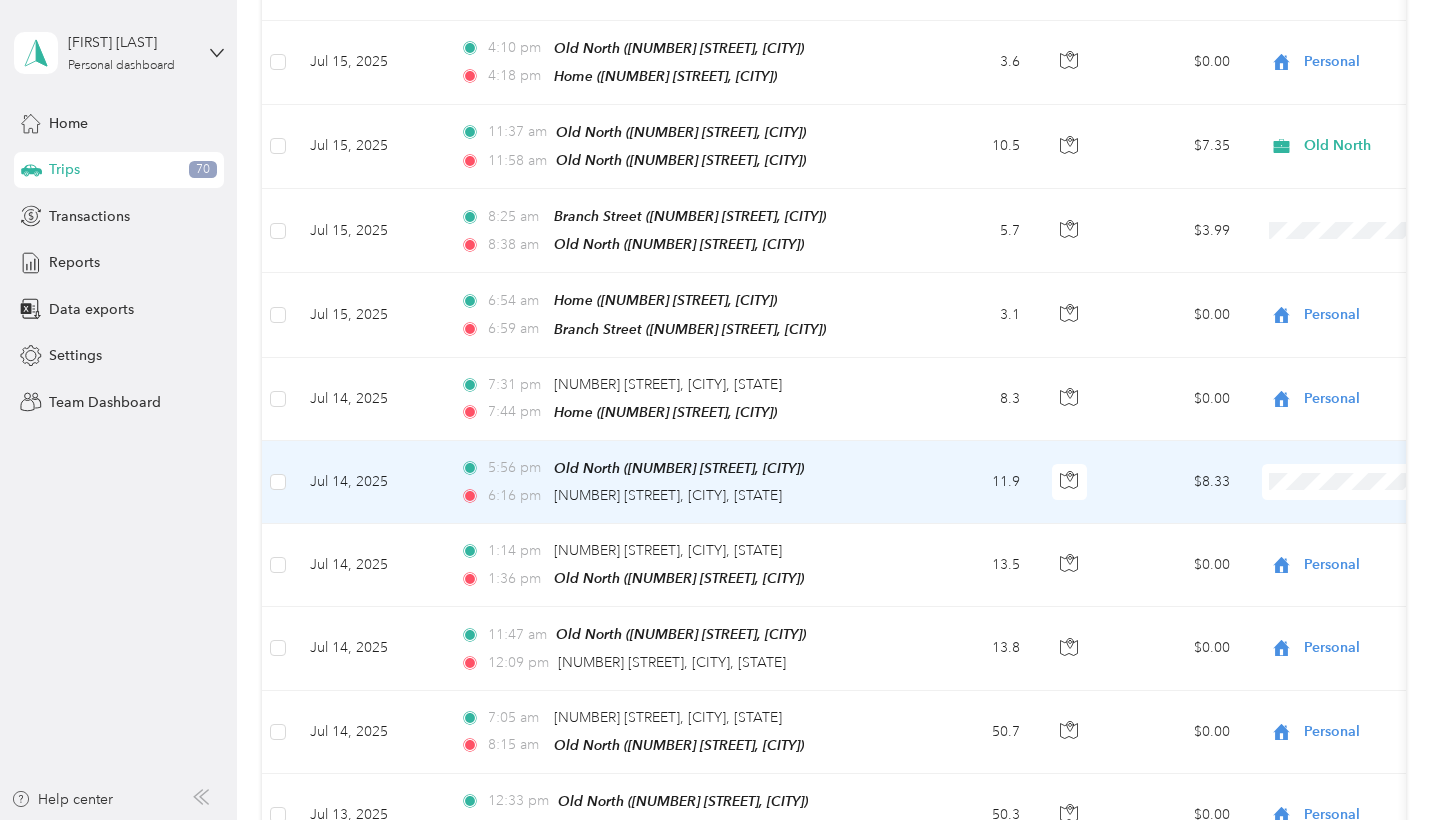 click on "Personal" at bounding box center [1334, 426] 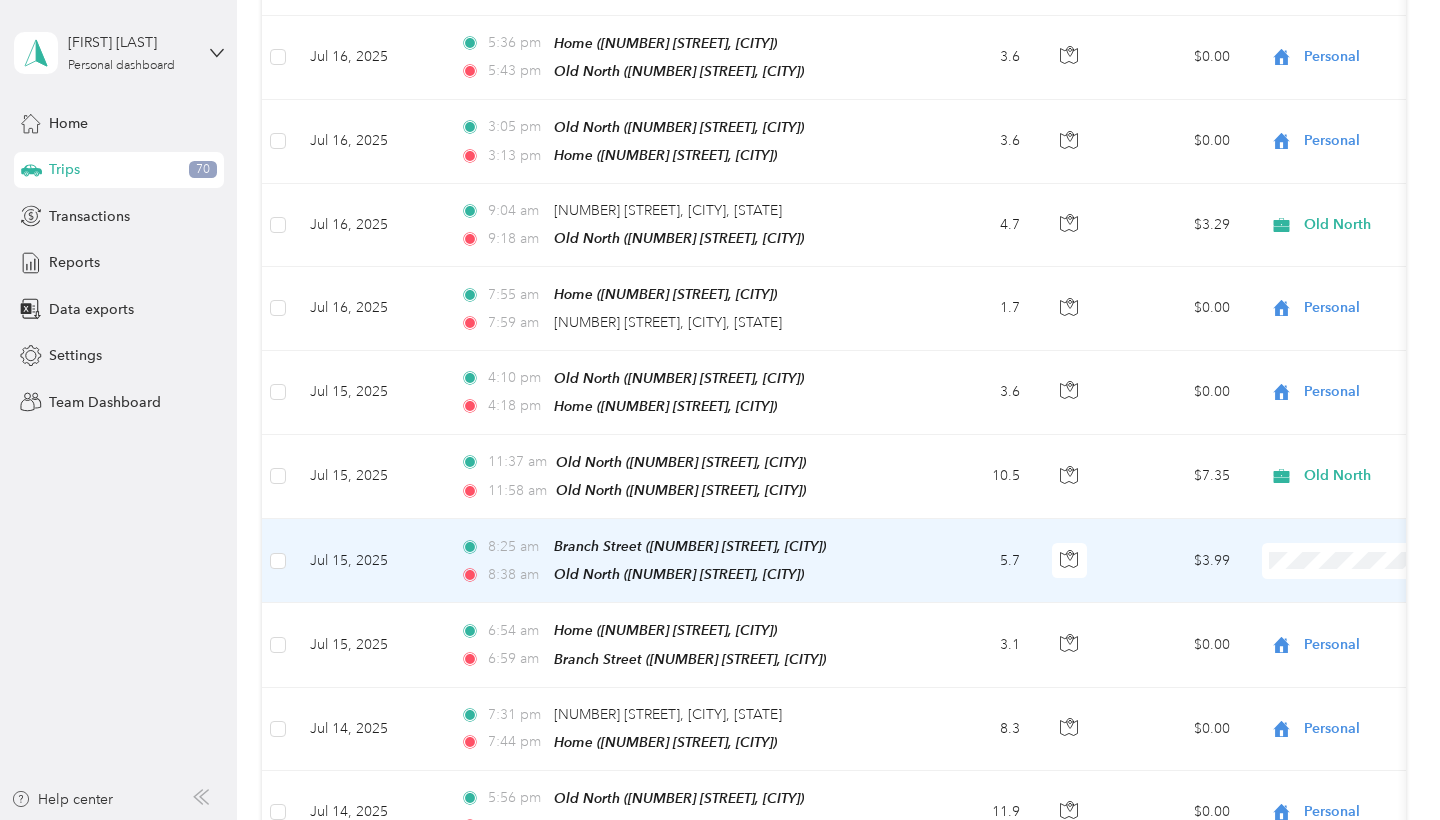 scroll, scrollTop: 8811, scrollLeft: 0, axis: vertical 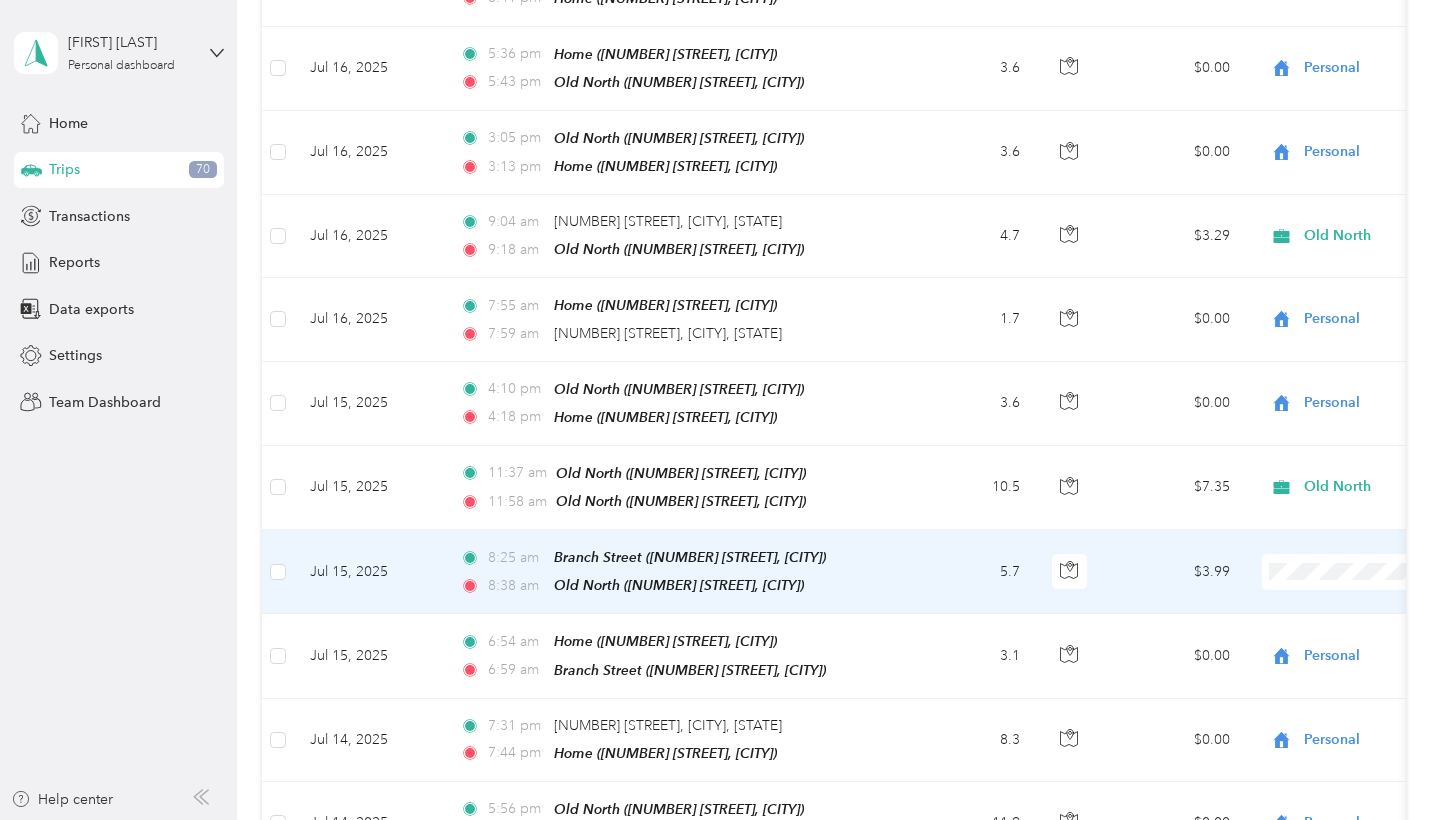 click on "Personal" at bounding box center [1334, 521] 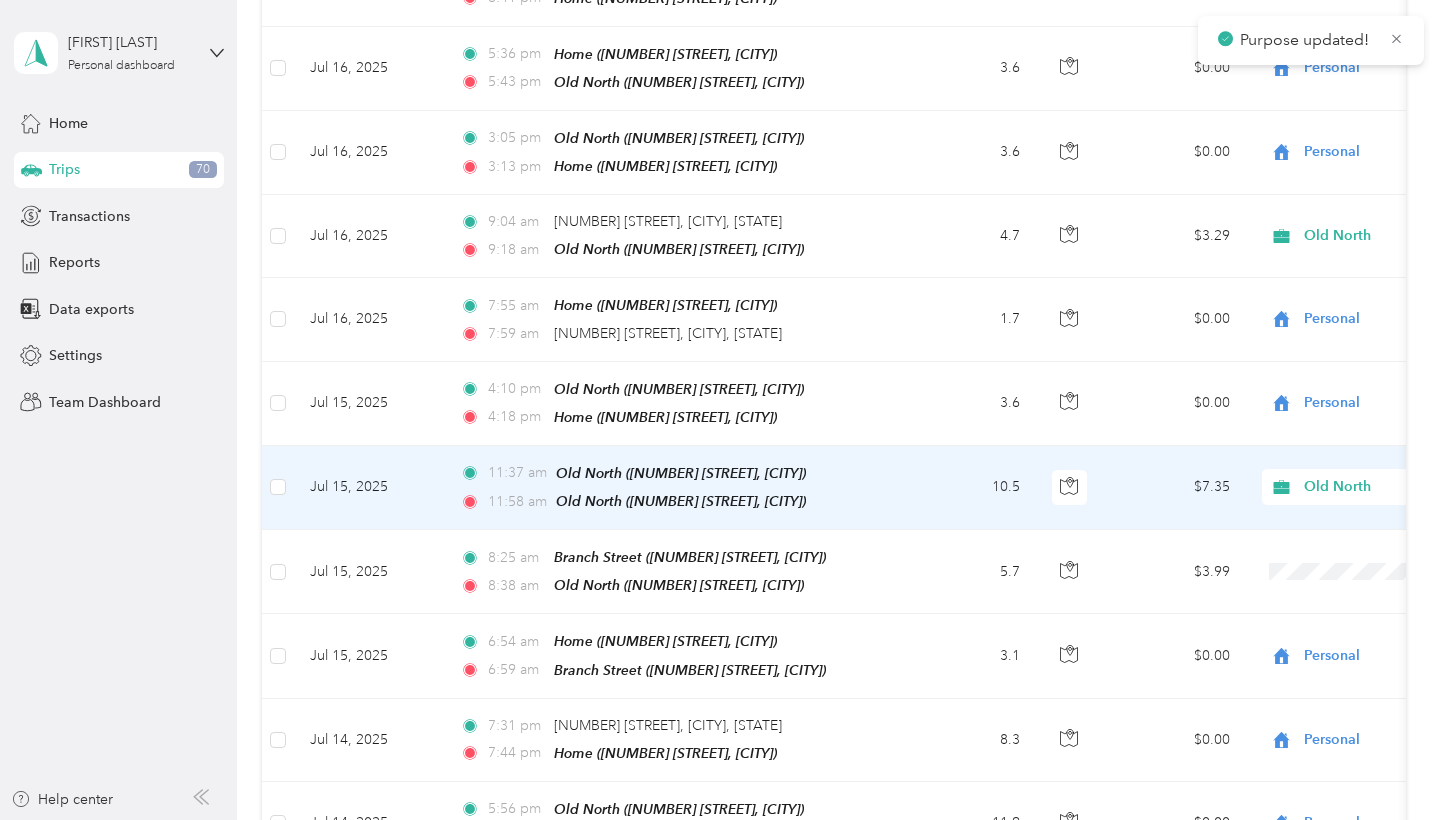 click on "Old North" at bounding box center [1395, 487] 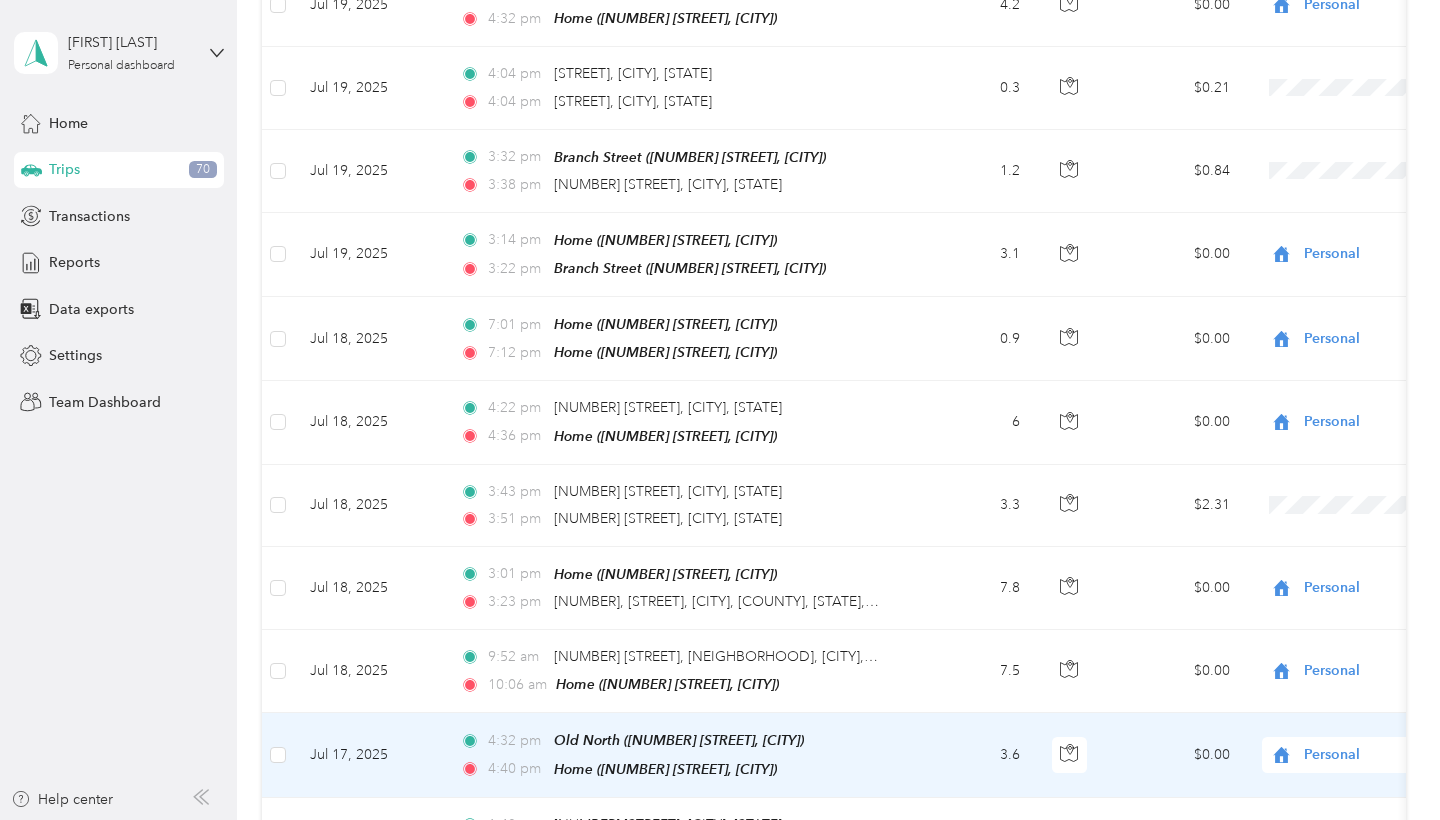 scroll, scrollTop: 7700, scrollLeft: 0, axis: vertical 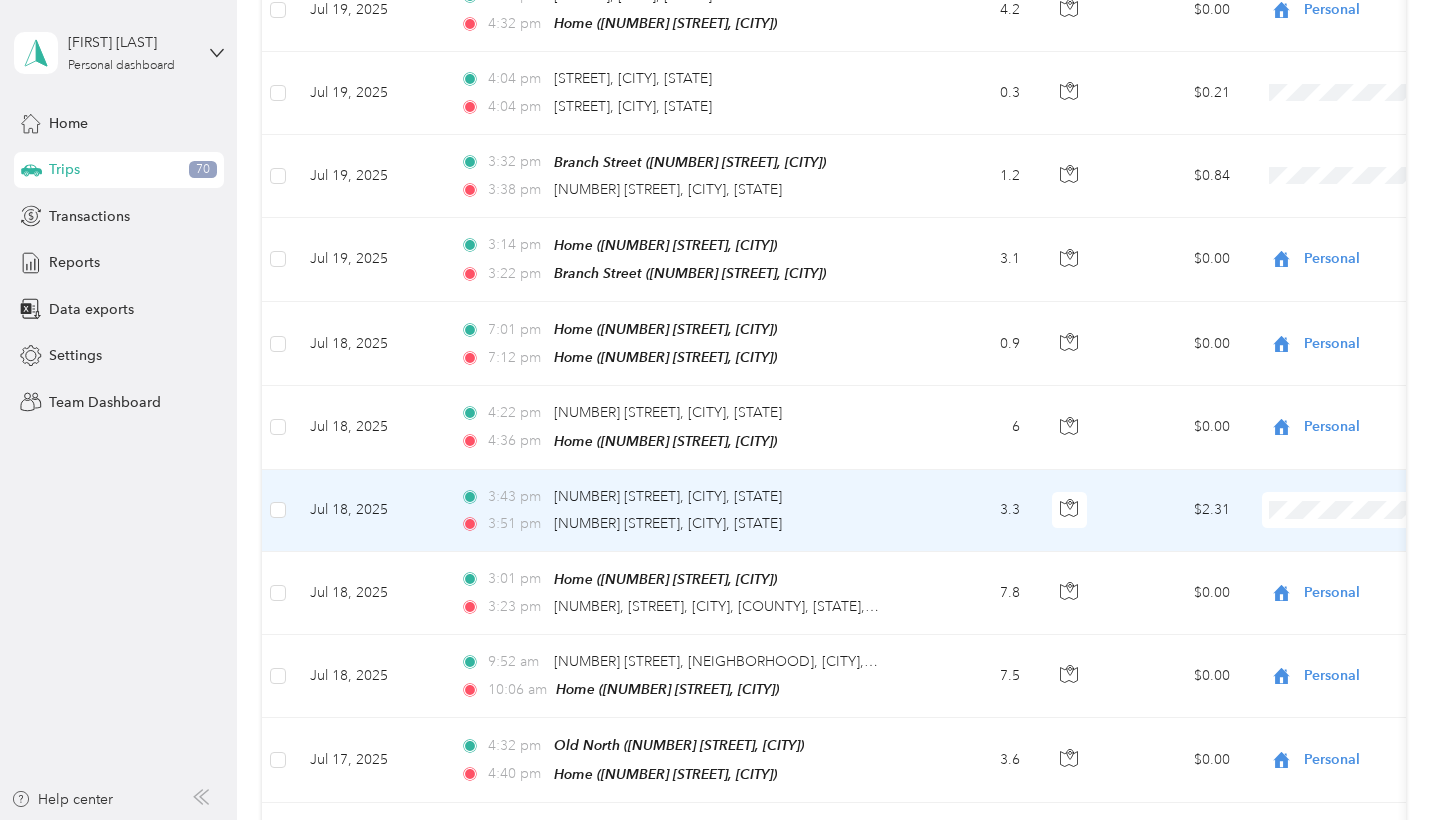 click on "Personal" at bounding box center [1334, 480] 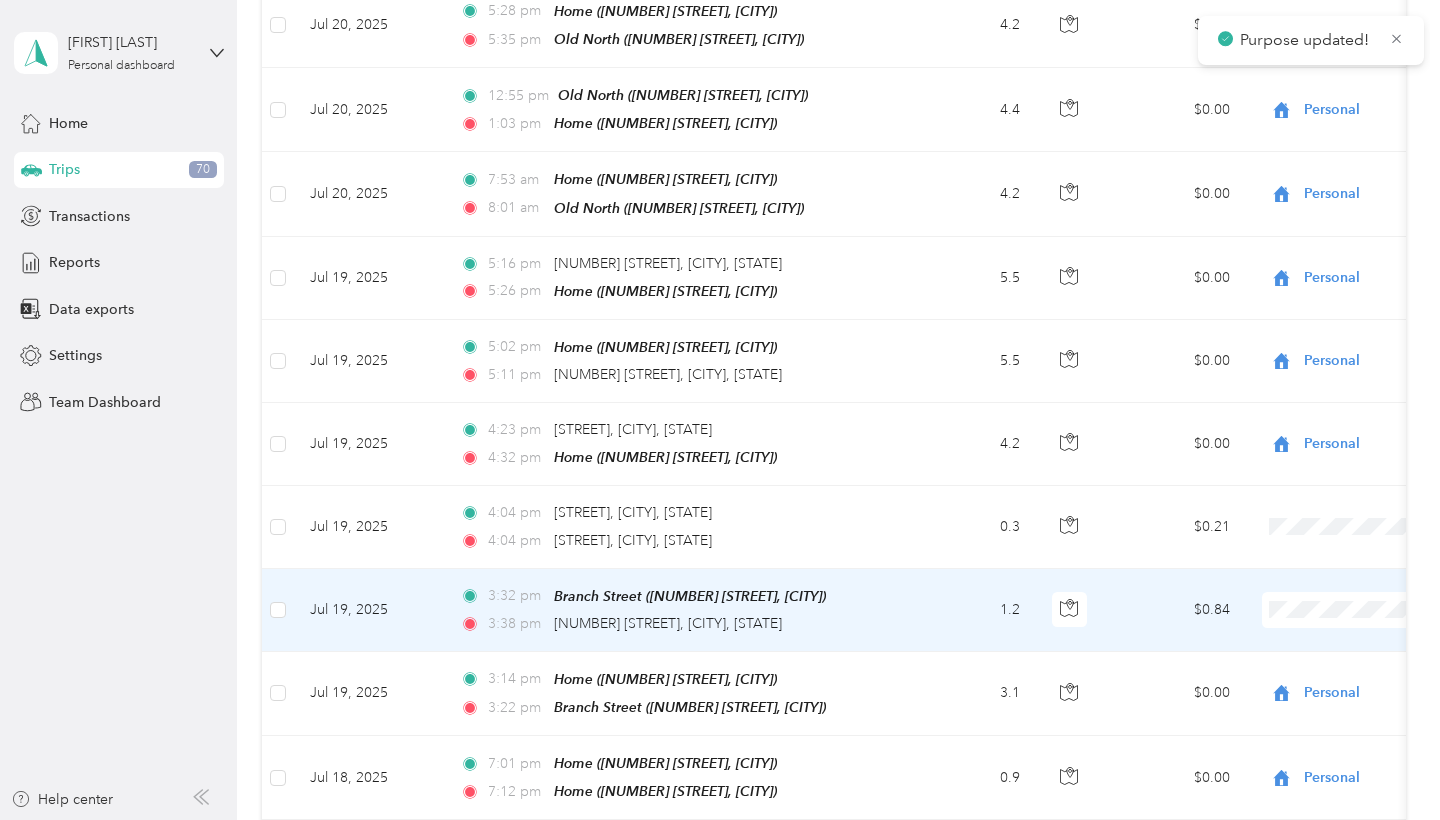 scroll, scrollTop: 7247, scrollLeft: 0, axis: vertical 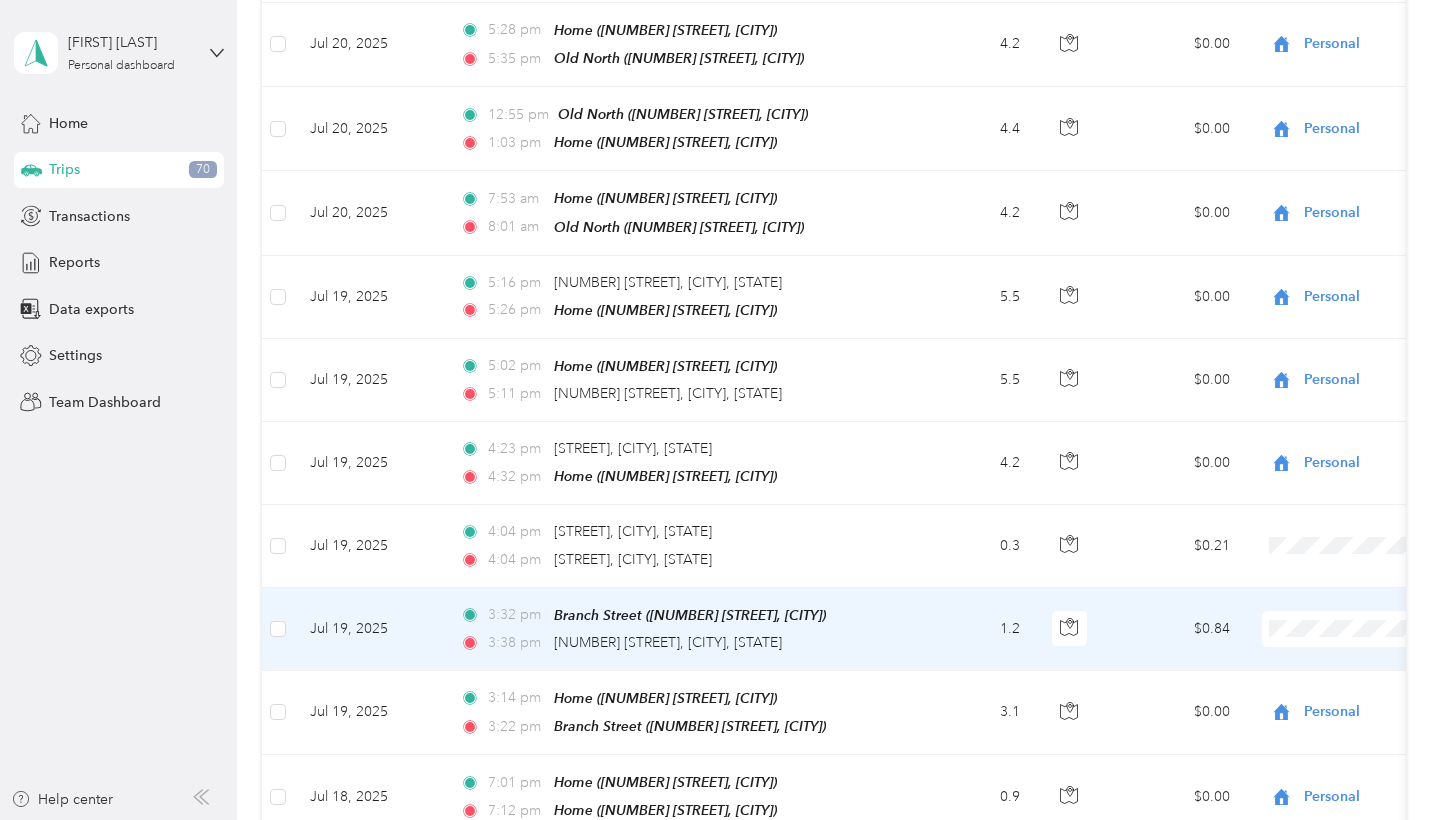 click on "Personal" at bounding box center (1334, 280) 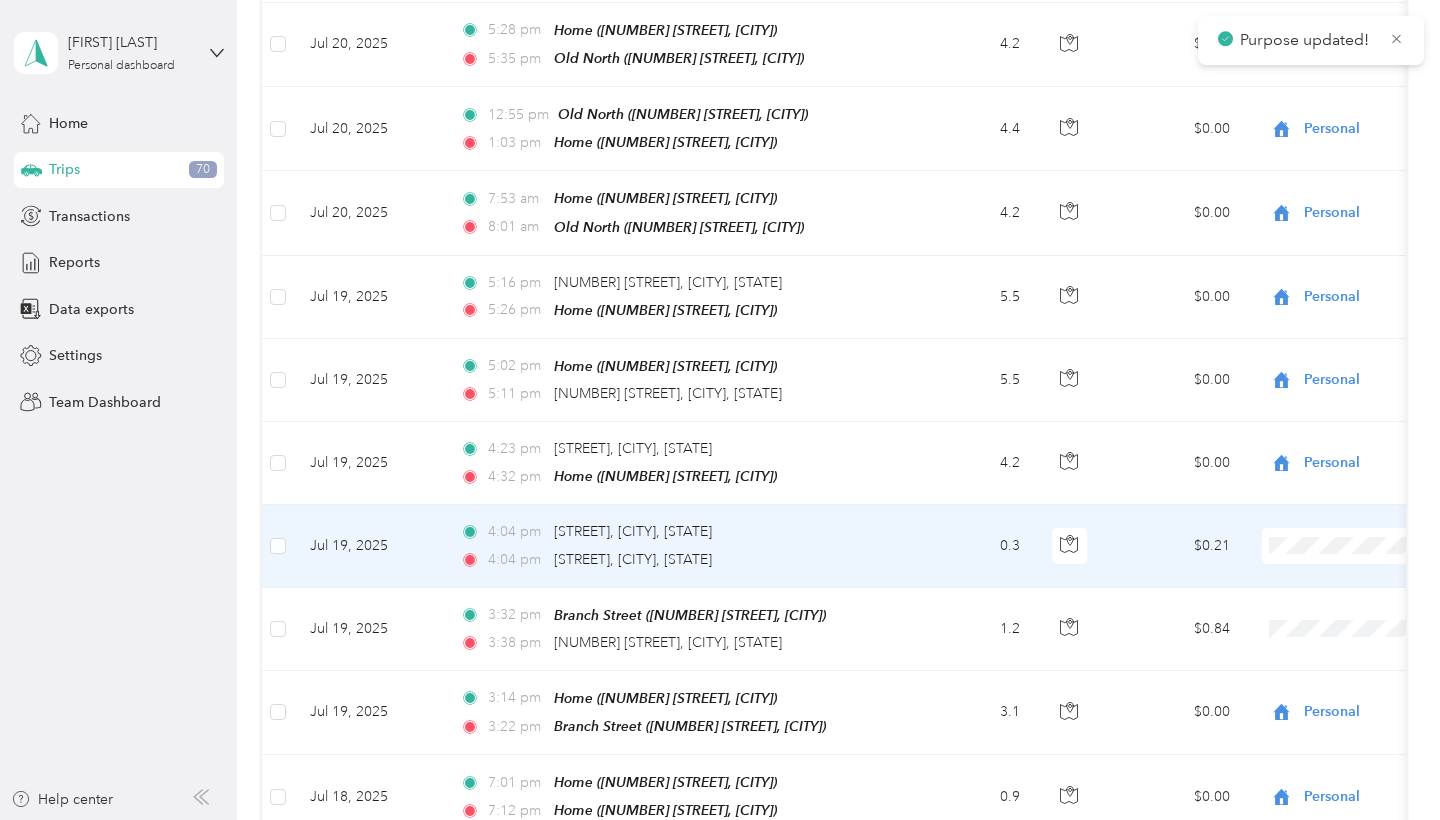 click on "Personal" at bounding box center (1316, 520) 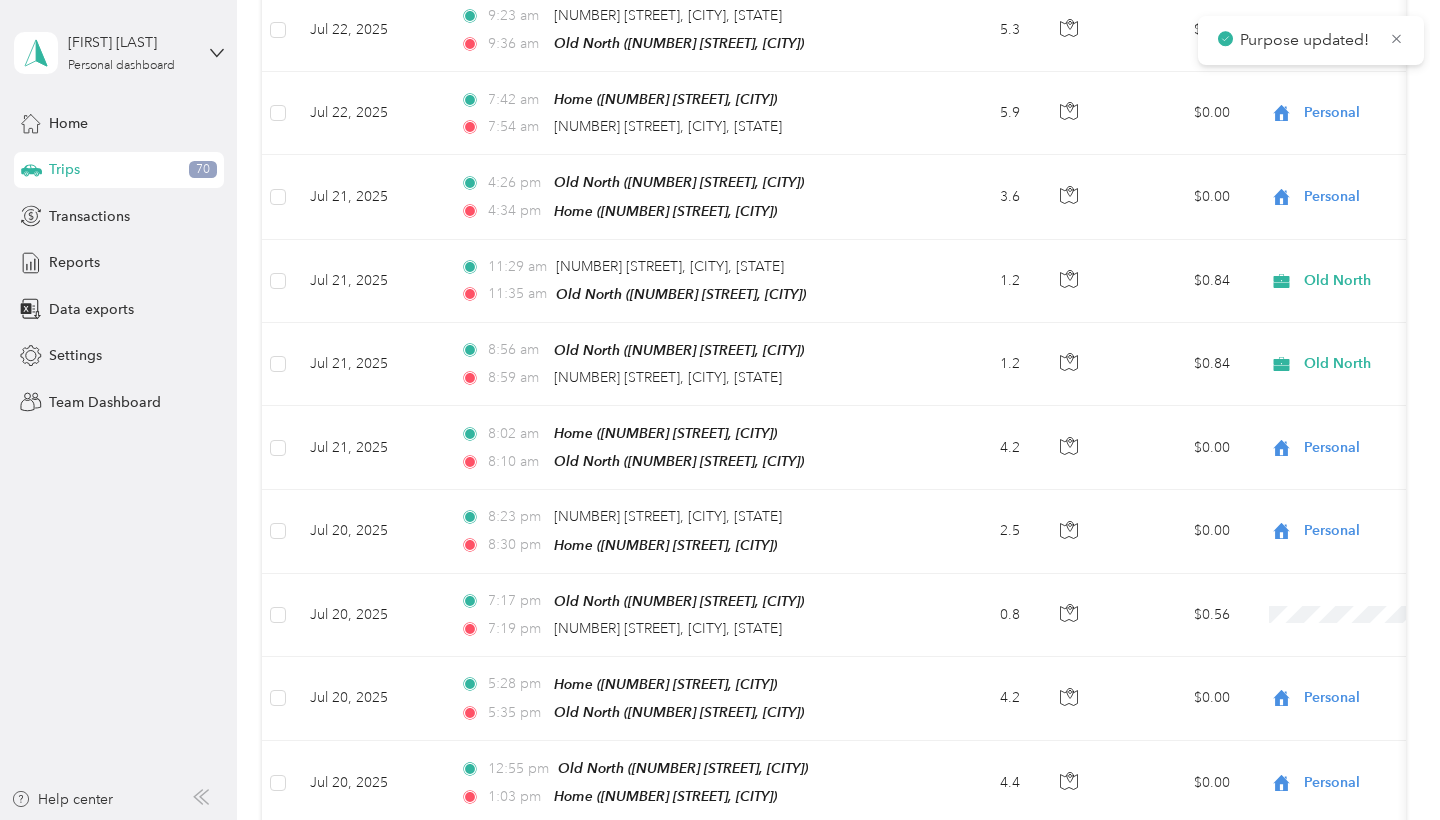 scroll, scrollTop: 6582, scrollLeft: 0, axis: vertical 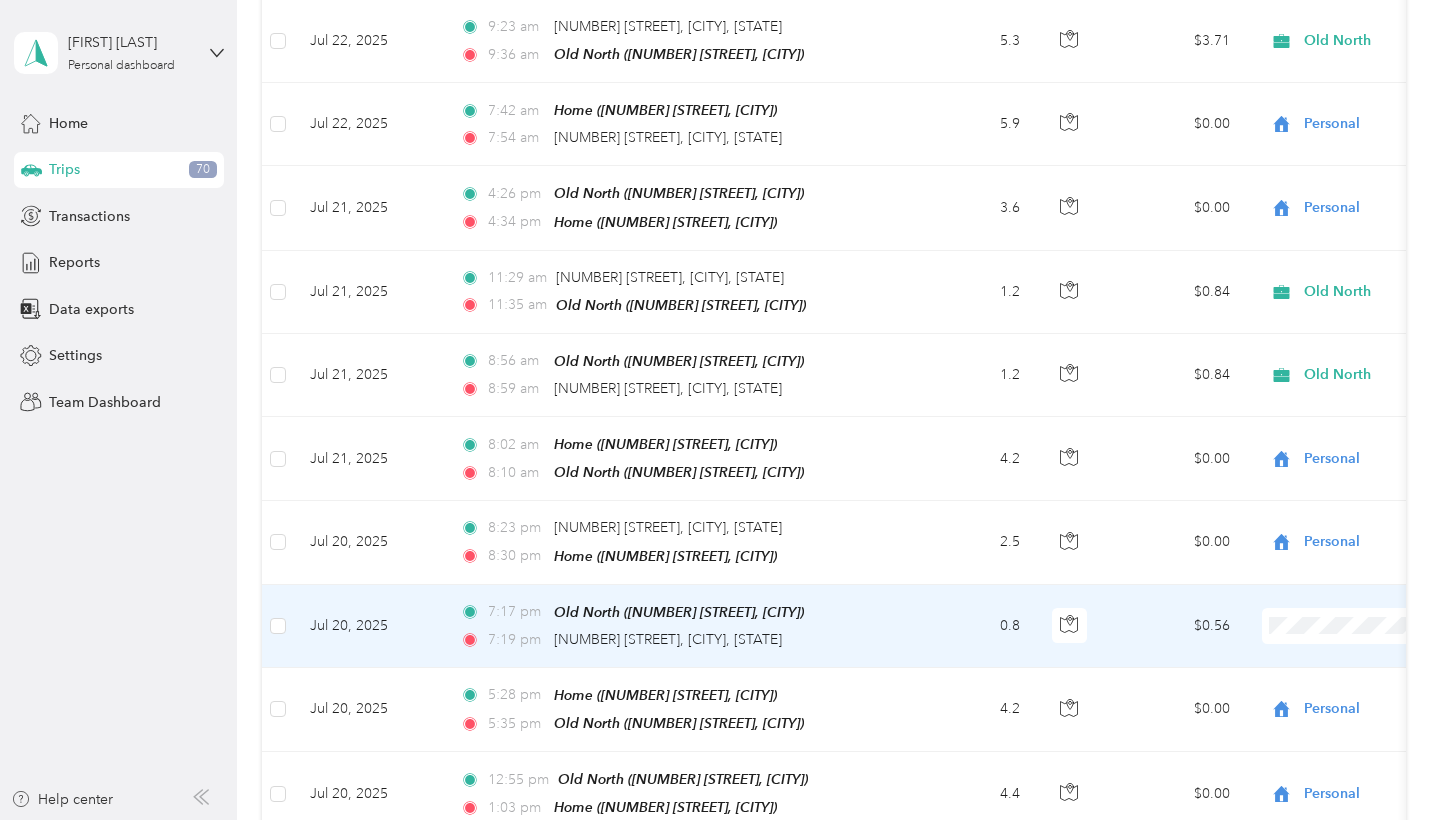 click on "Personal" at bounding box center (1334, 291) 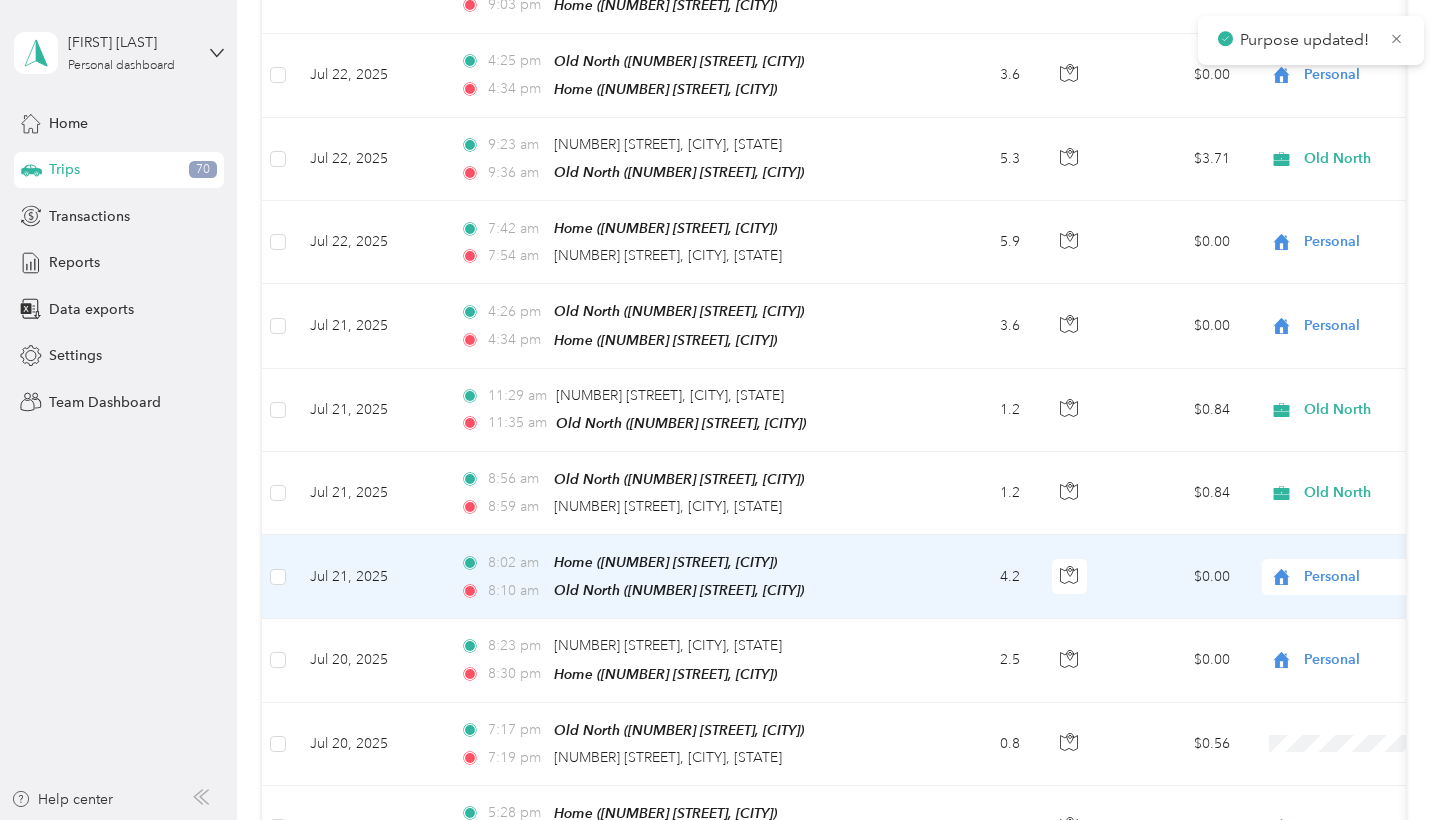 scroll, scrollTop: 6420, scrollLeft: 0, axis: vertical 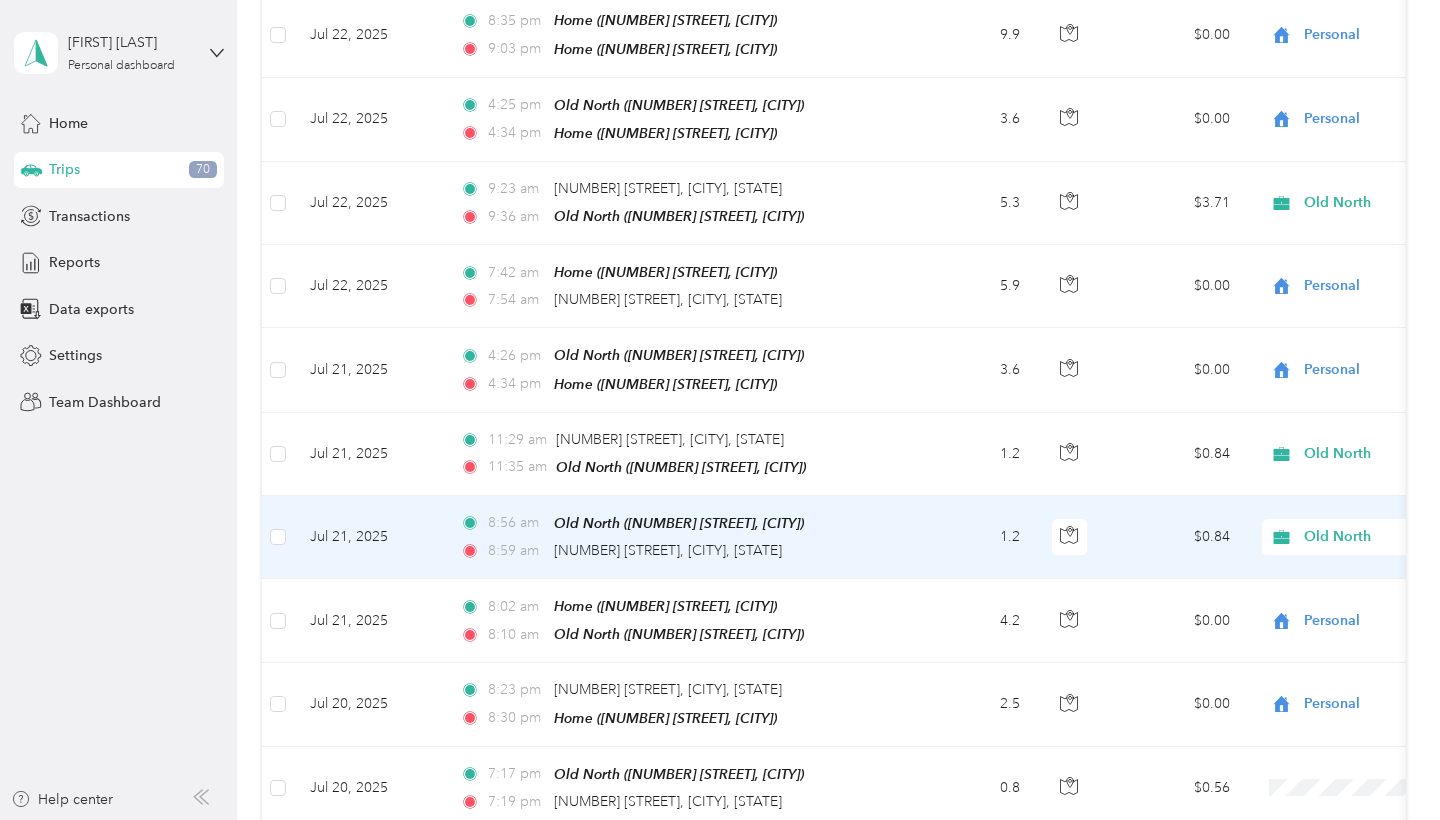 click on "Old North" at bounding box center [1395, 537] 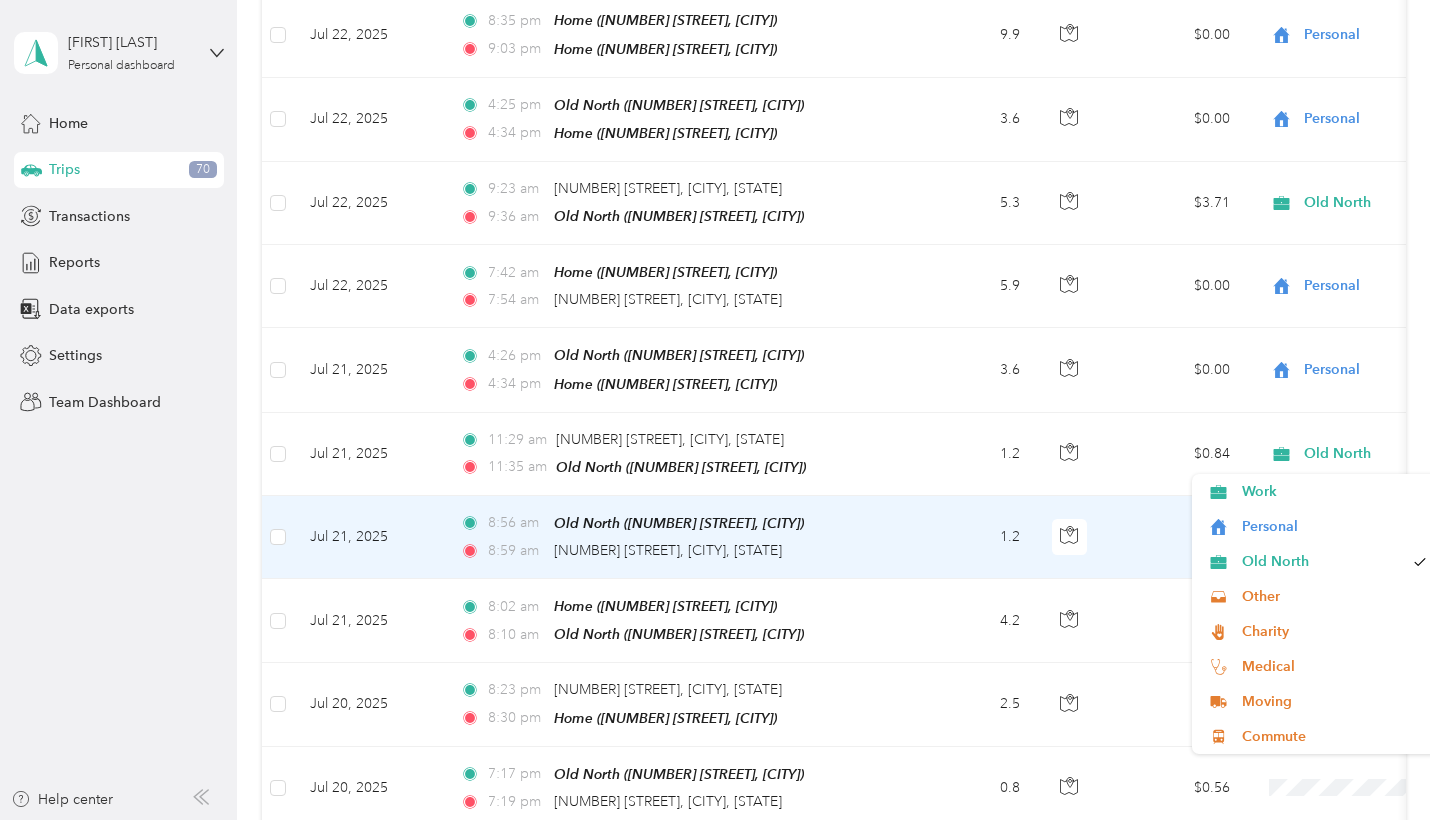 click on "Old North" at bounding box center (1395, 537) 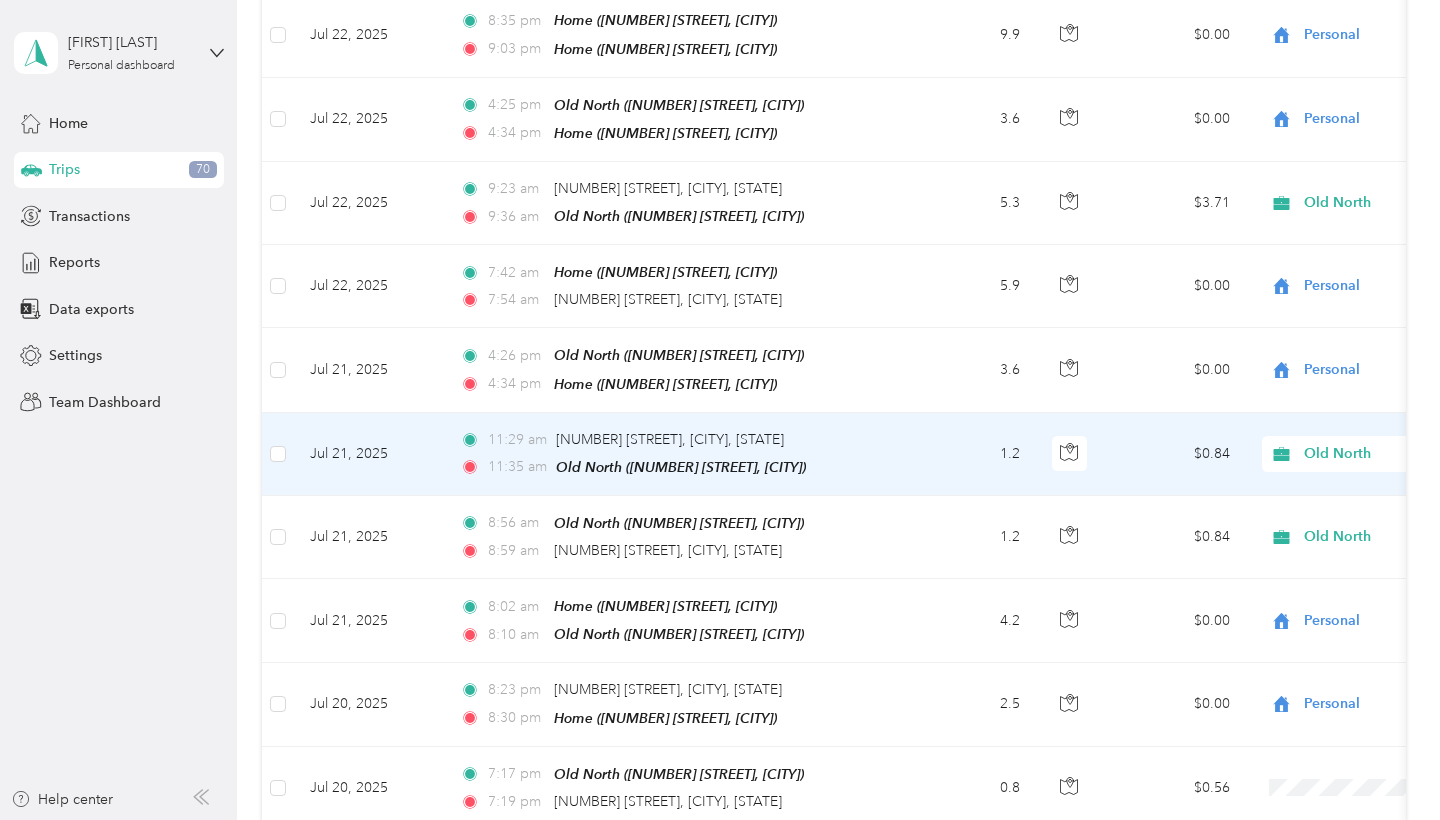 click on "Old North" at bounding box center (1378, 454) 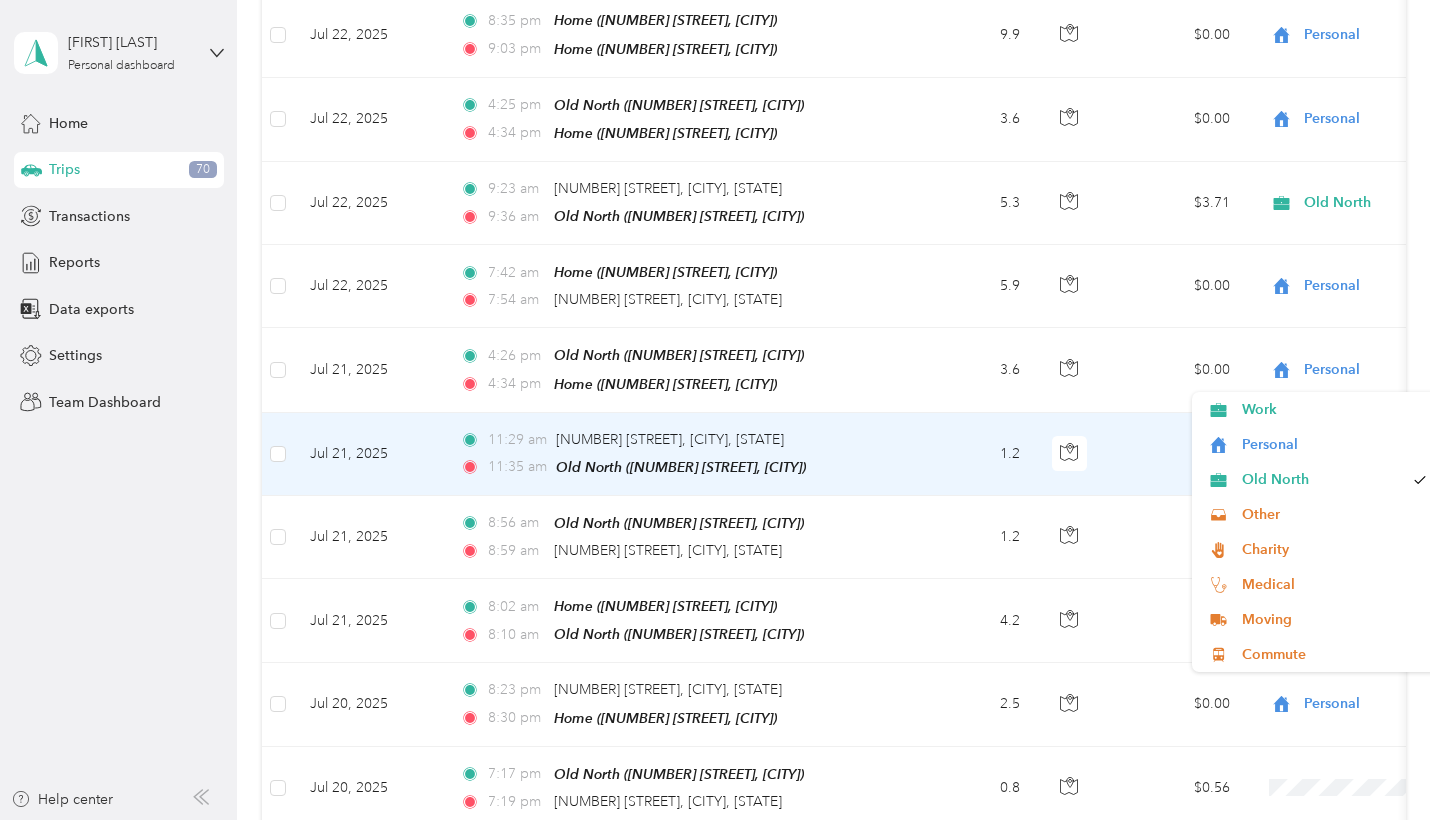 click on "Old North" at bounding box center (1378, 454) 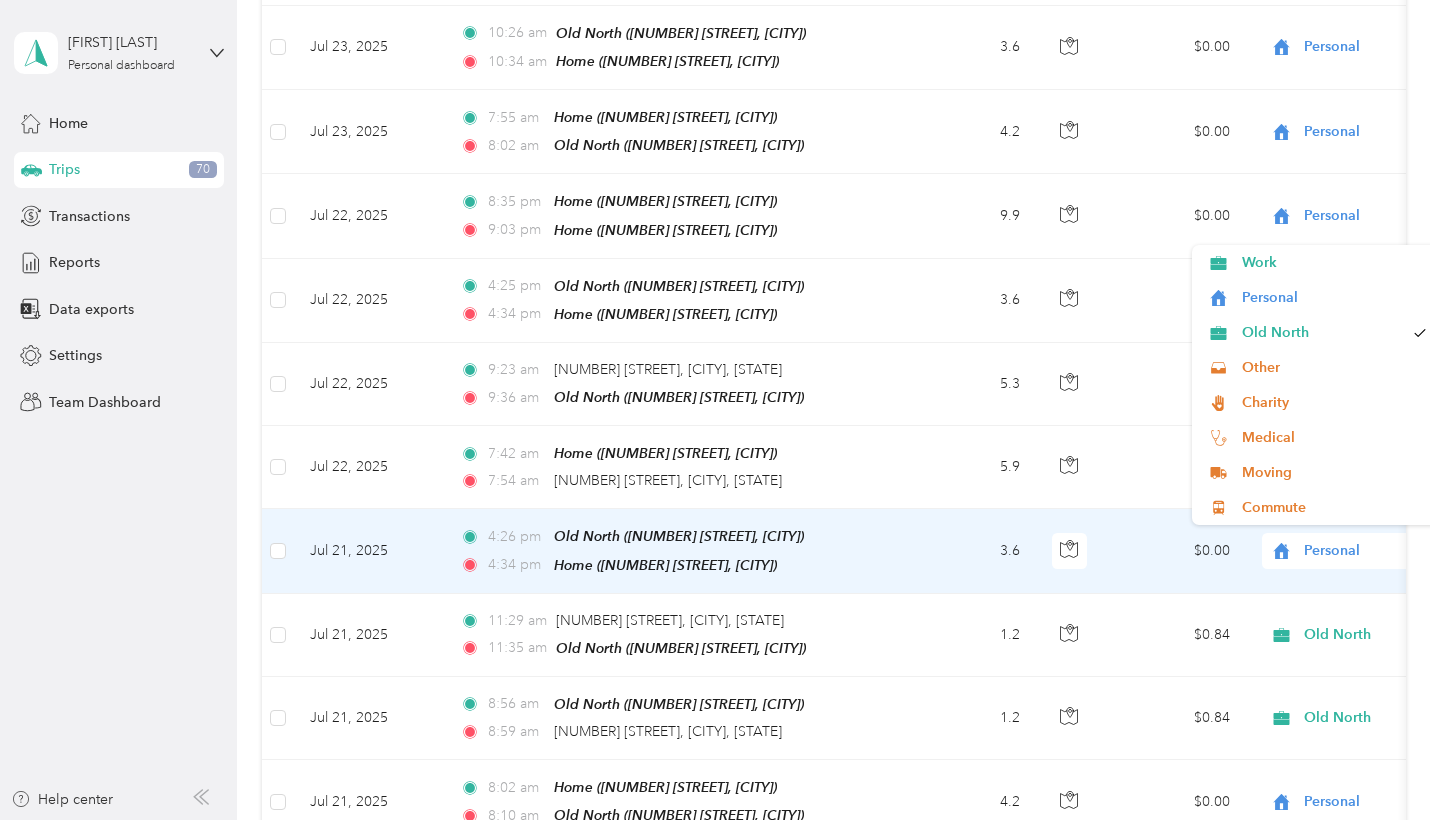 scroll, scrollTop: 6236, scrollLeft: 0, axis: vertical 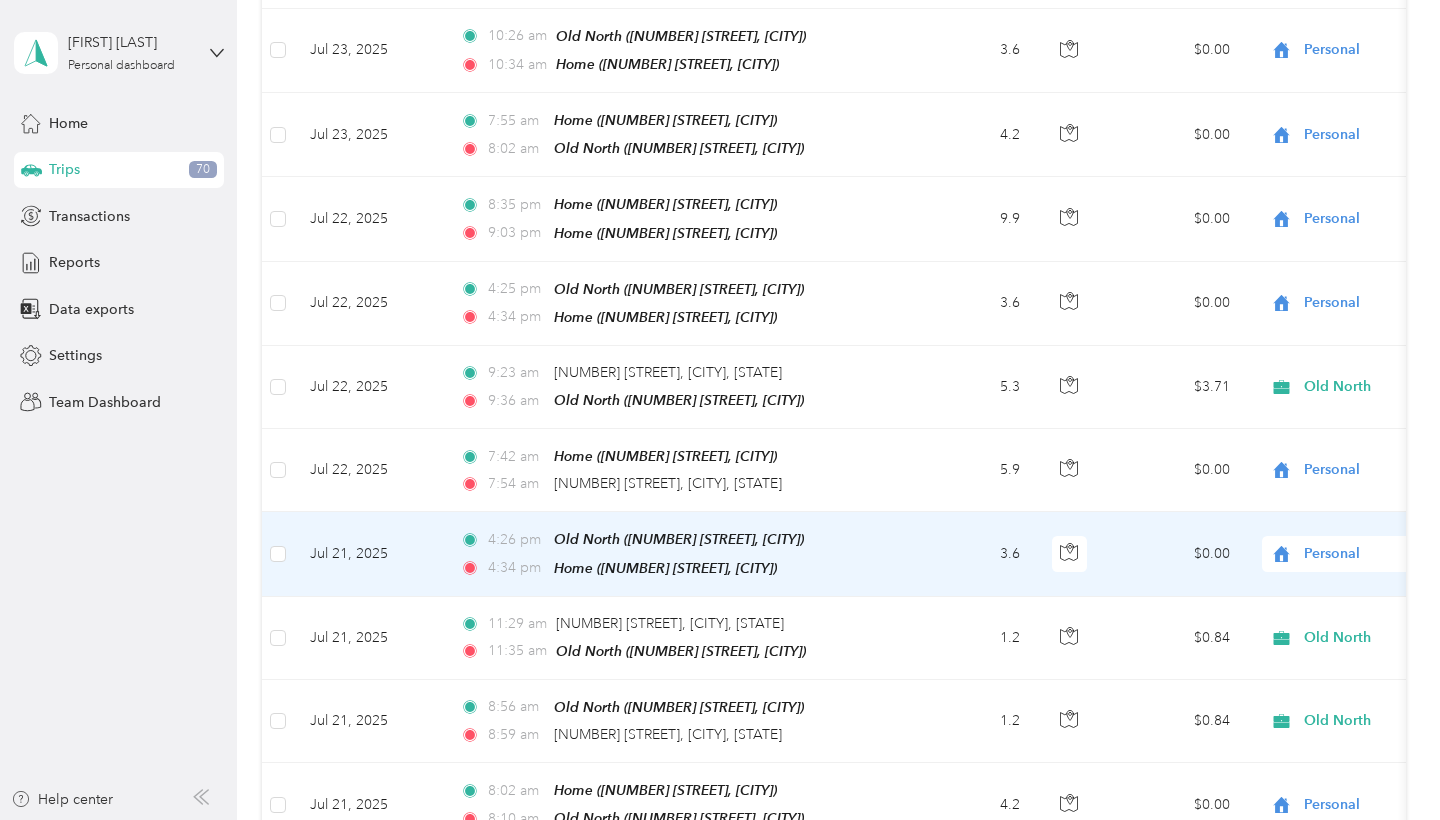click on "3.6" at bounding box center [970, 554] 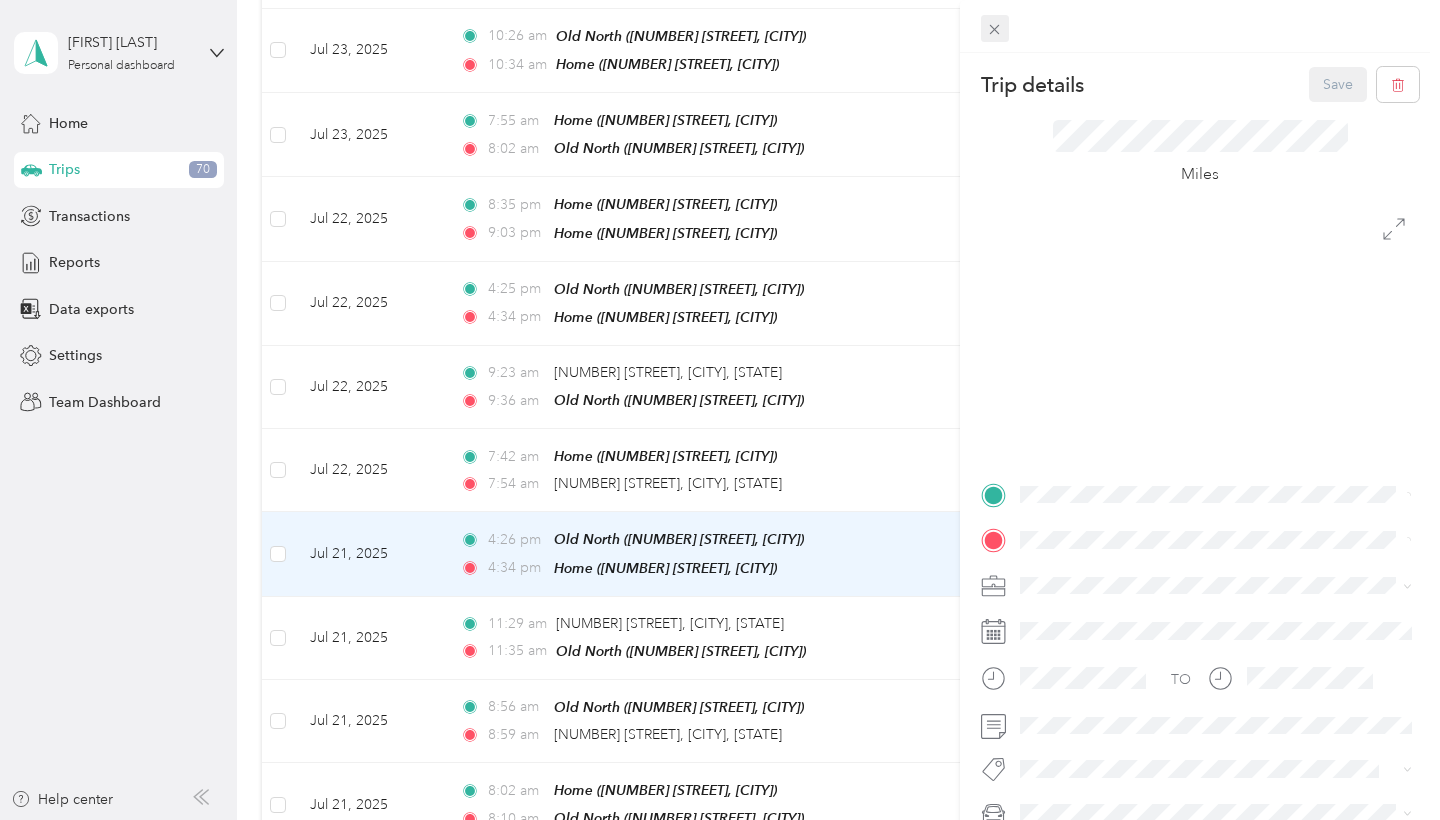 click 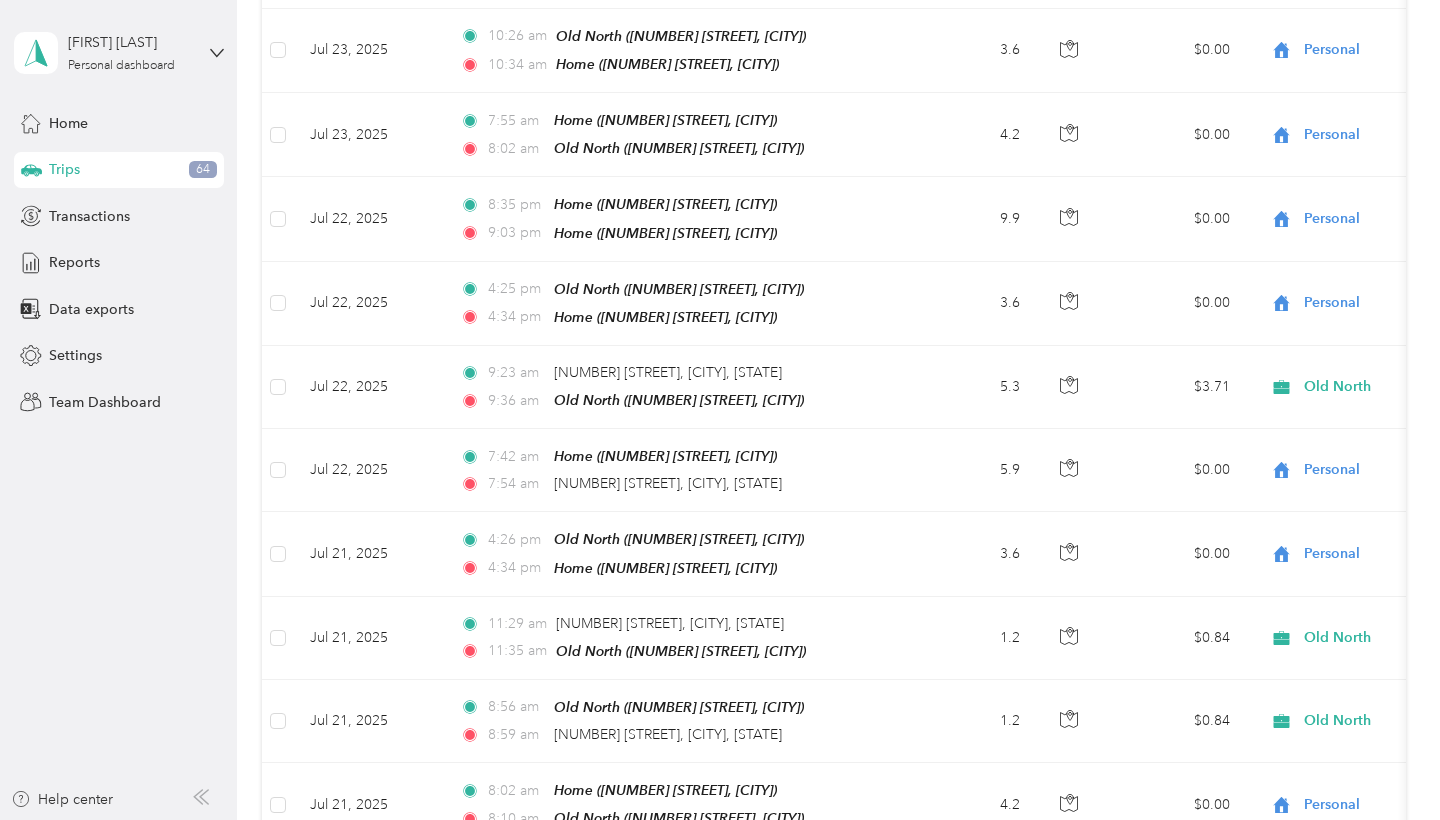 click on "Trip details Save This trip cannot be edited because it is either under review, approved, or paid. Contact your Team Manager to edit it. Miles TO Add photo" at bounding box center [720, 410] 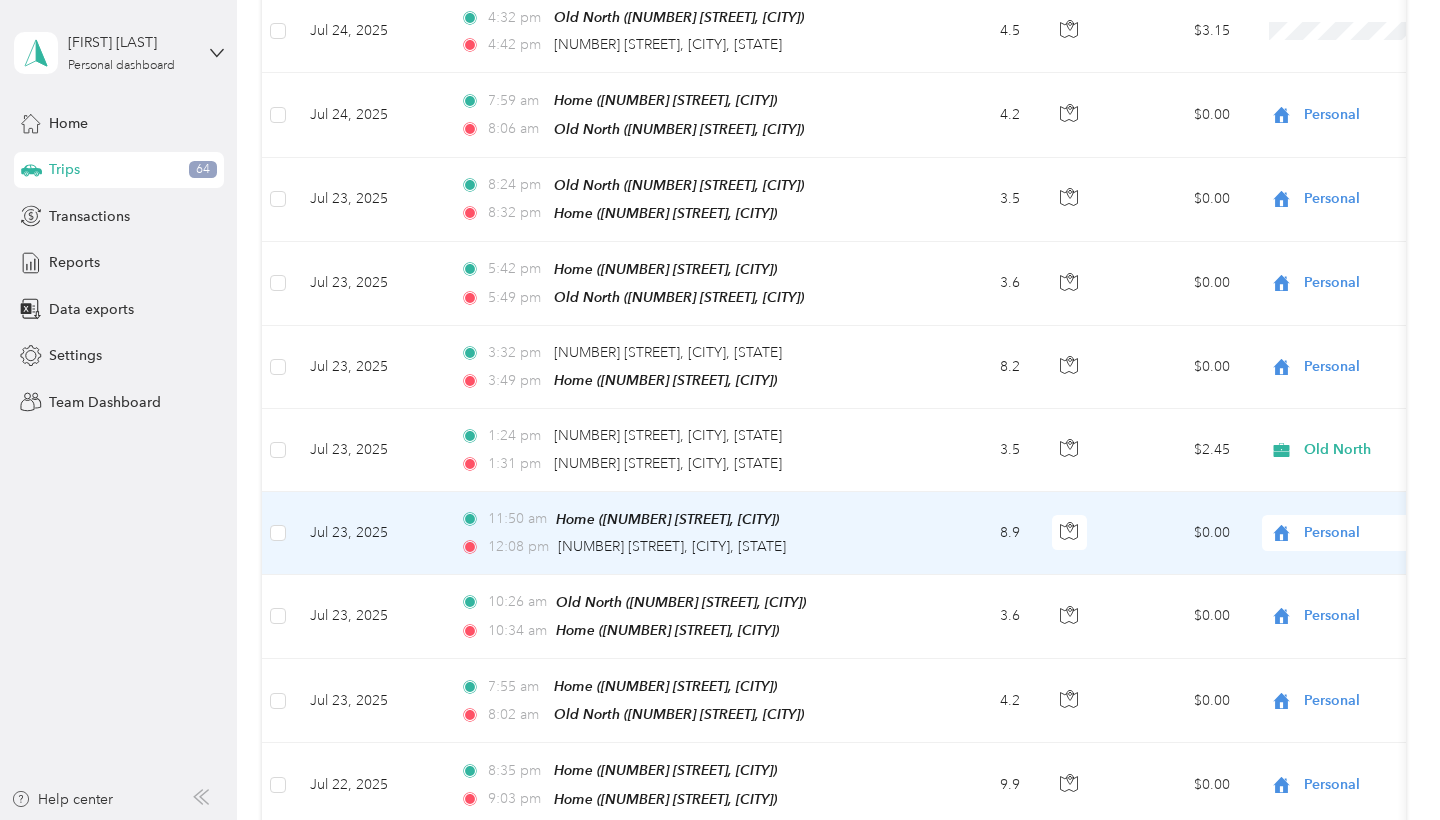 scroll, scrollTop: 5666, scrollLeft: 0, axis: vertical 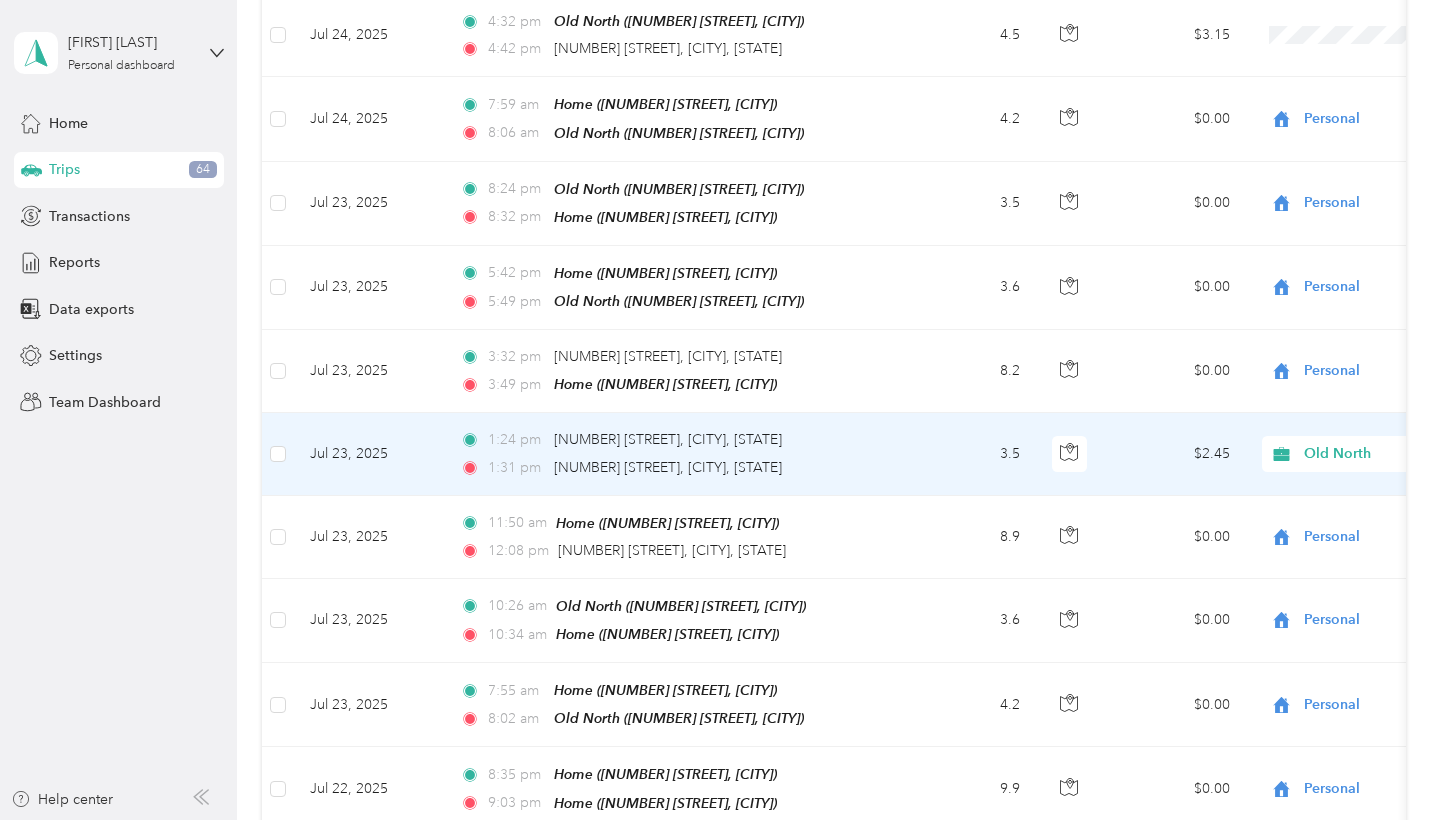 click on "Old North" at bounding box center [1395, 454] 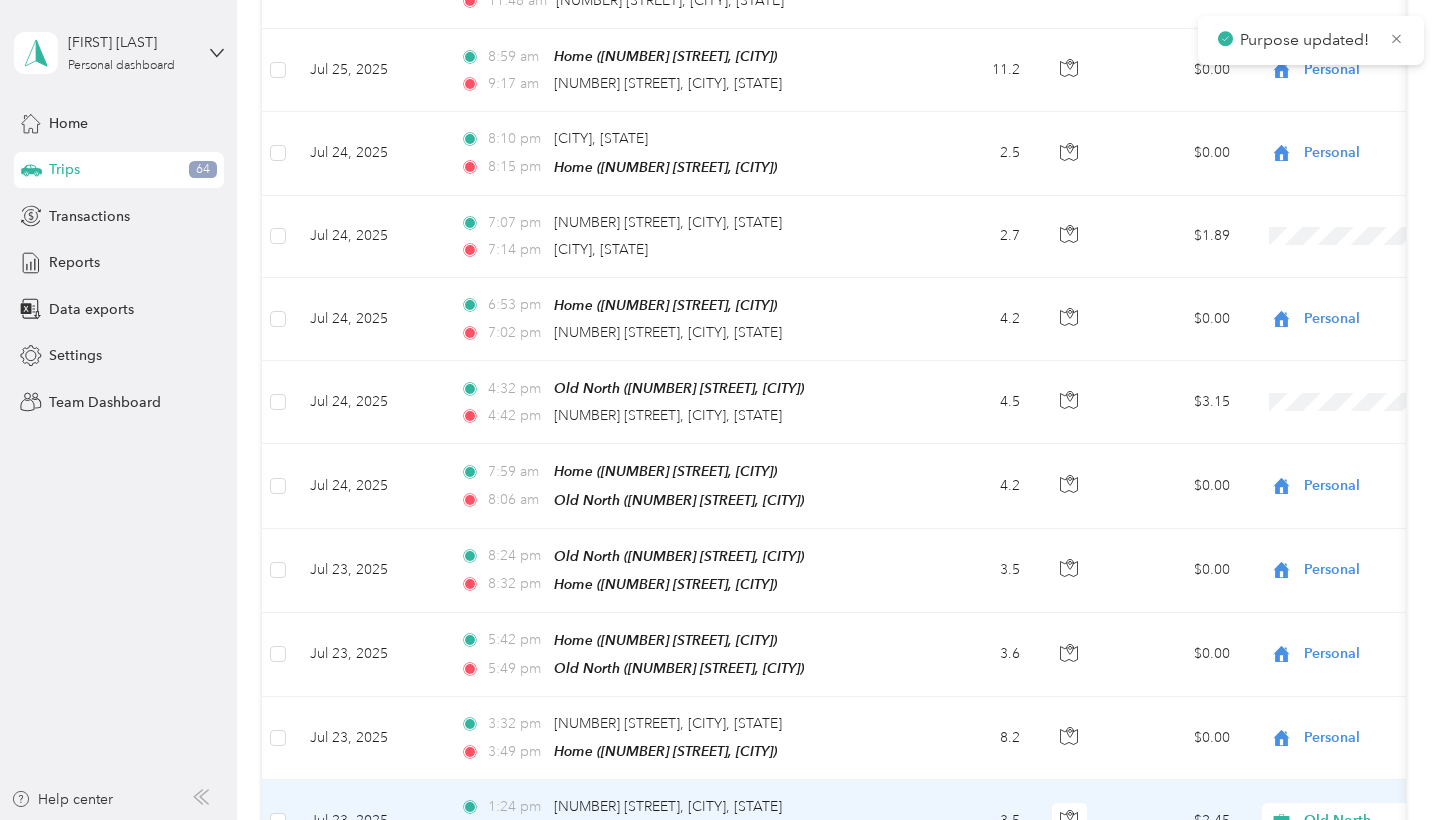 scroll, scrollTop: 5286, scrollLeft: 0, axis: vertical 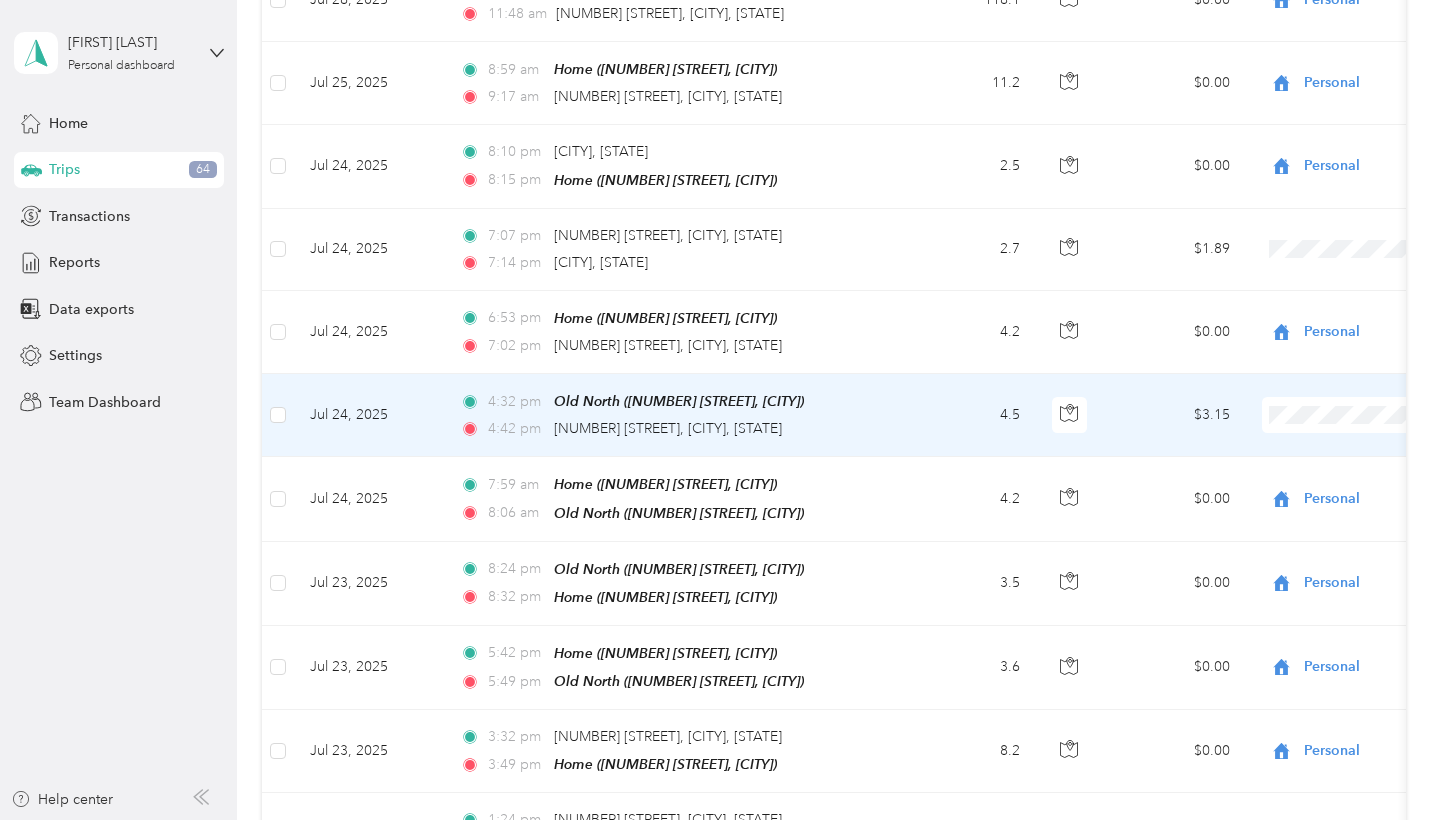 click on "Personal" at bounding box center [1334, 427] 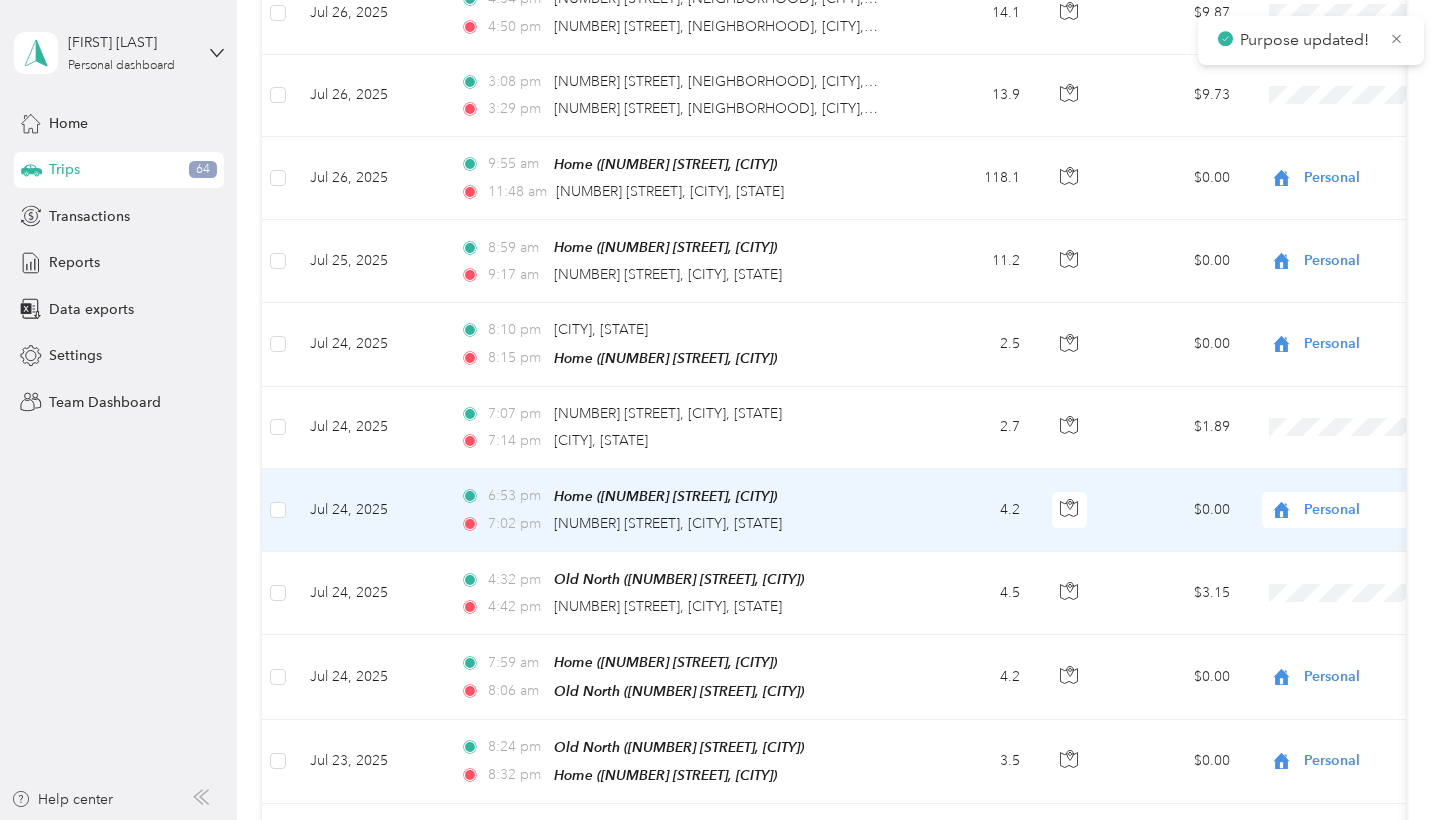 scroll, scrollTop: 5106, scrollLeft: 0, axis: vertical 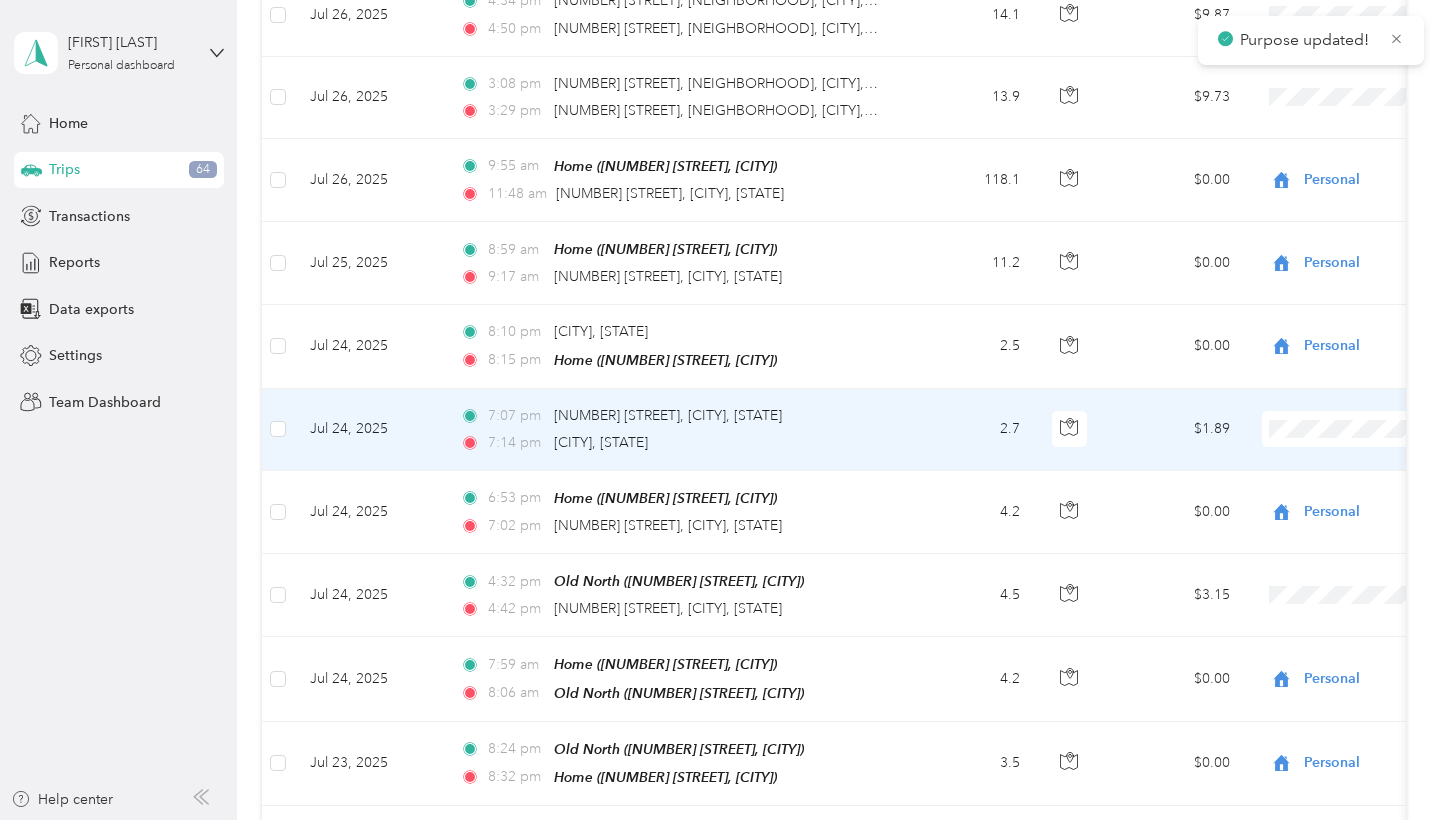 click on "Personal" at bounding box center [1334, 442] 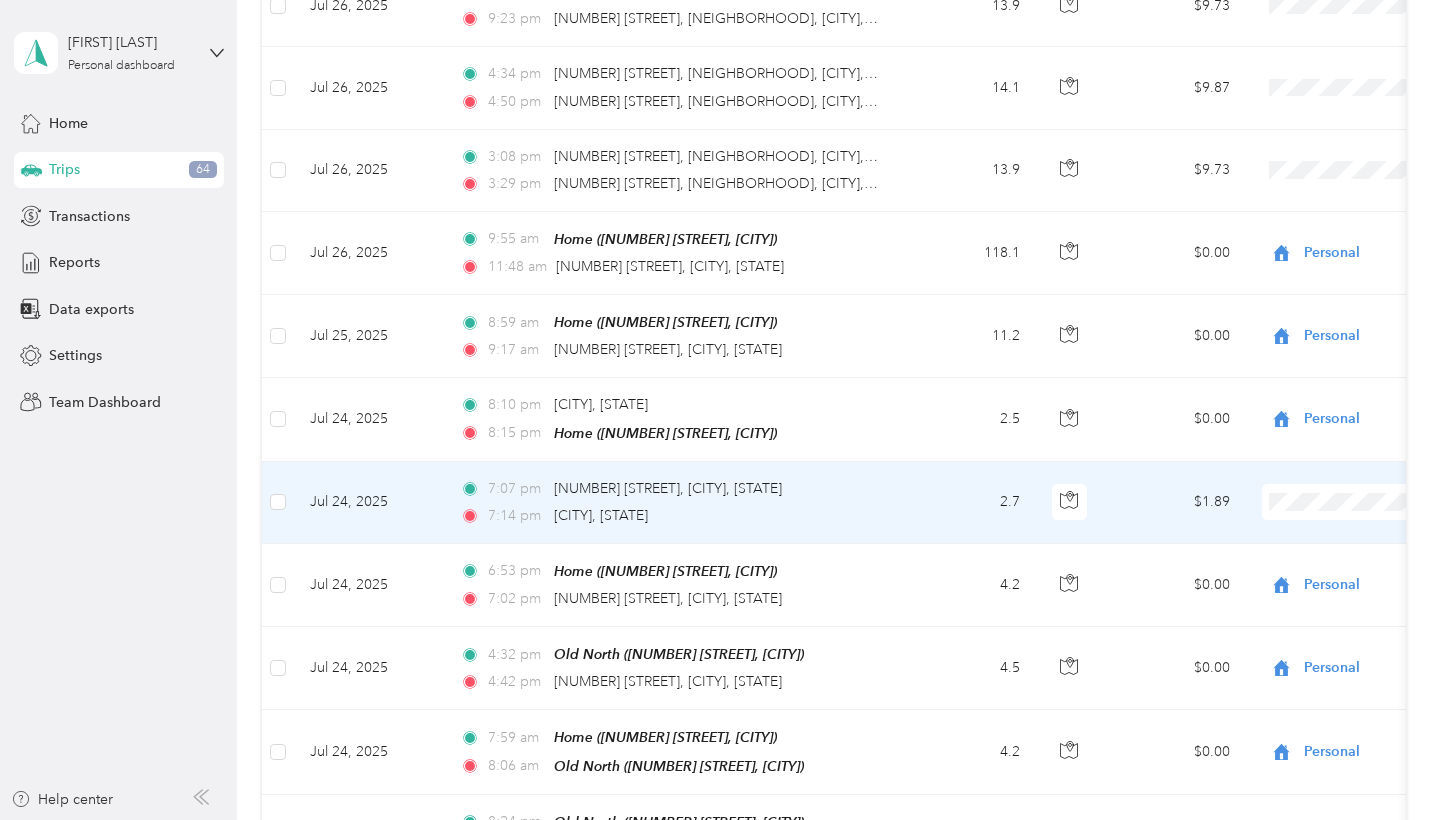 scroll, scrollTop: 5031, scrollLeft: 0, axis: vertical 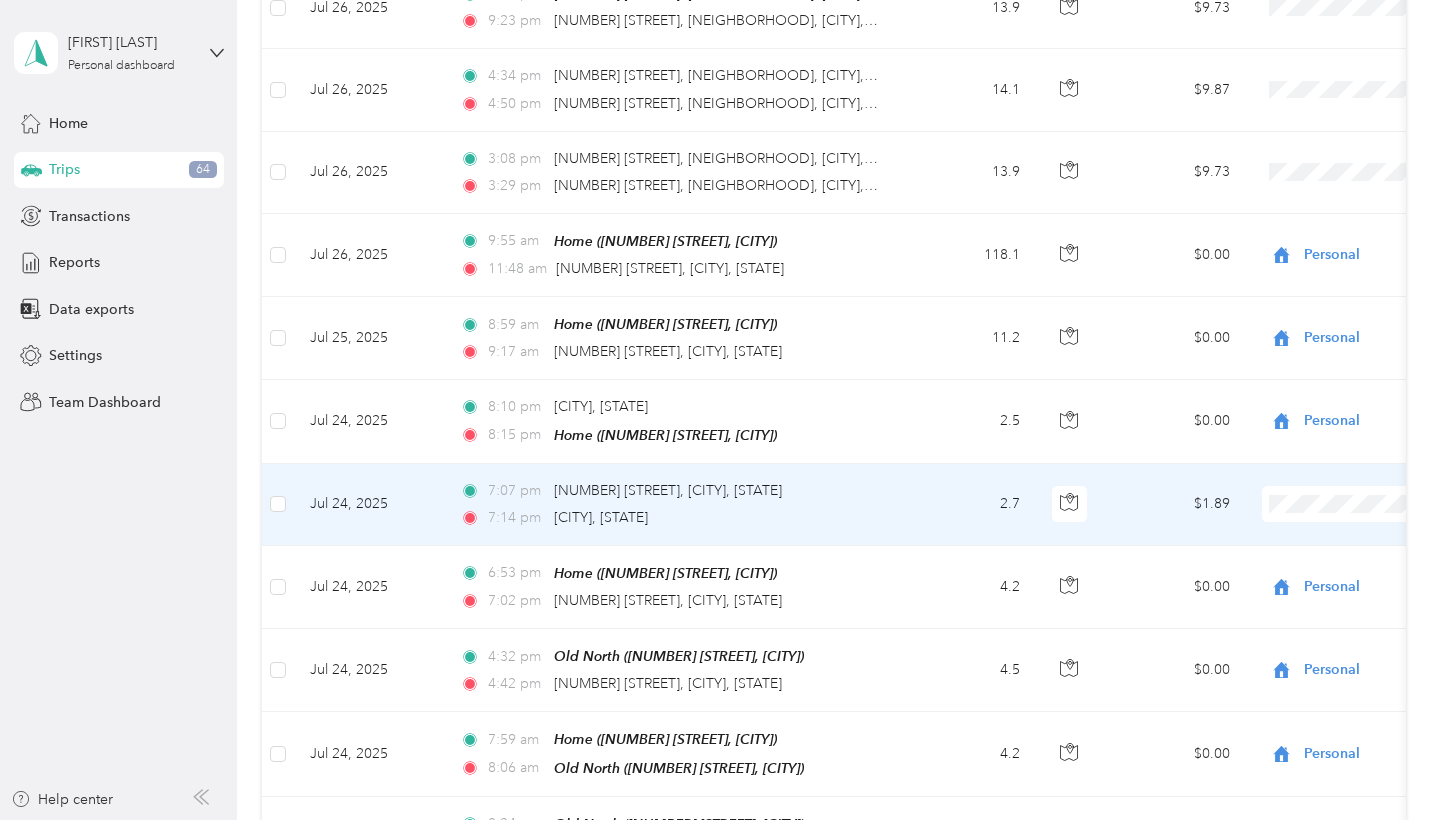 click on "Personal" at bounding box center [1334, 511] 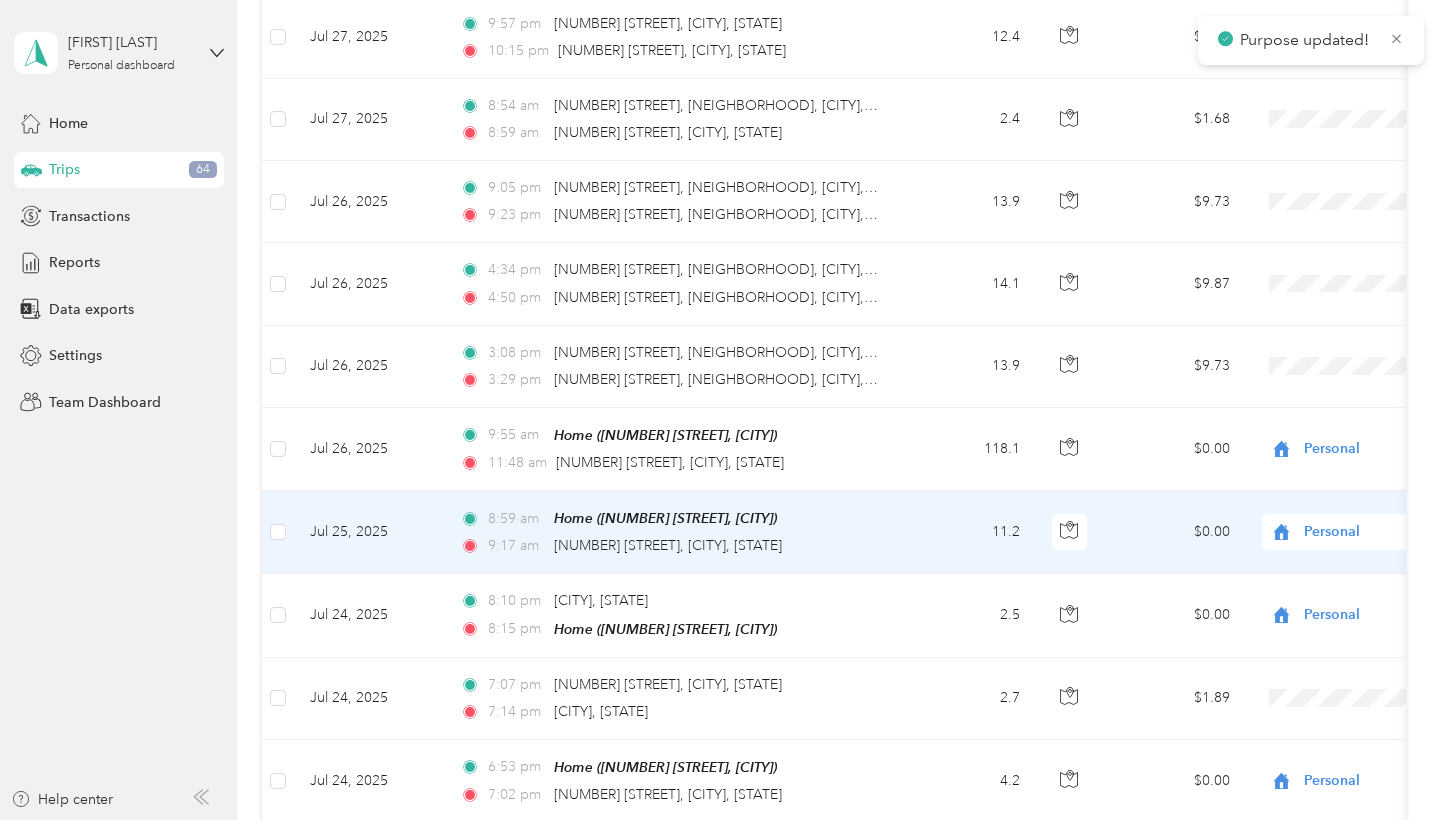 scroll, scrollTop: 4831, scrollLeft: 0, axis: vertical 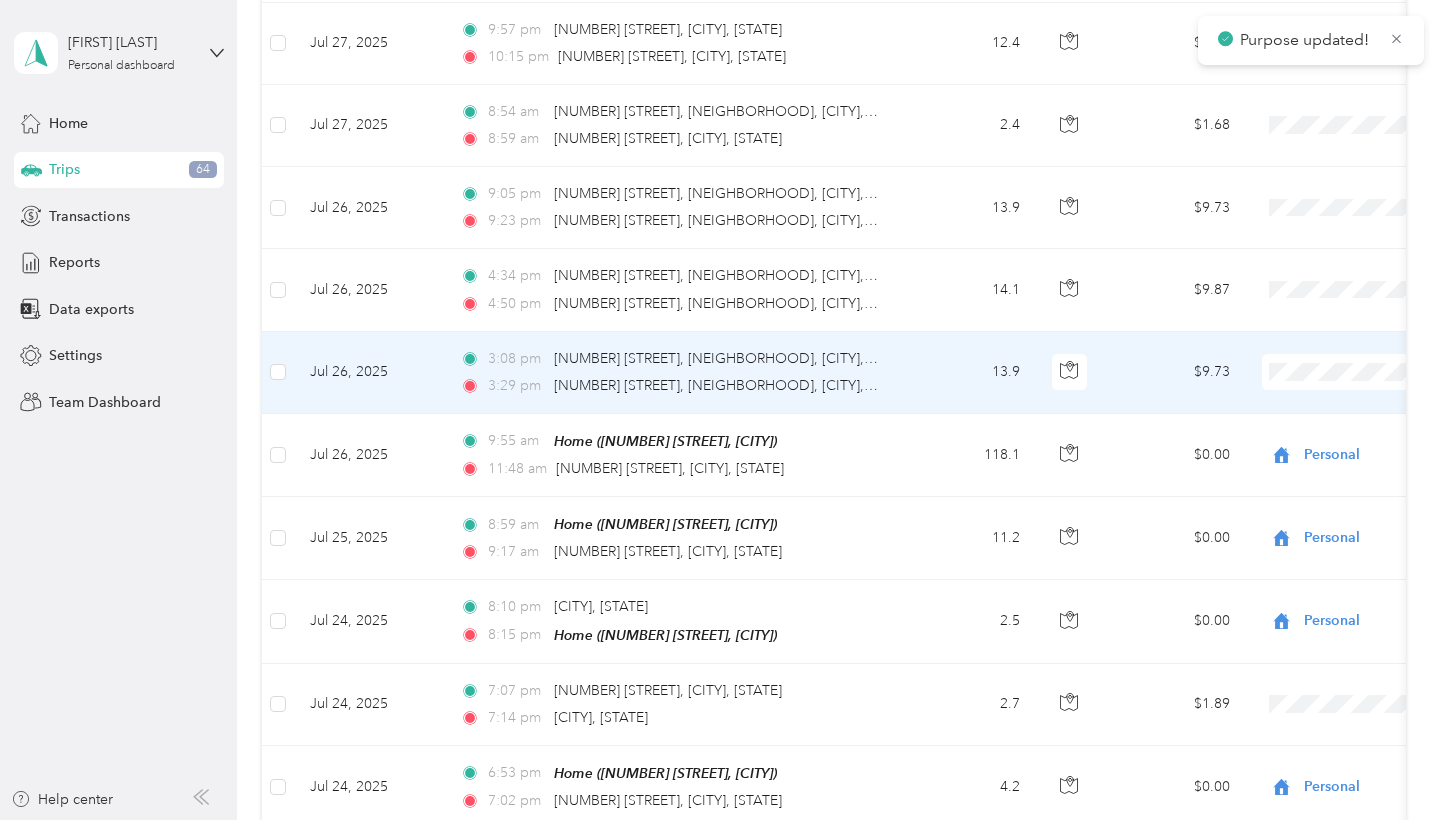 click on "Personal" at bounding box center (1334, 388) 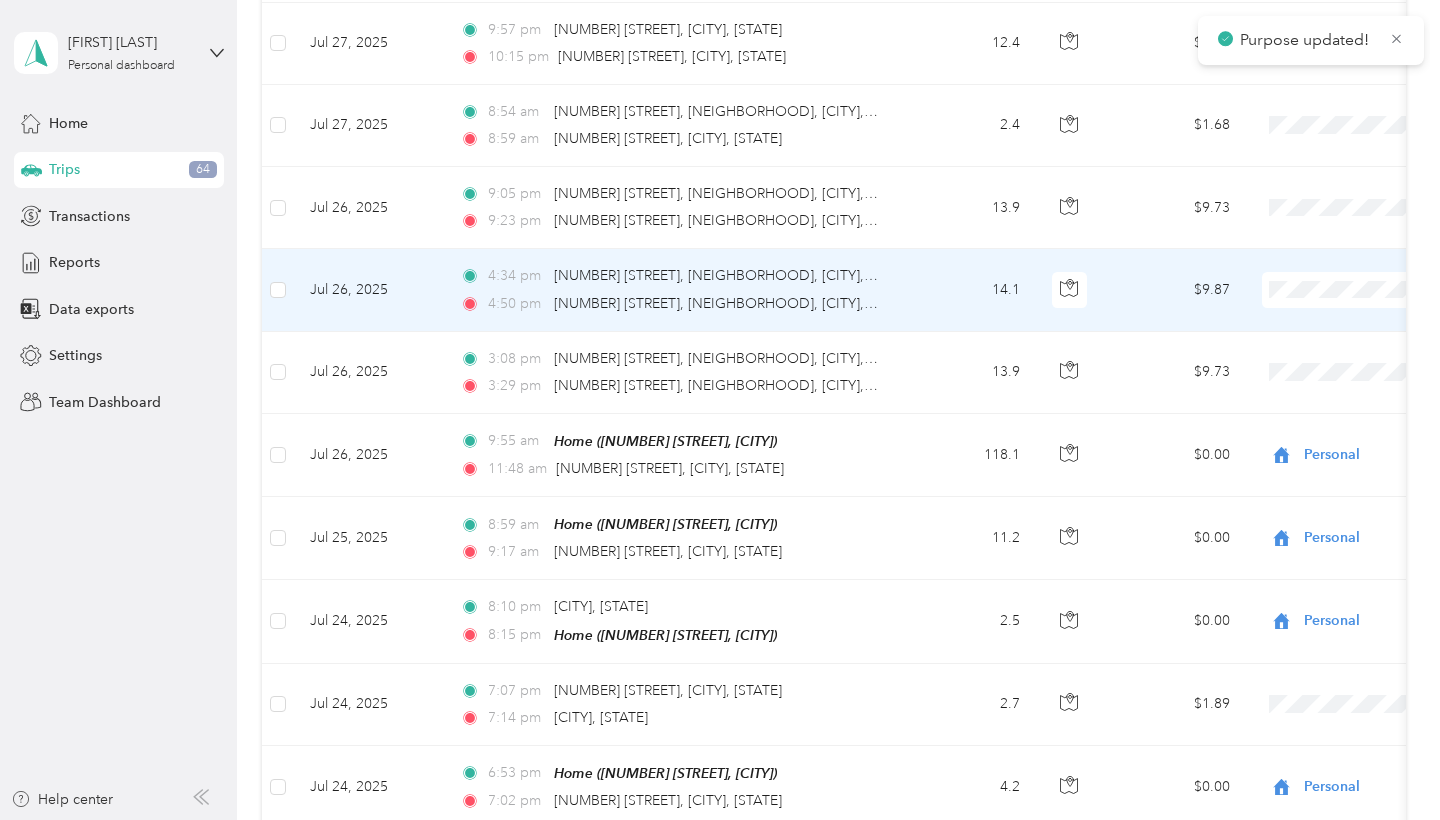 click on "Personal" at bounding box center (1334, 306) 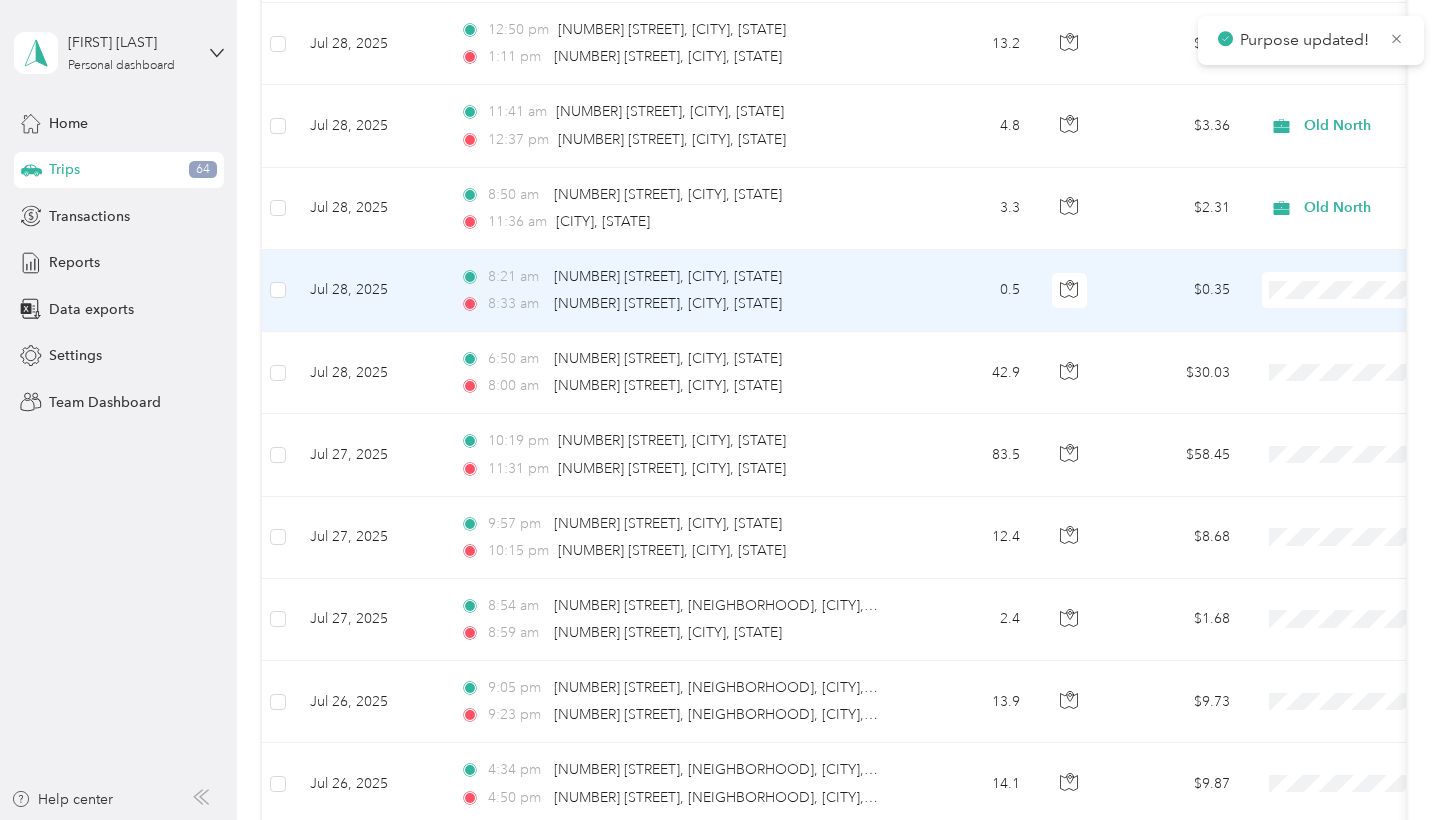 scroll, scrollTop: 4386, scrollLeft: 0, axis: vertical 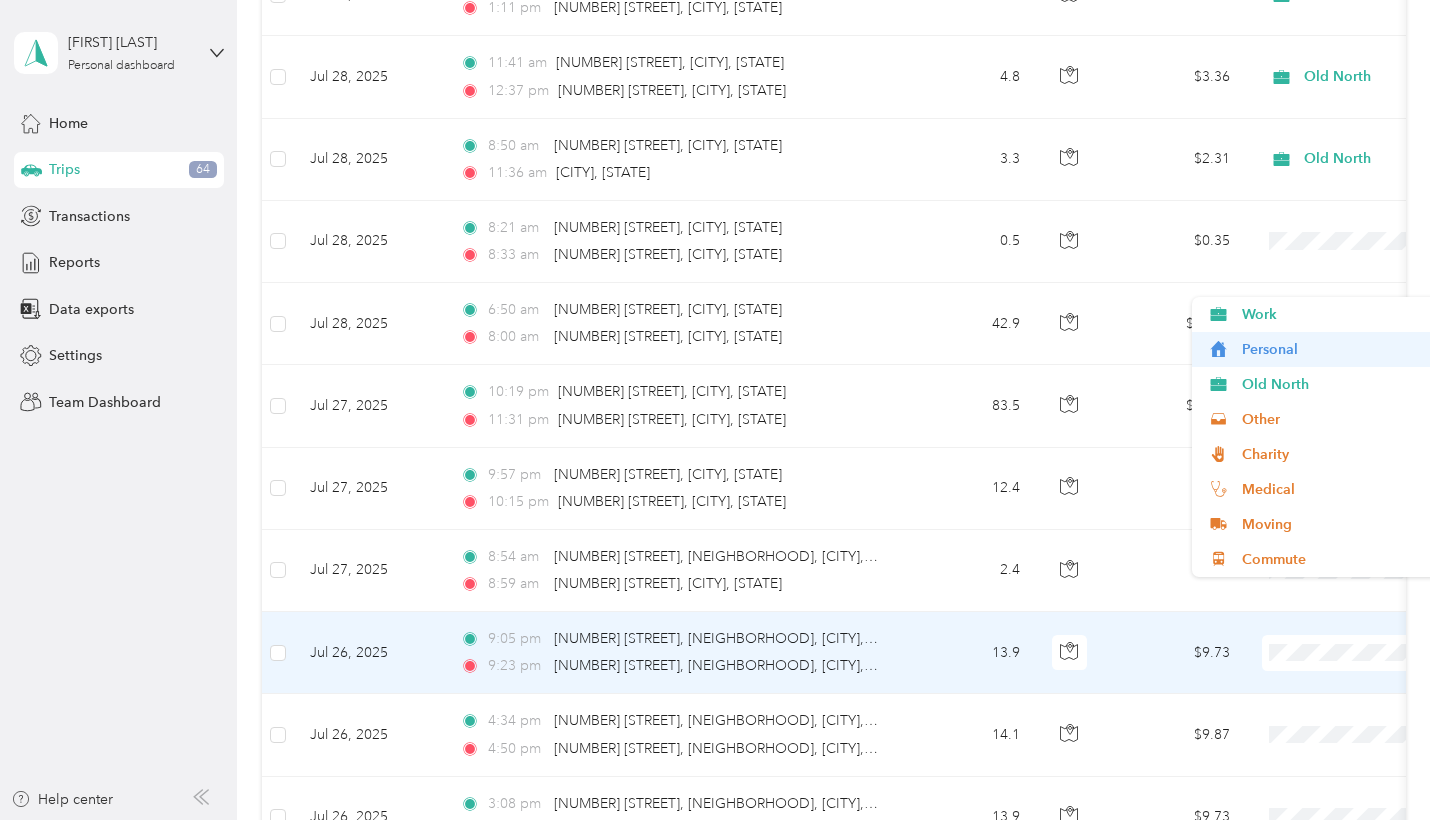 click on "Personal" at bounding box center (1334, 349) 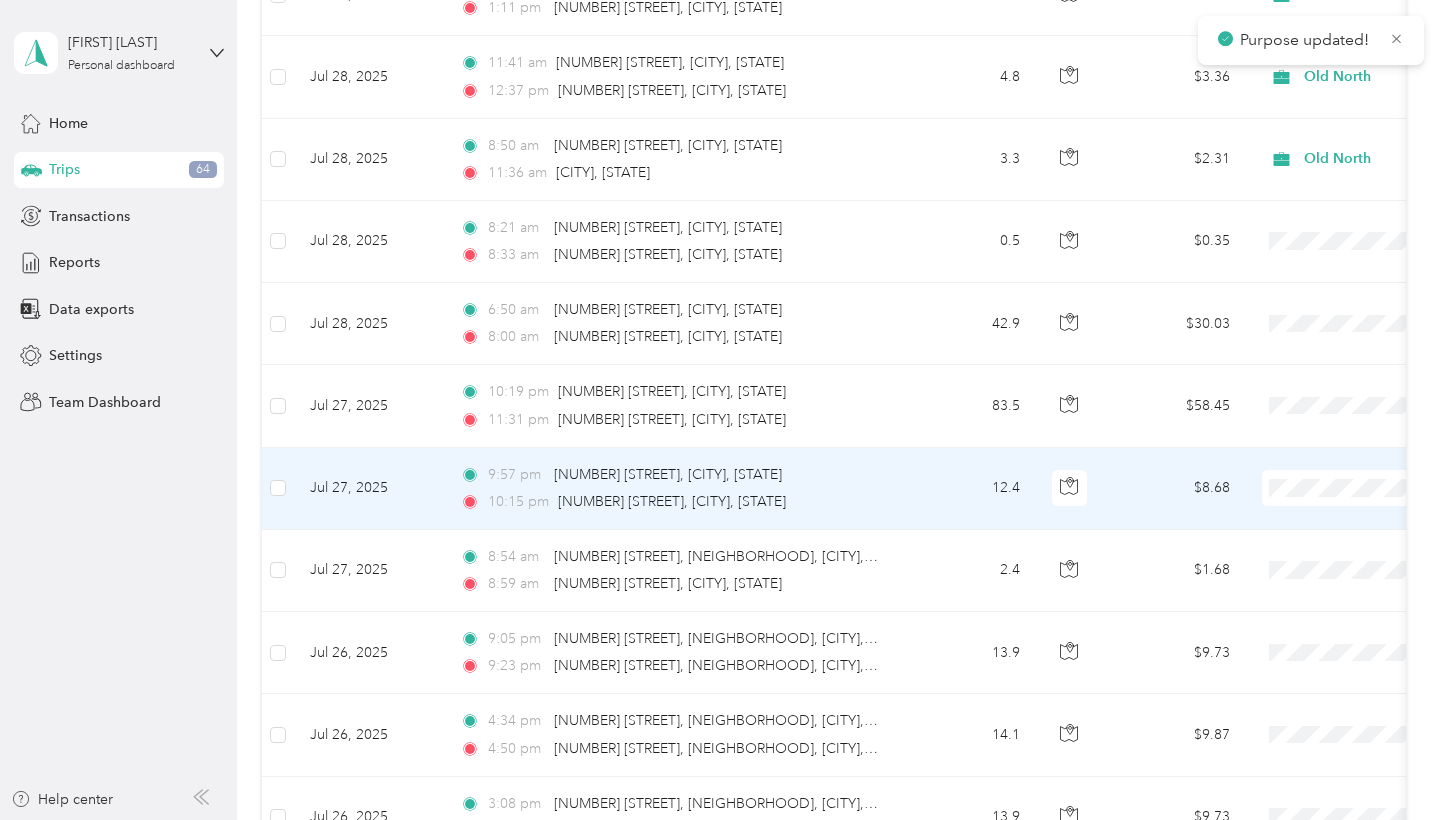 click on "Personal" at bounding box center (1334, 504) 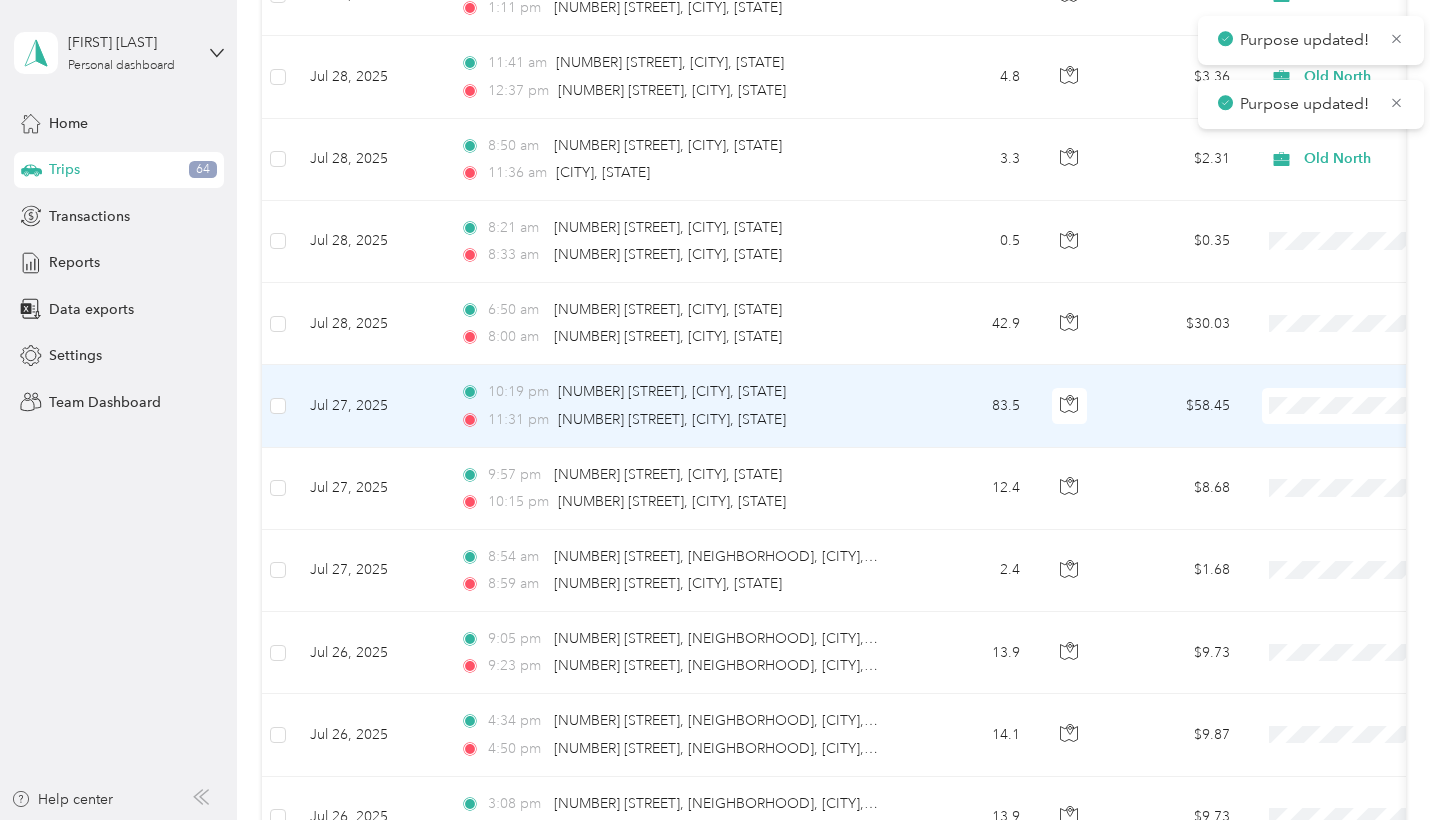 click at bounding box center [1386, 406] 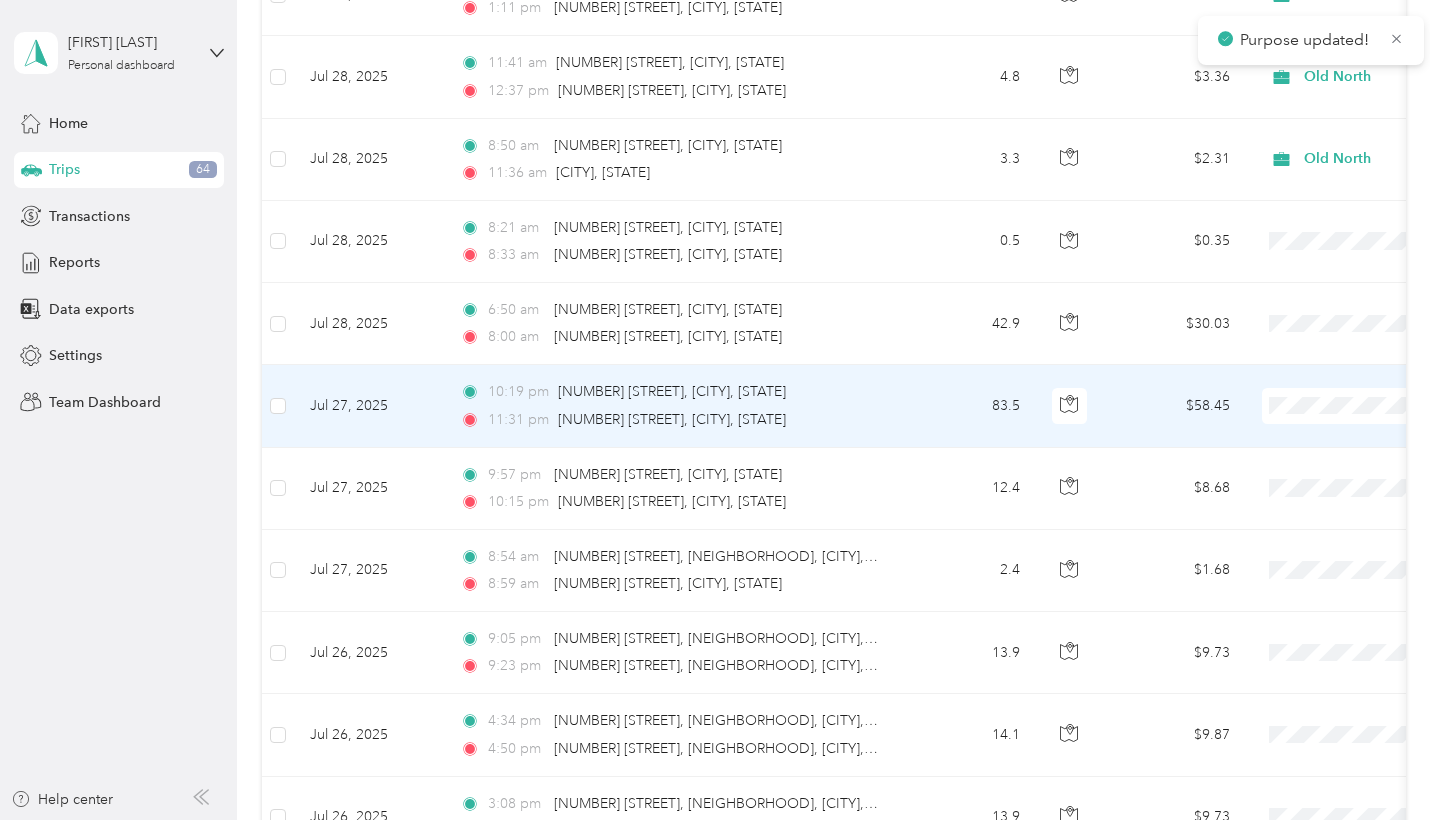 click on "Personal" at bounding box center (1334, 420) 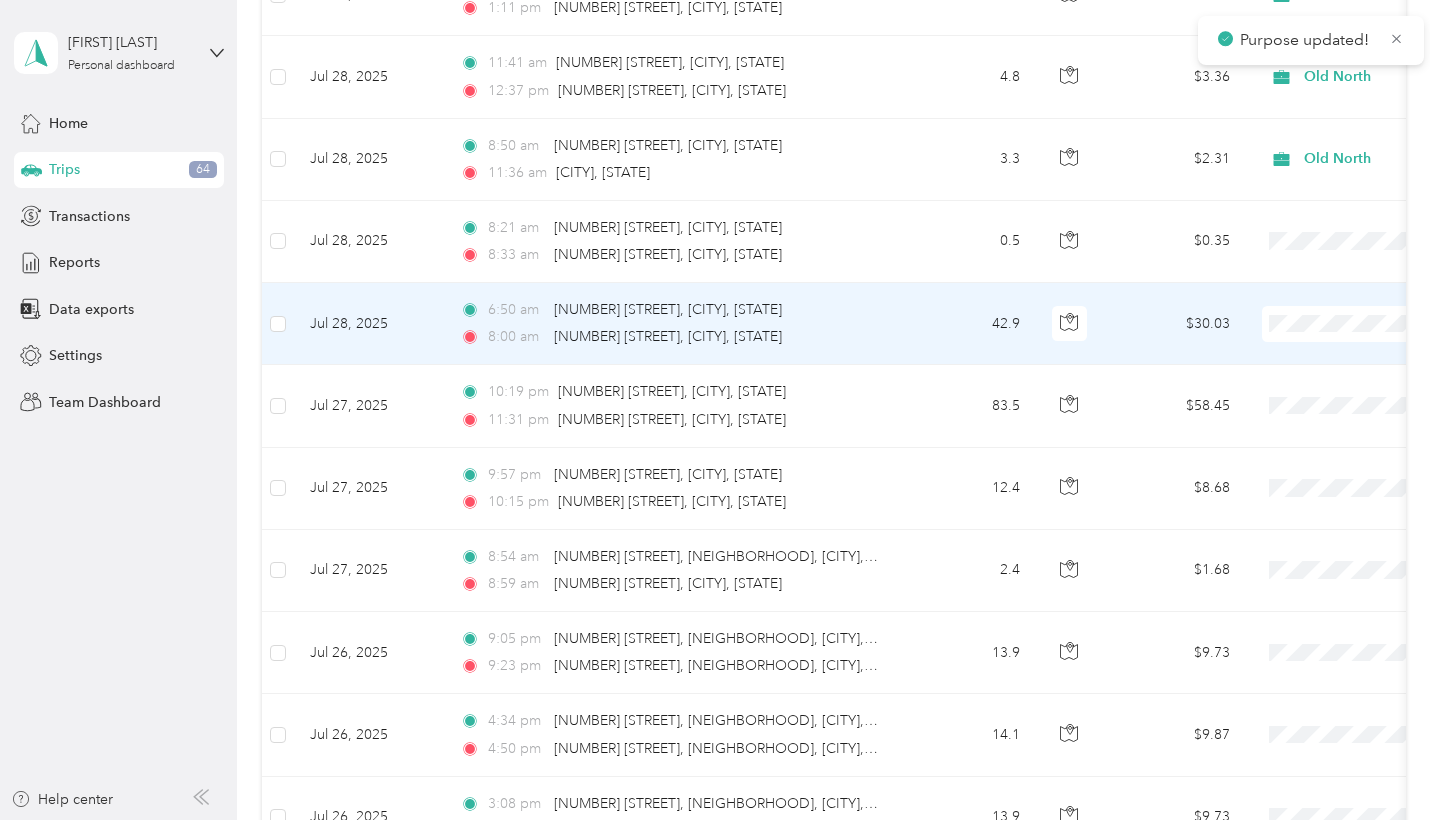 click on "Personal" at bounding box center (1334, 339) 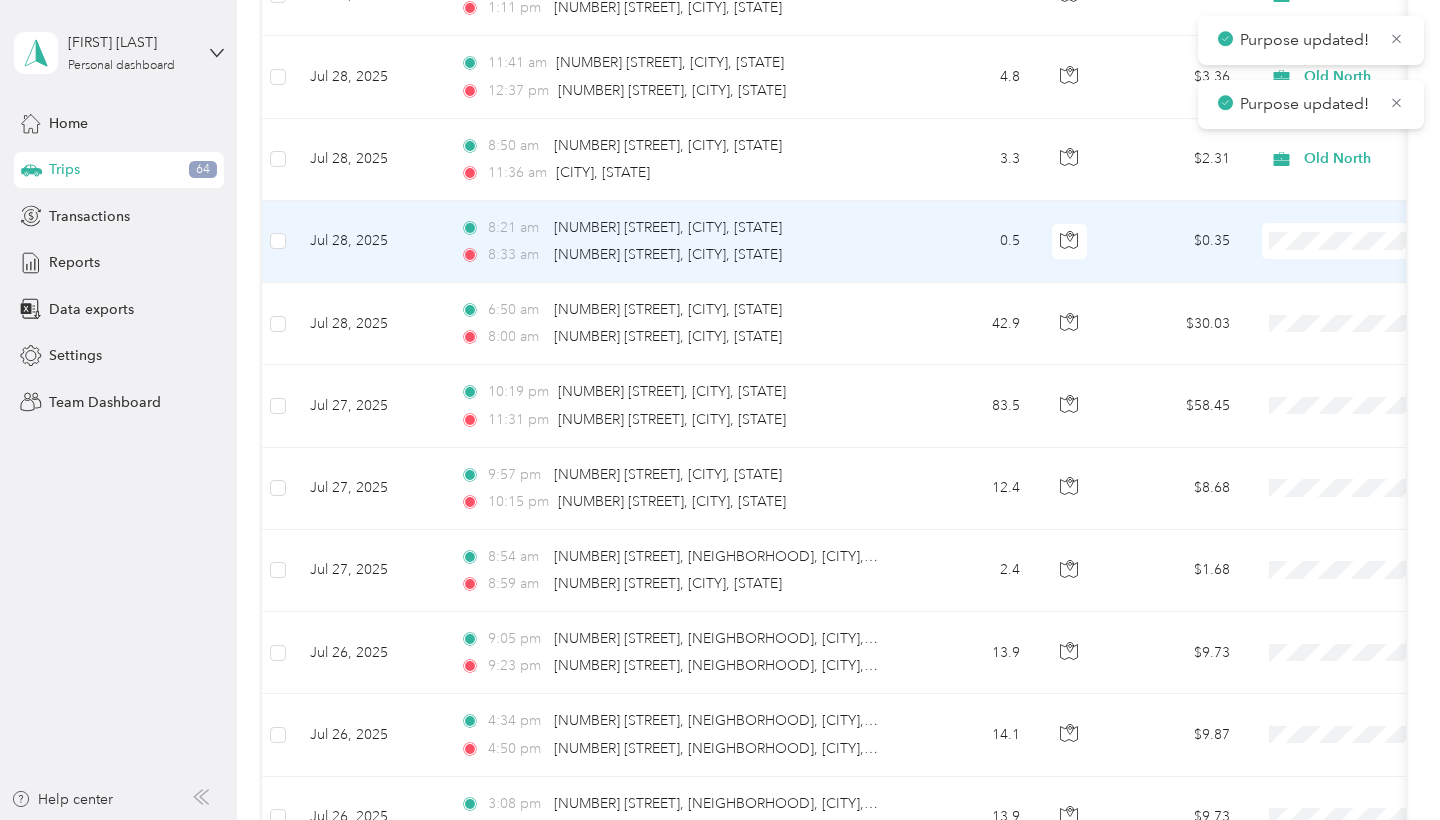 click on "Personal" at bounding box center (1334, 257) 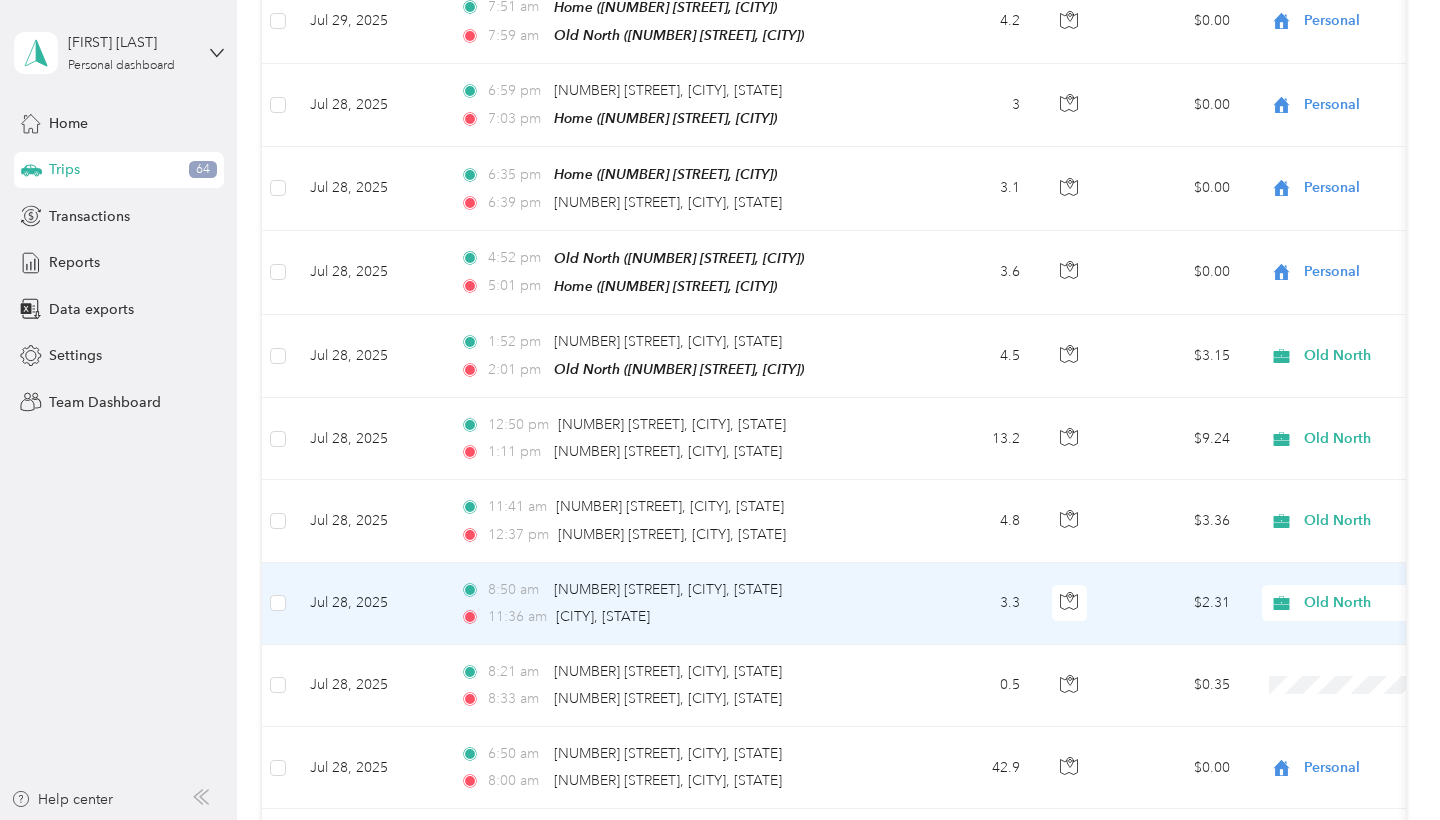 scroll, scrollTop: 3940, scrollLeft: 0, axis: vertical 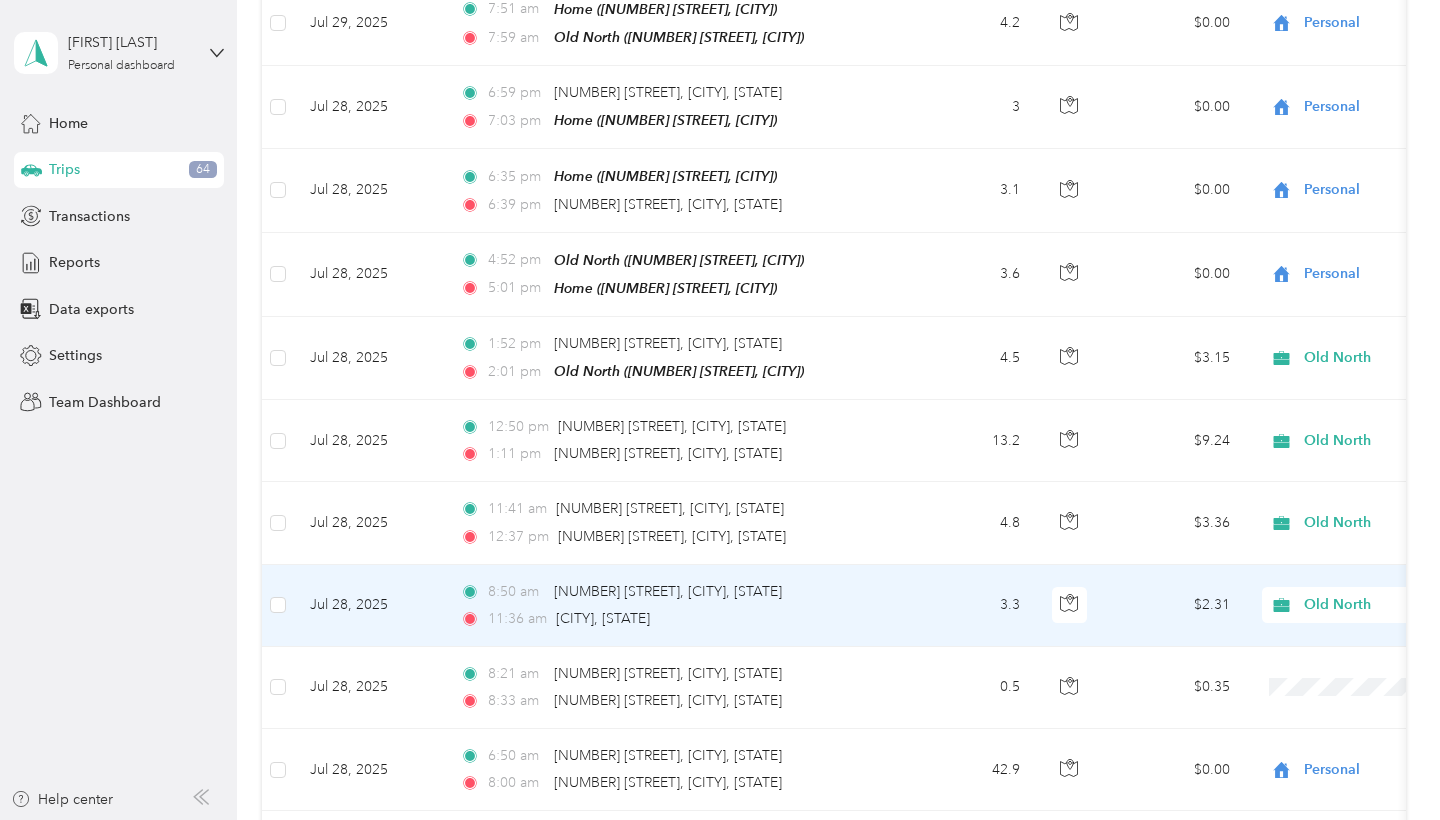 click on "Old North" at bounding box center [1378, 605] 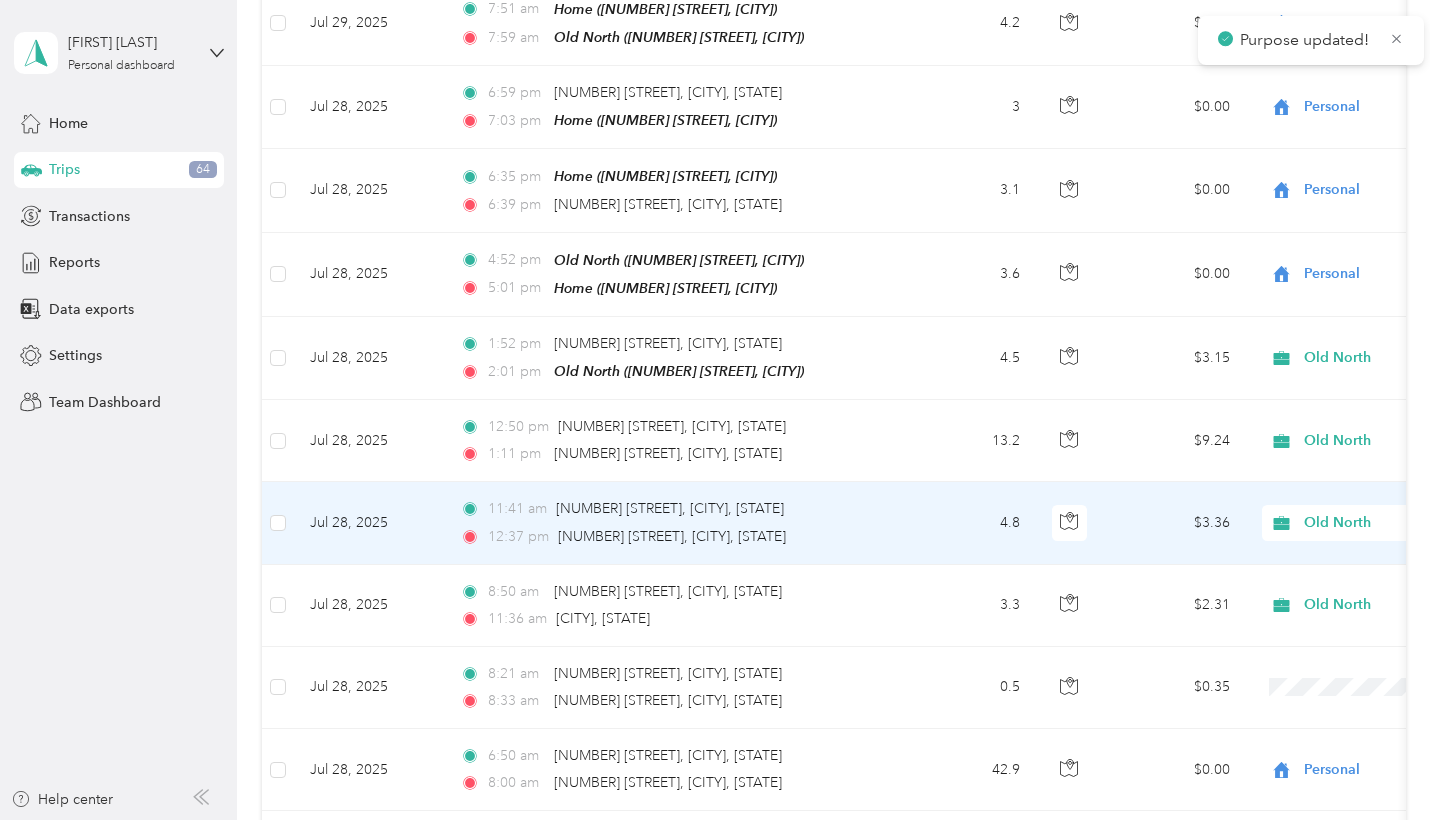 click on "Old North" at bounding box center [1395, 523] 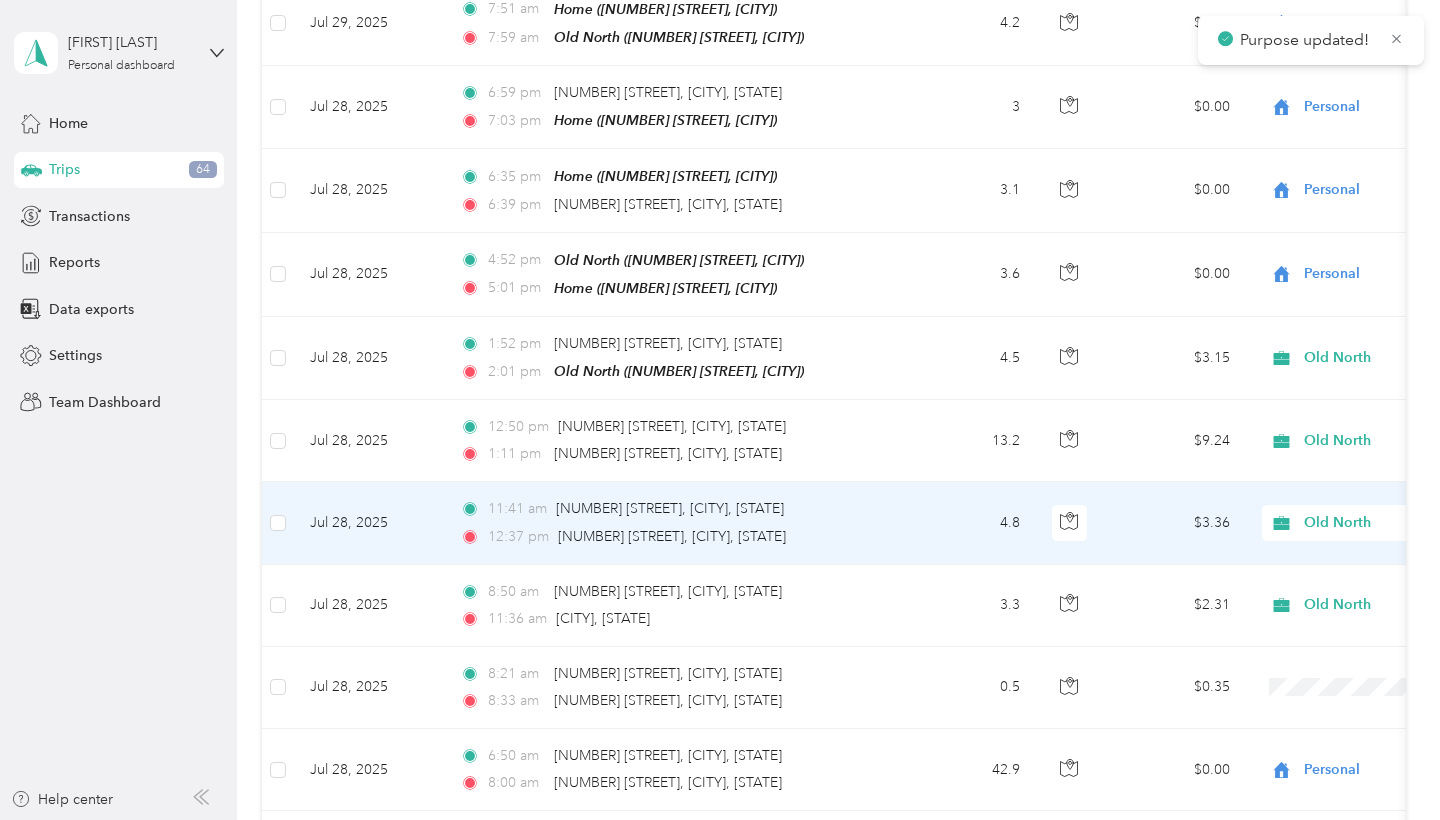 click on "Personal" at bounding box center (1334, 539) 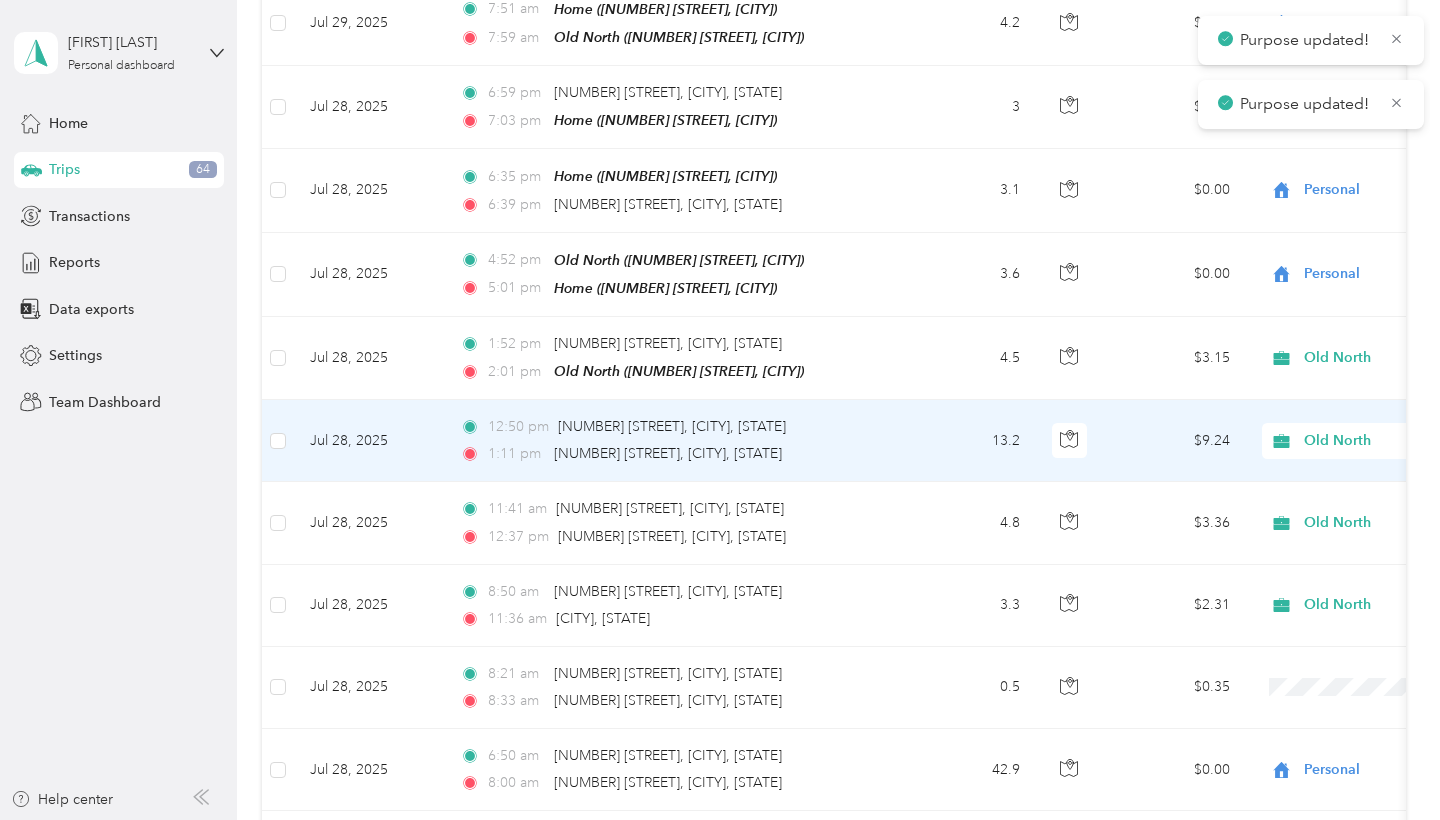 click on "Old North" at bounding box center [1395, 441] 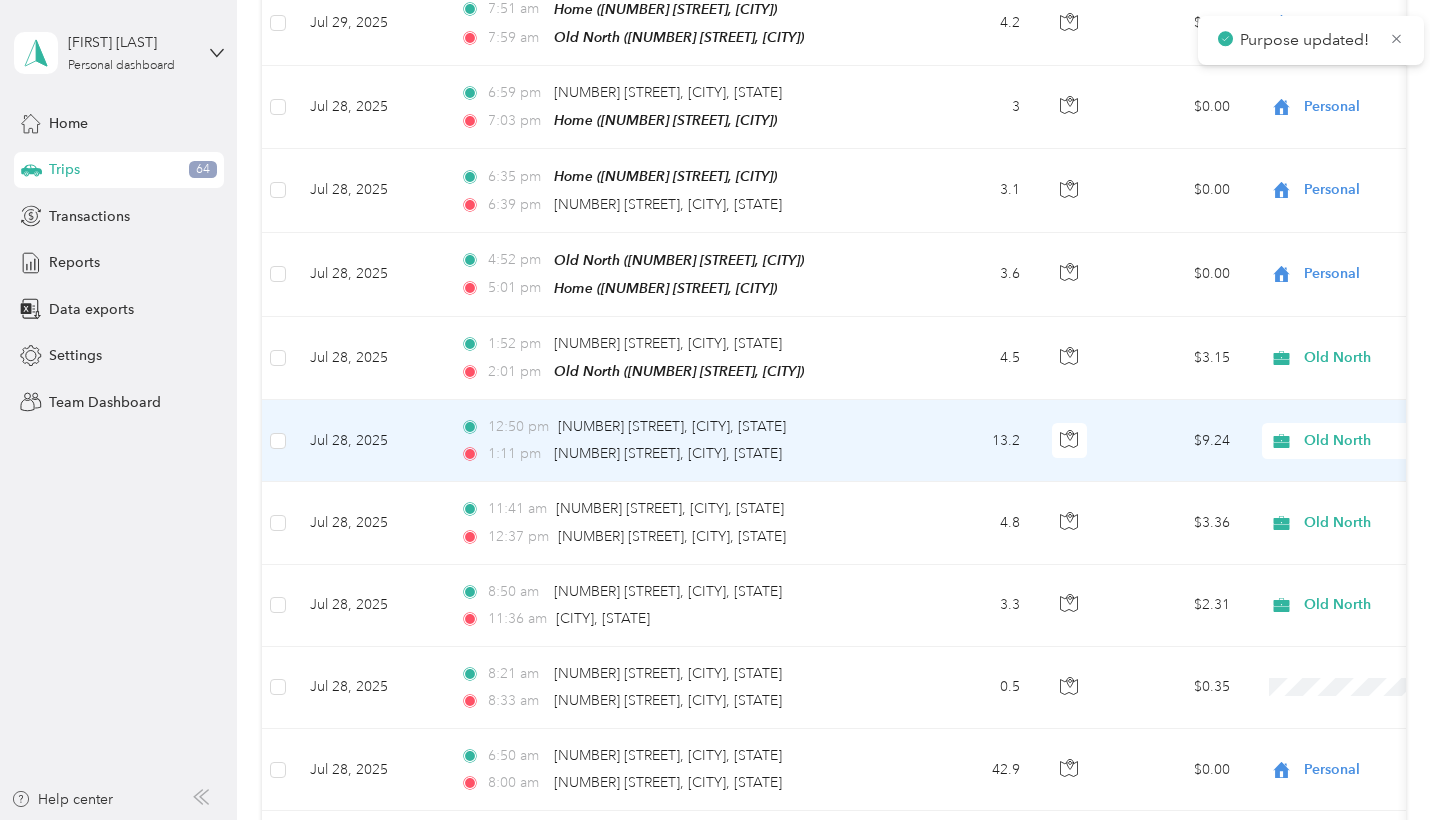 click on "Personal" at bounding box center (1334, 457) 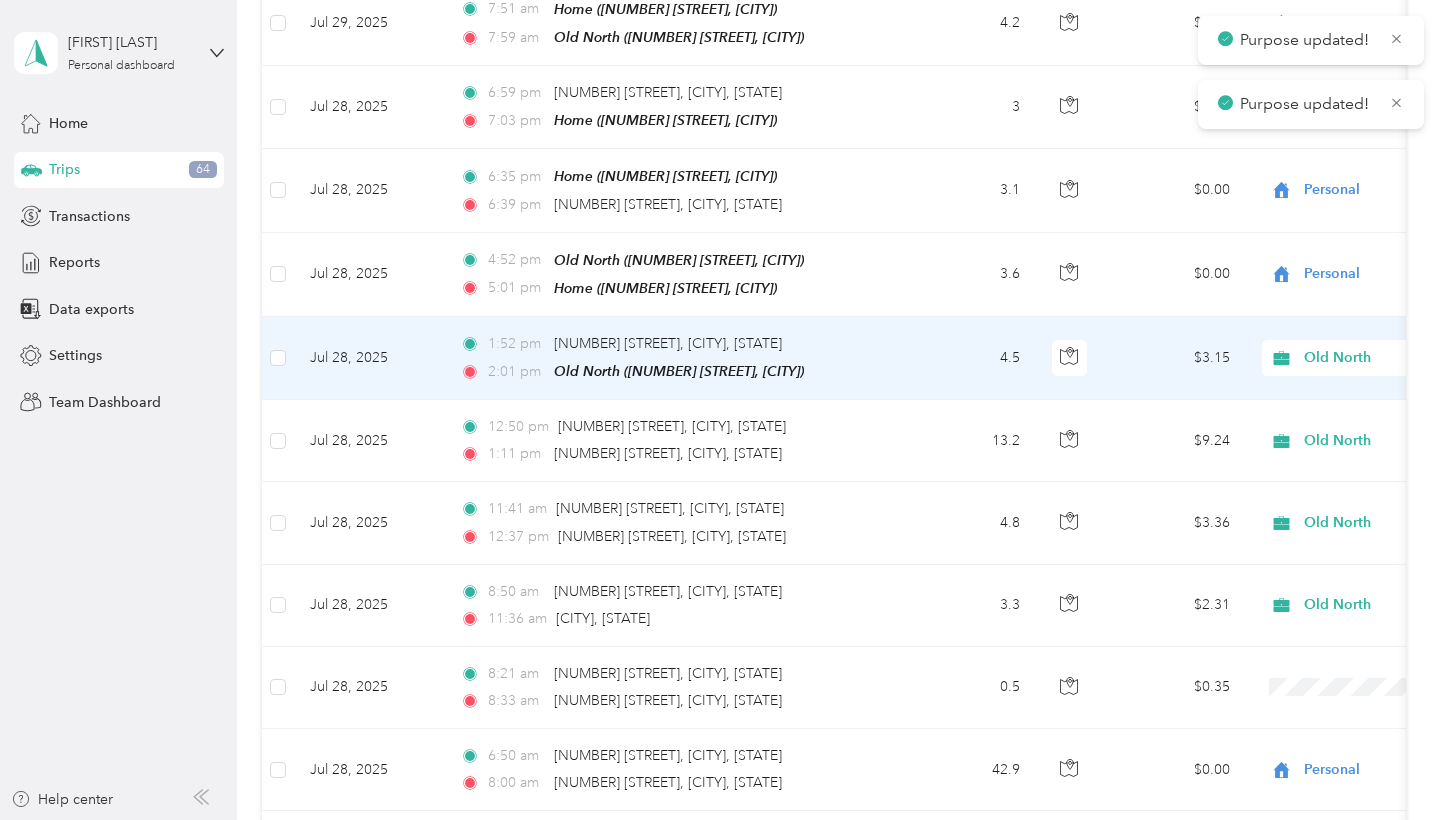 click on "Old North" at bounding box center [1395, 358] 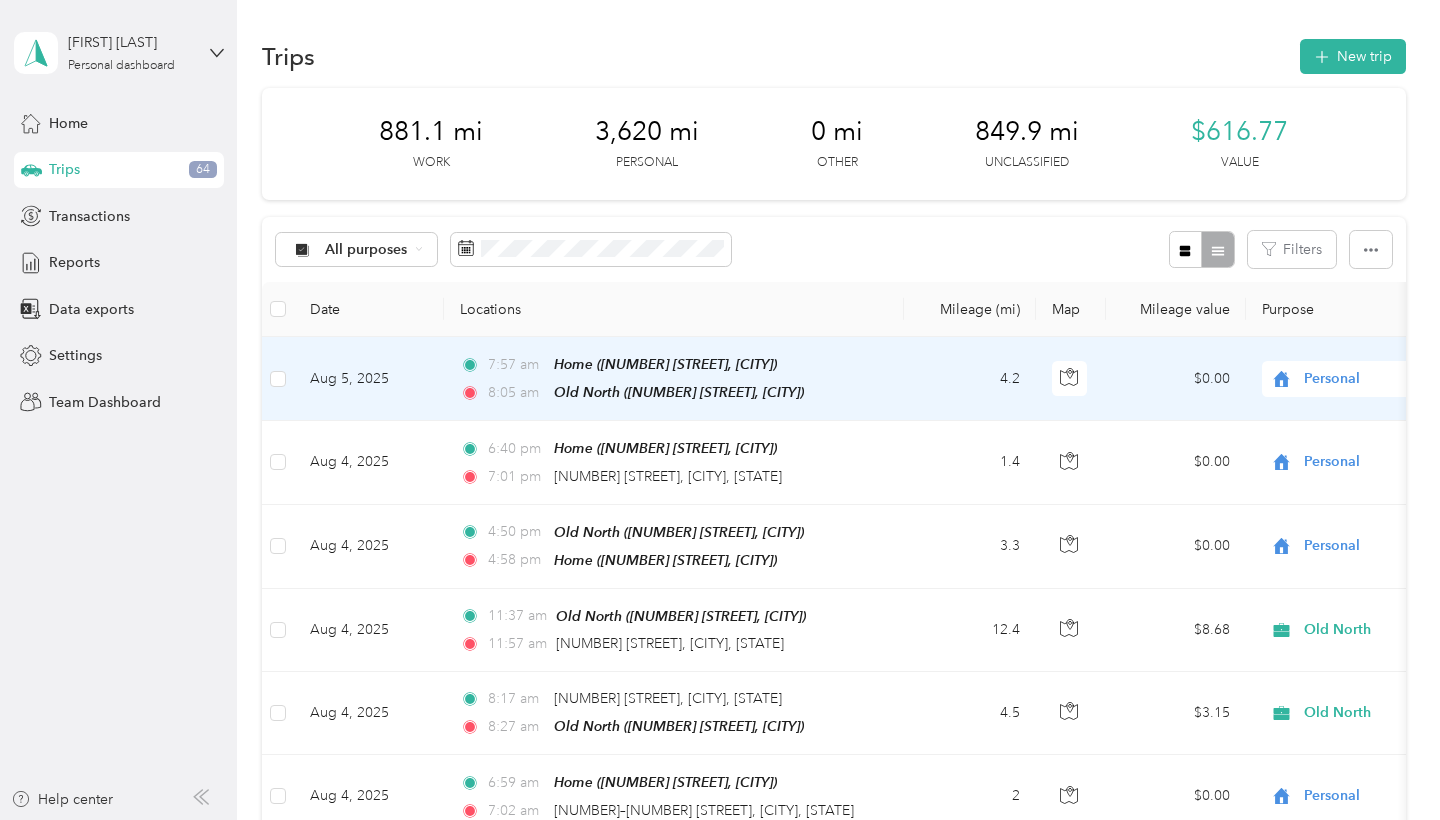scroll, scrollTop: 0, scrollLeft: 0, axis: both 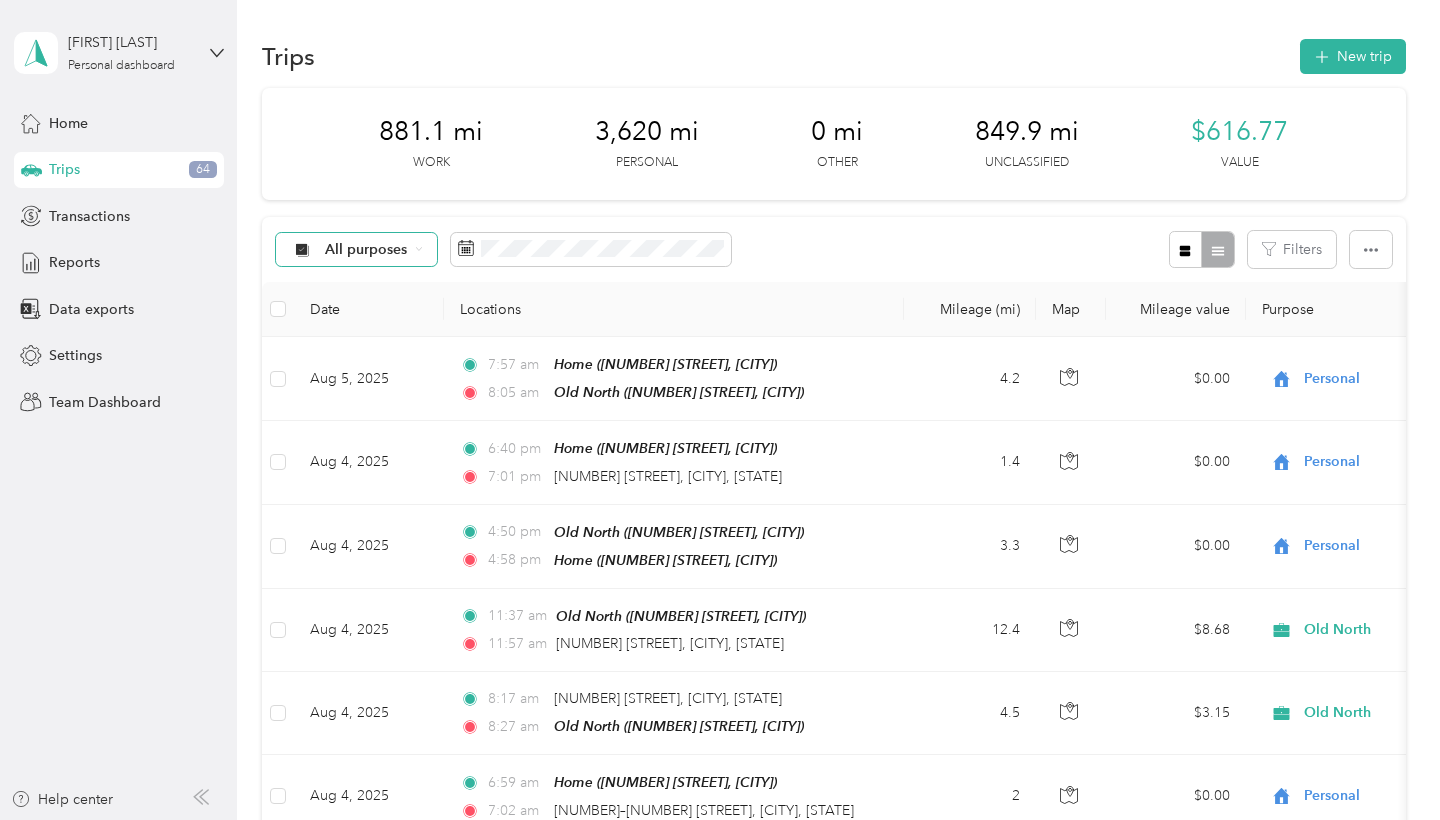 click 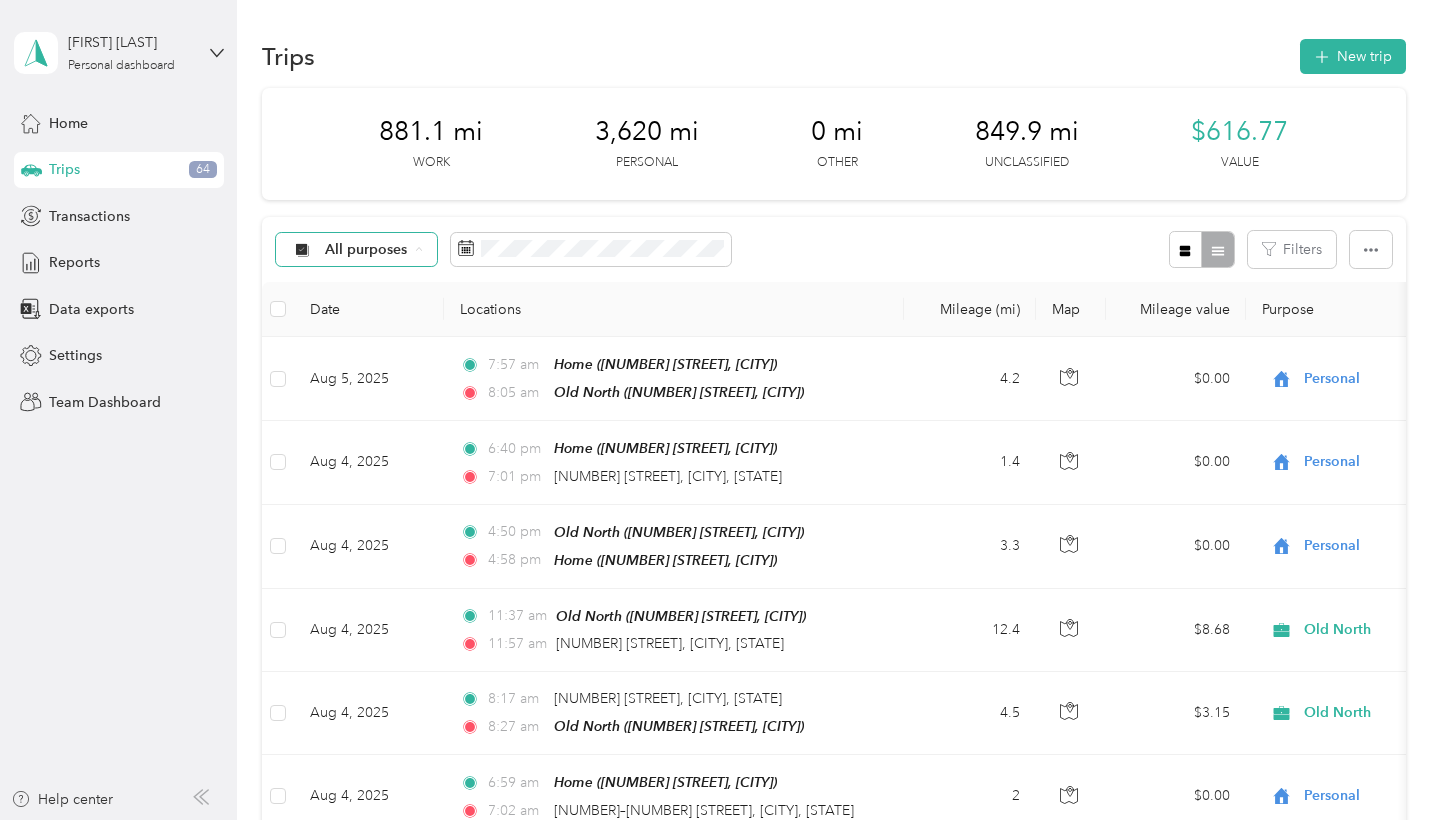 click on "Old North" at bounding box center (373, 424) 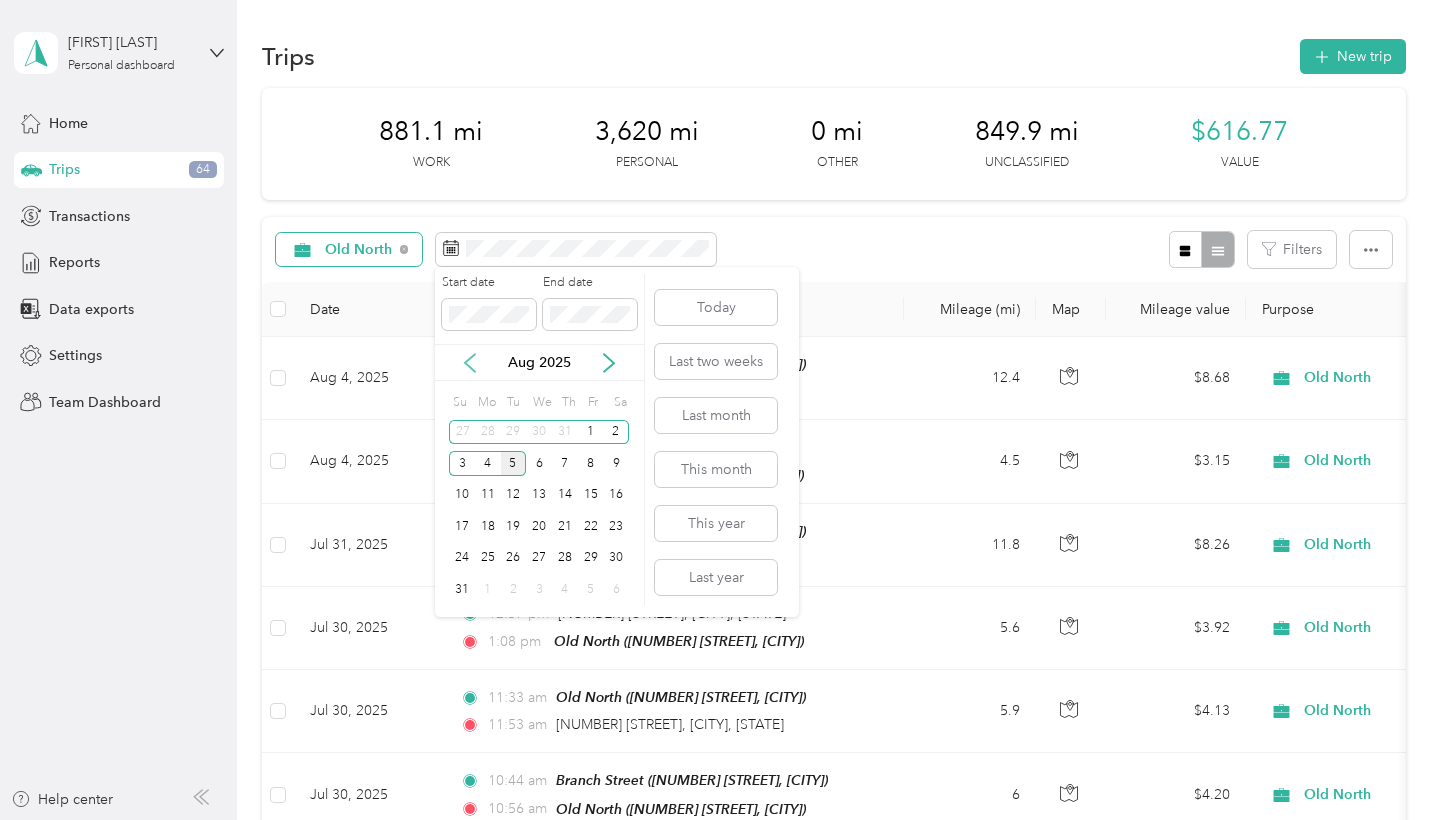 click 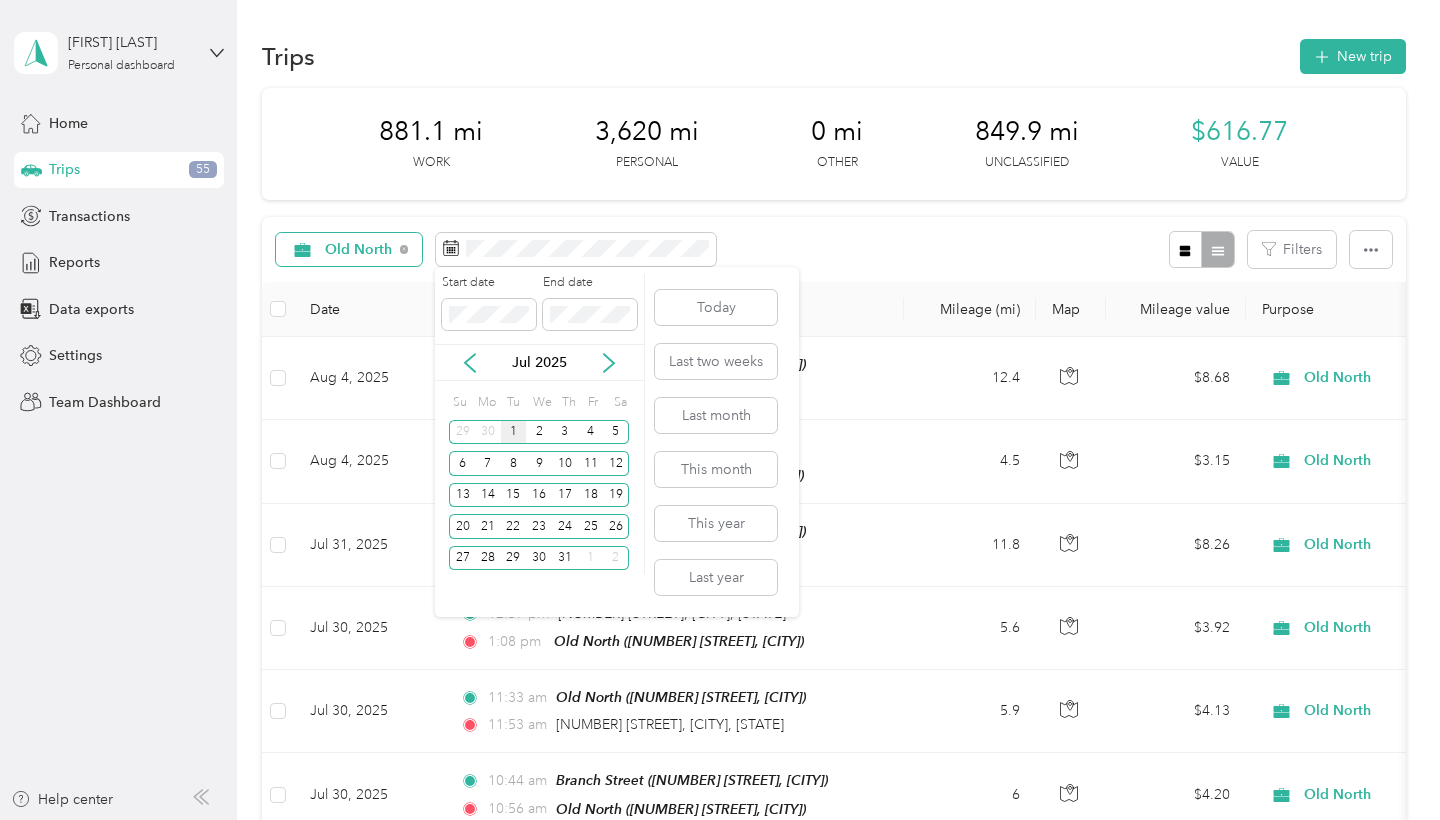 click on "1" at bounding box center (514, 432) 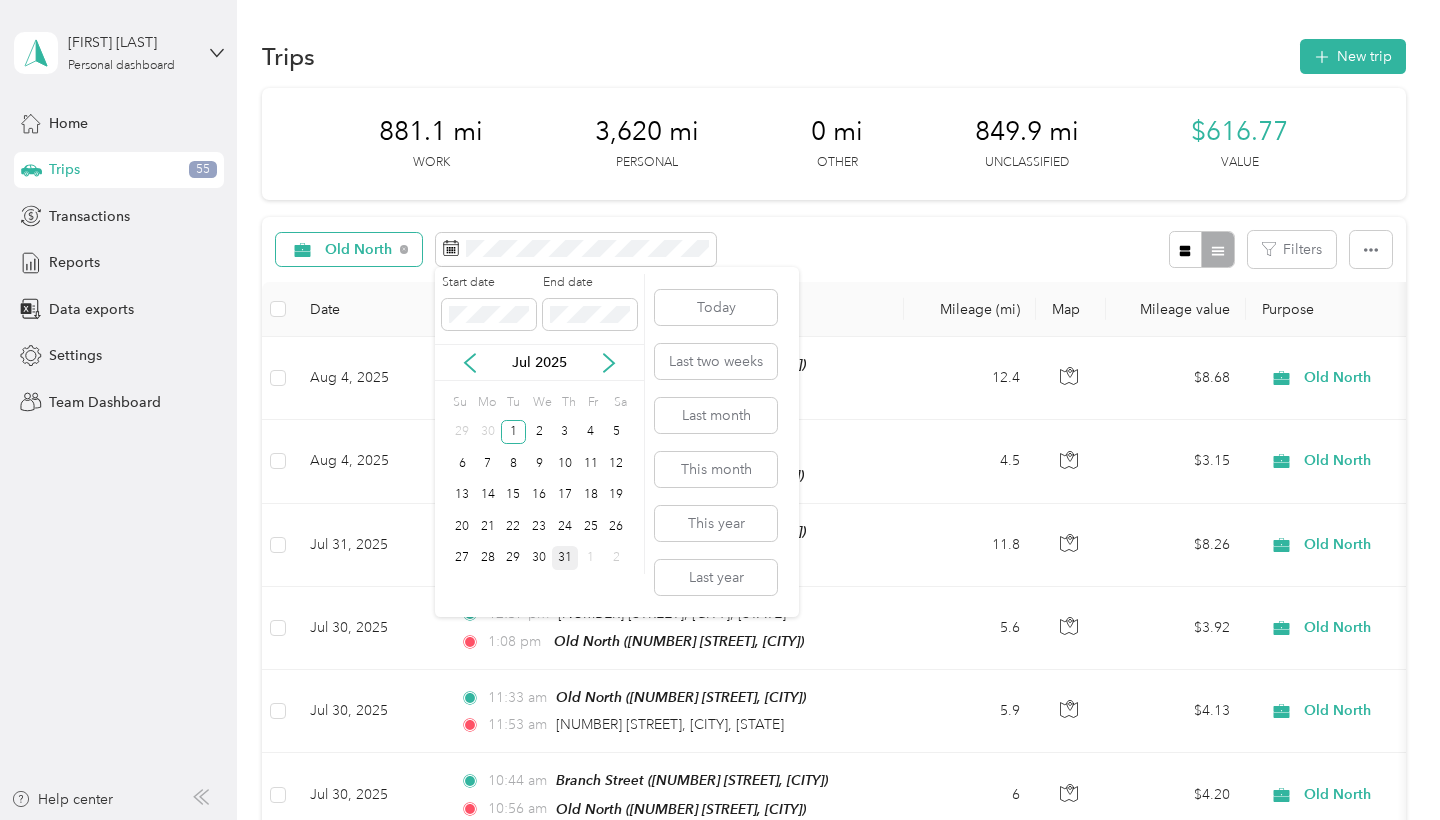click on "31" at bounding box center (565, 558) 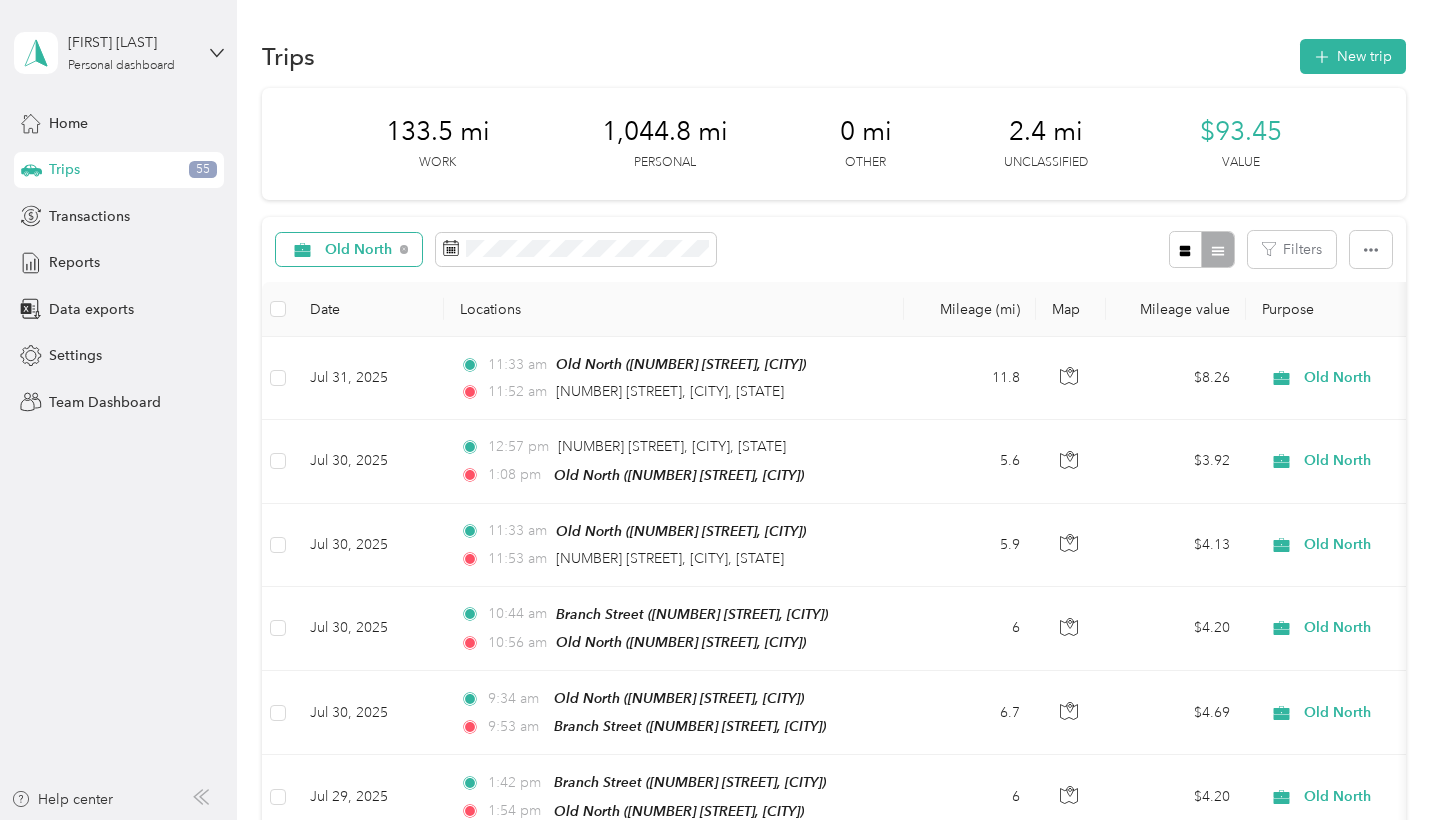 scroll, scrollTop: 0, scrollLeft: 0, axis: both 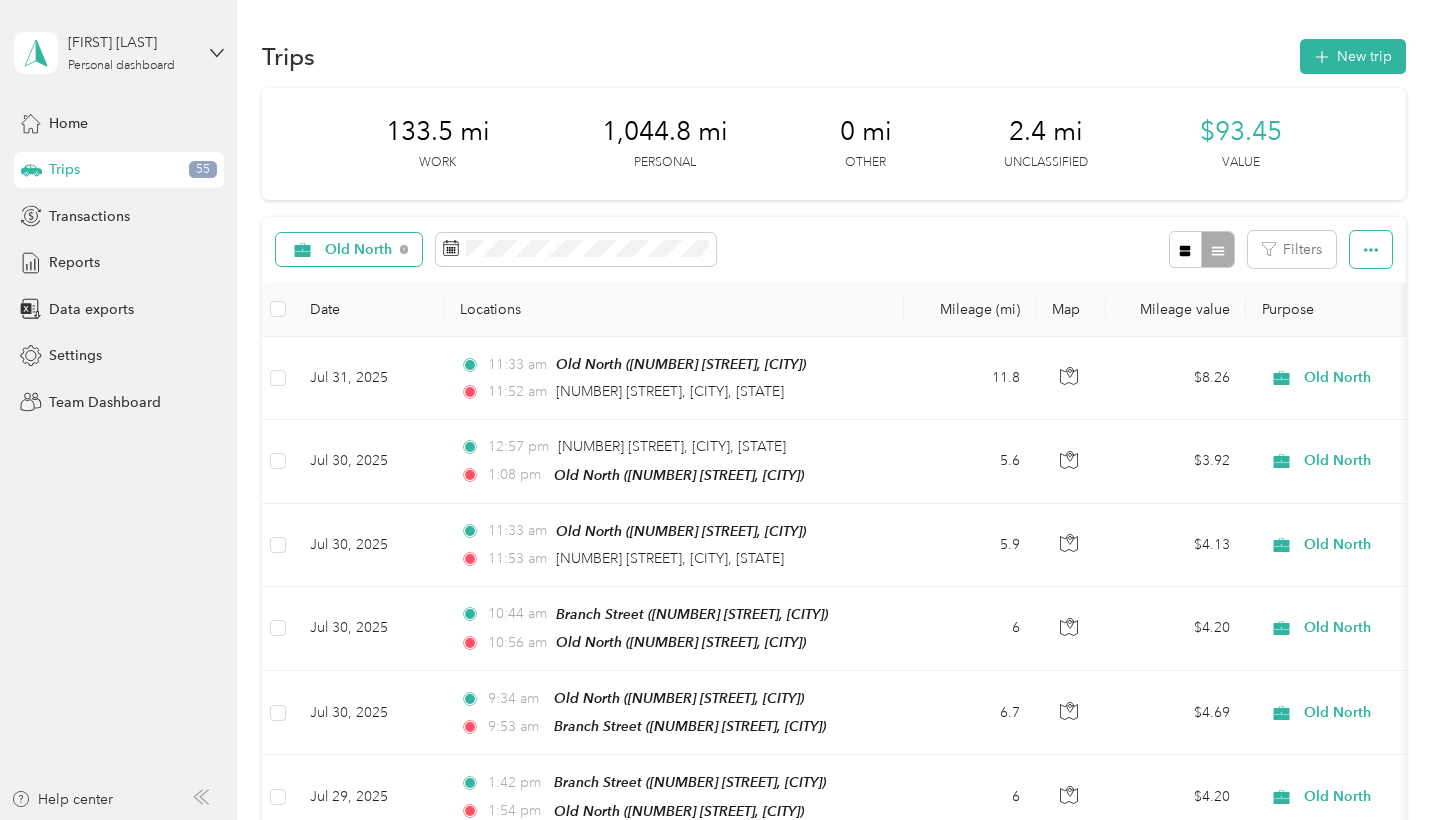 click at bounding box center [1371, 249] 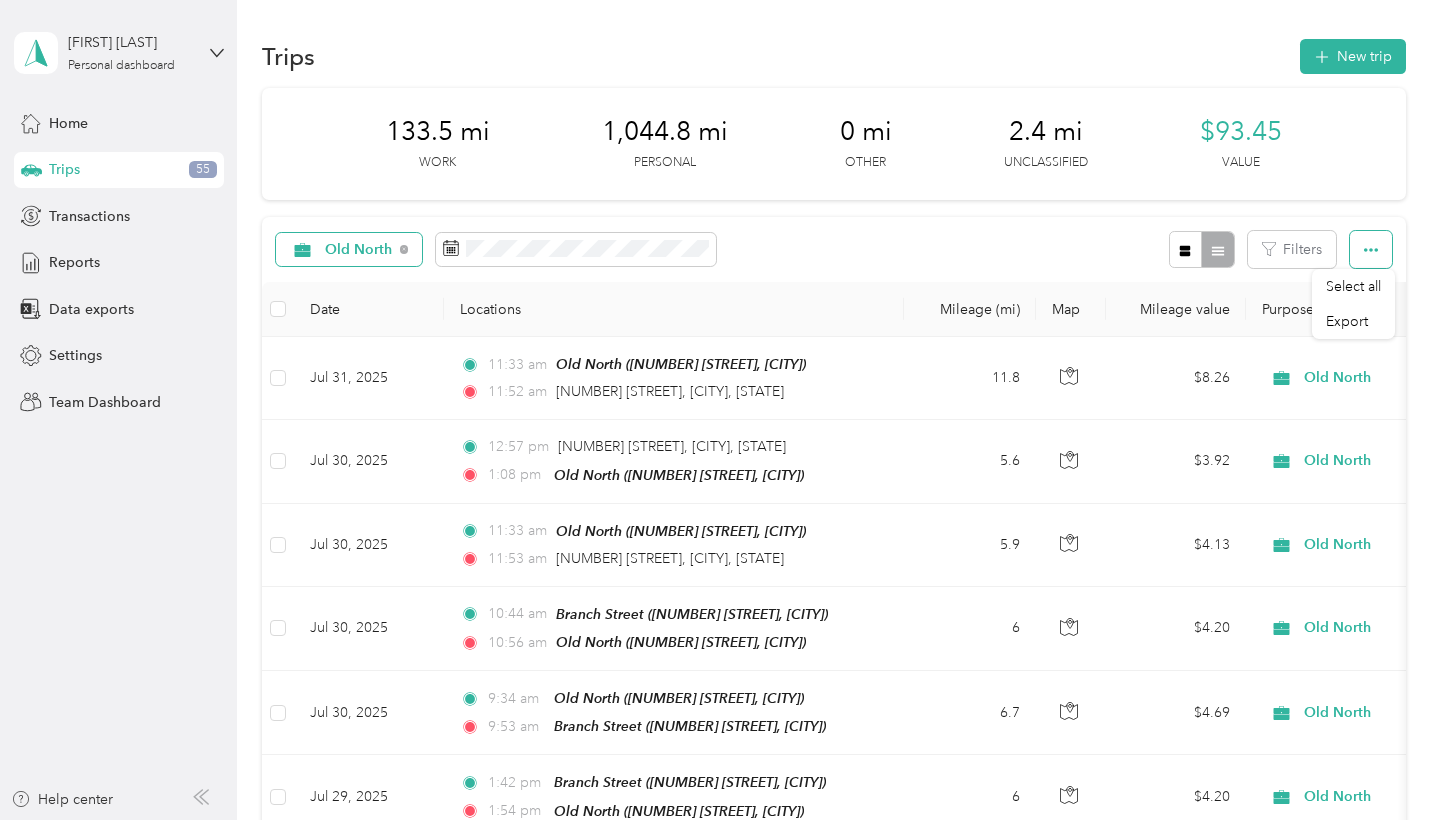 click at bounding box center [1371, 249] 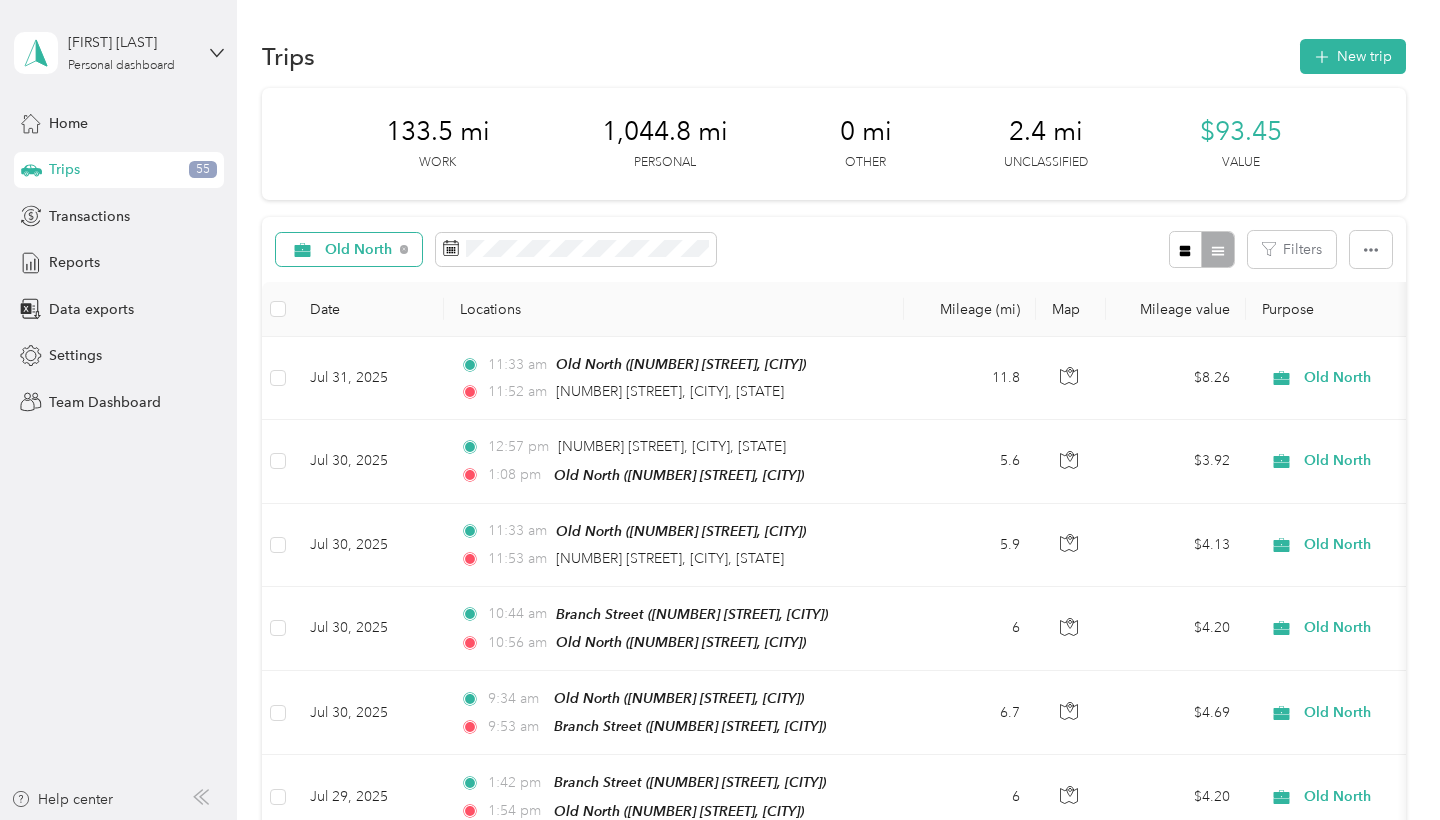 scroll, scrollTop: 0, scrollLeft: 0, axis: both 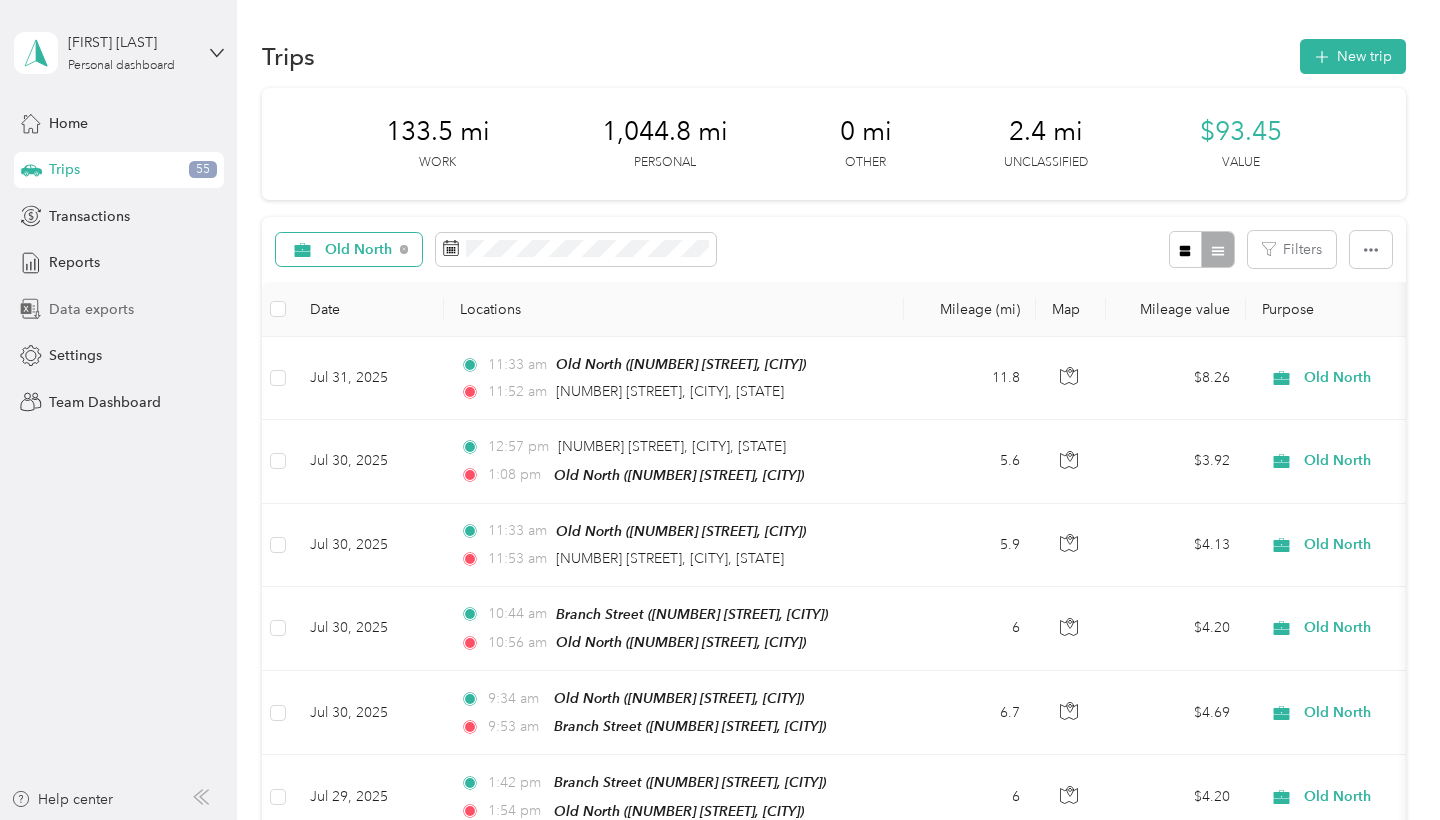 click on "Data exports" at bounding box center [91, 309] 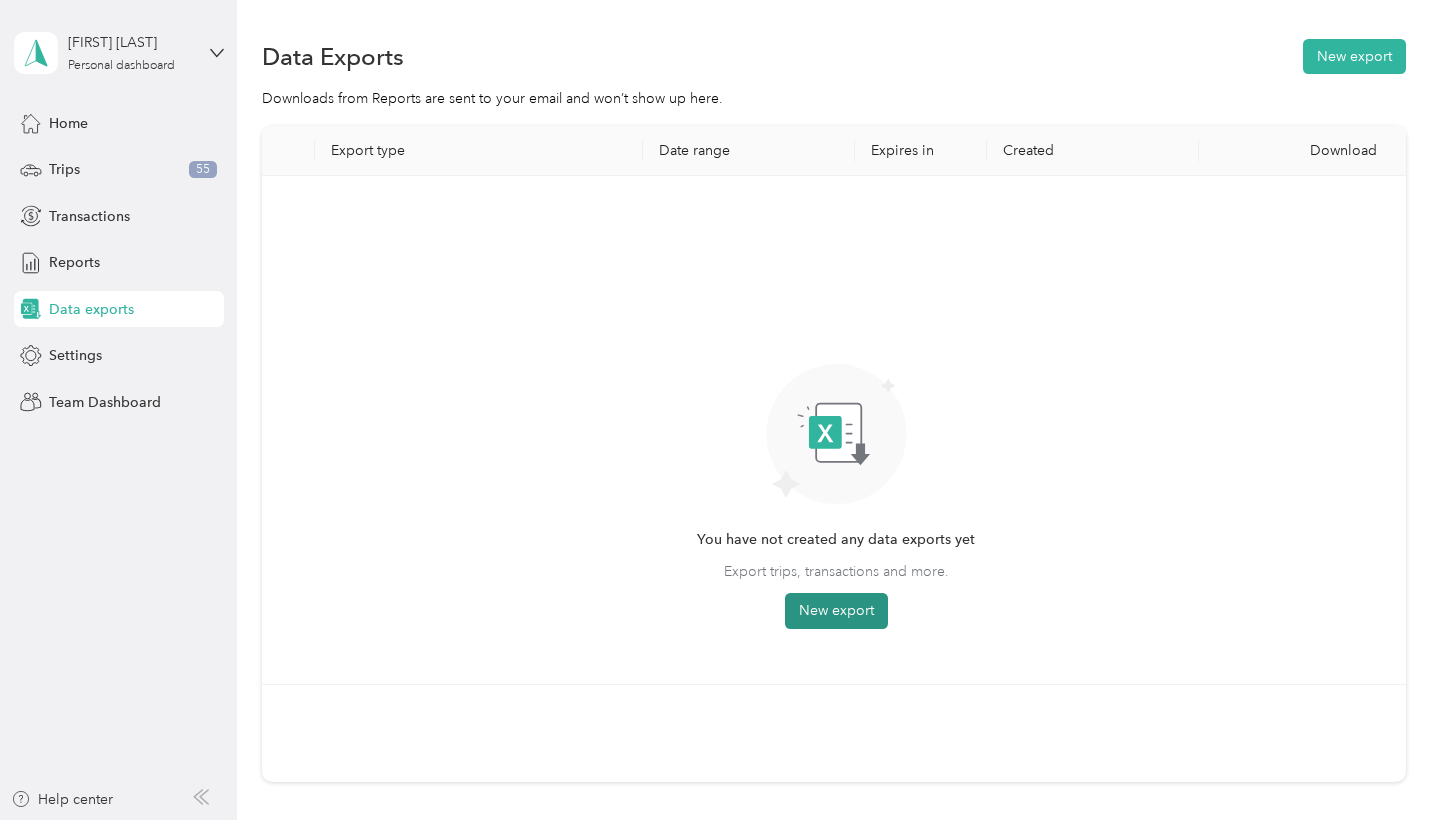 click on "New export" at bounding box center (836, 611) 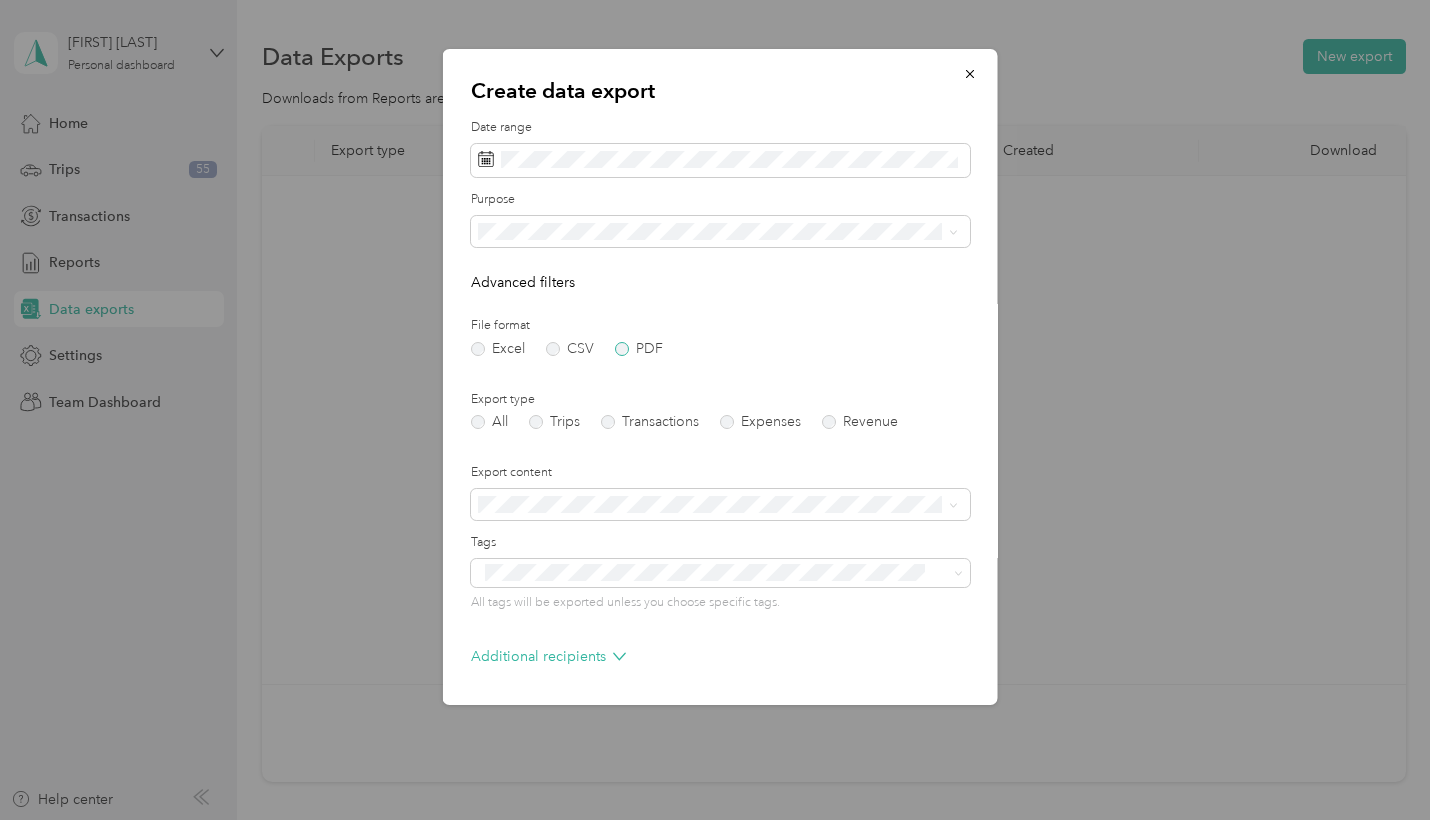 click on "PDF" at bounding box center [639, 349] 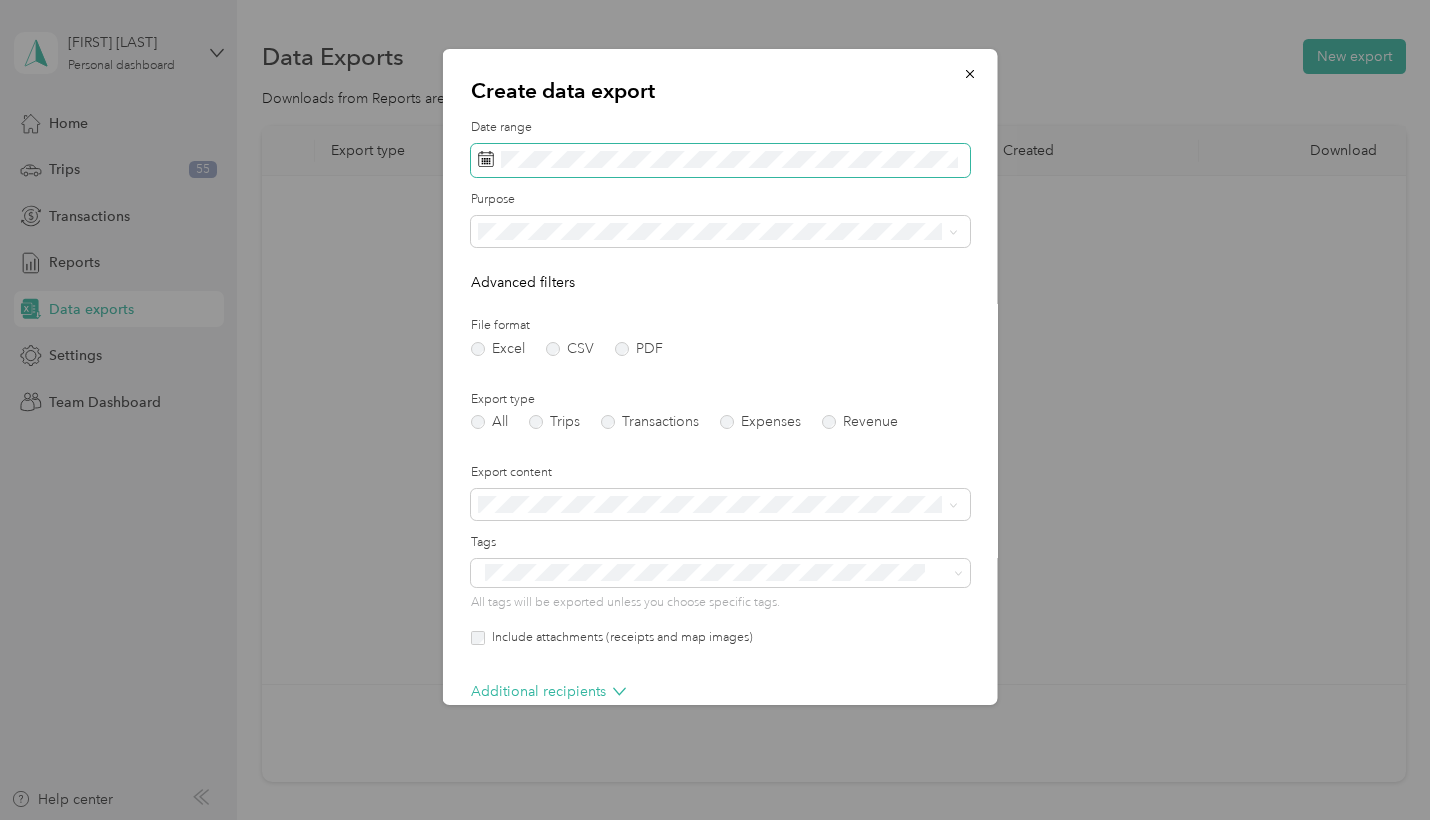 click 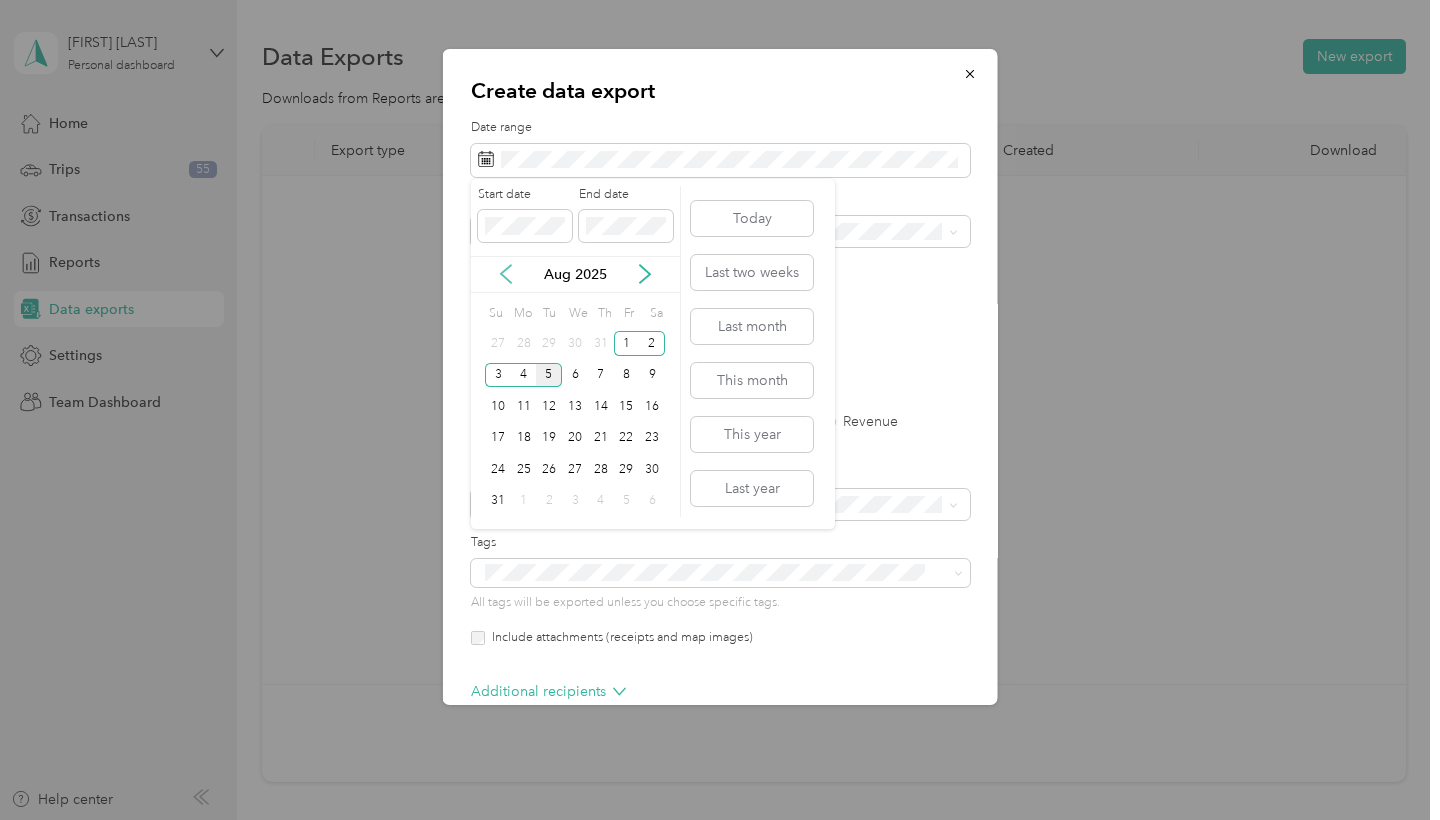 click 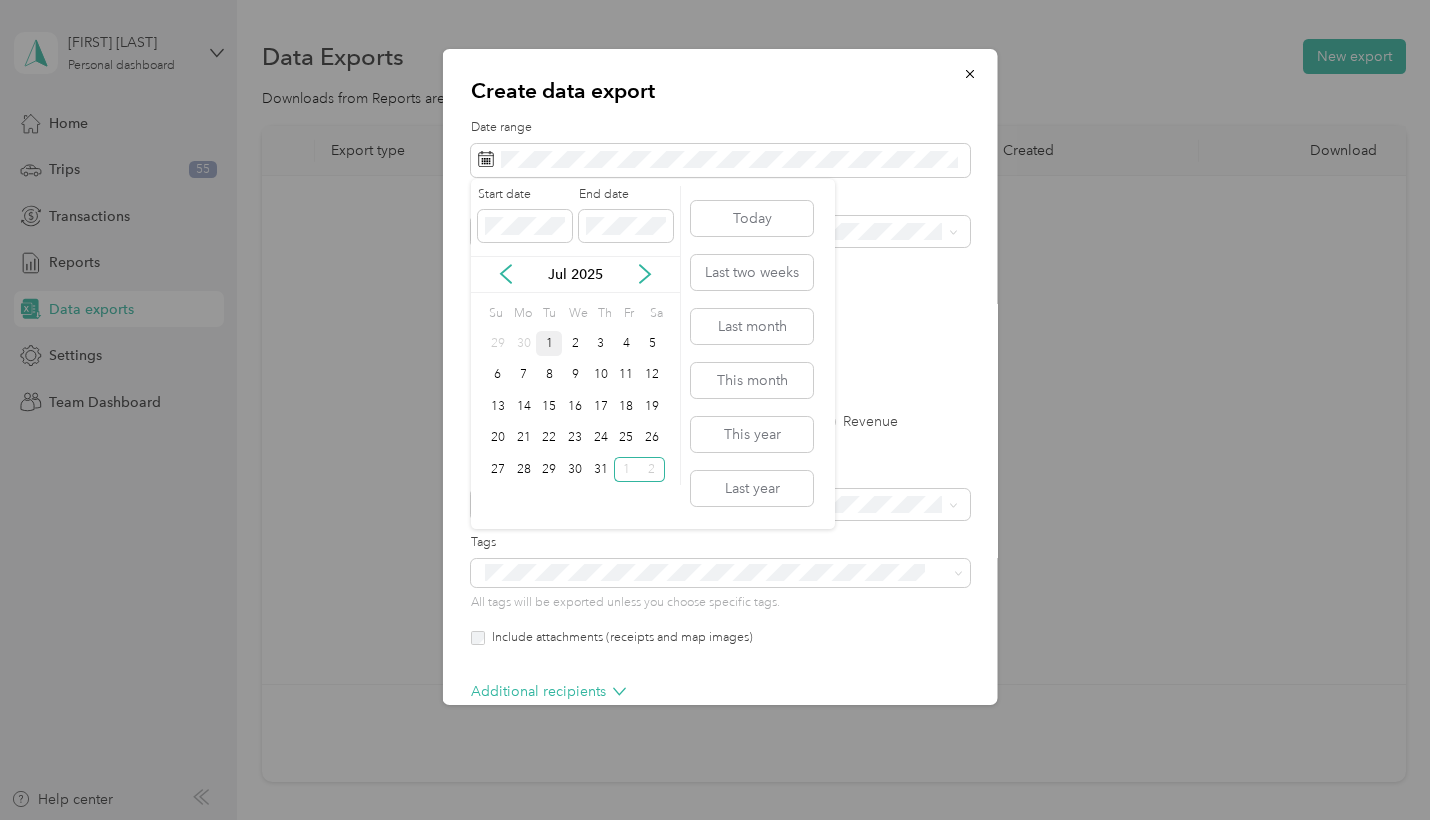 click on "1" at bounding box center [549, 343] 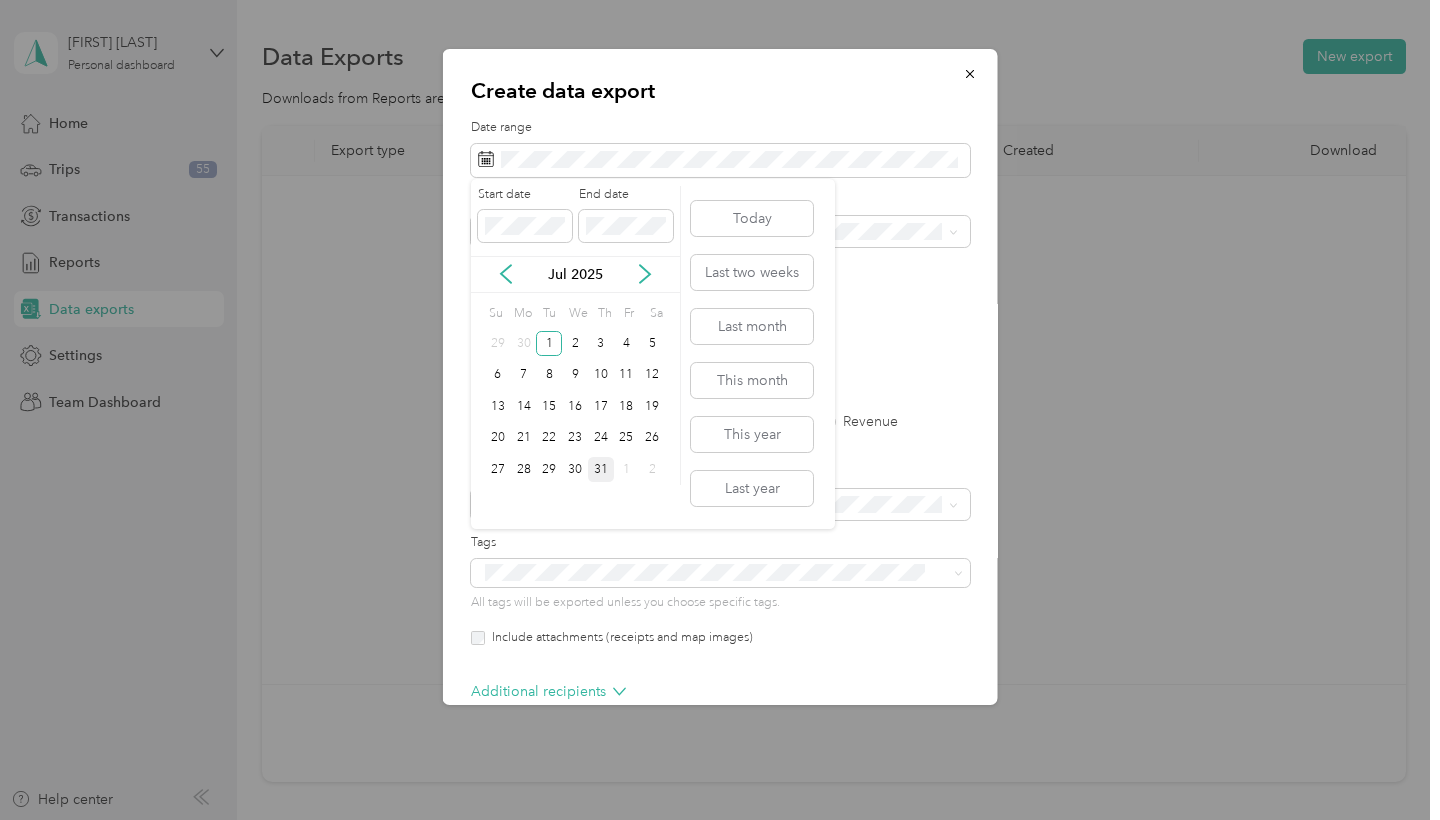 click on "31" at bounding box center (601, 469) 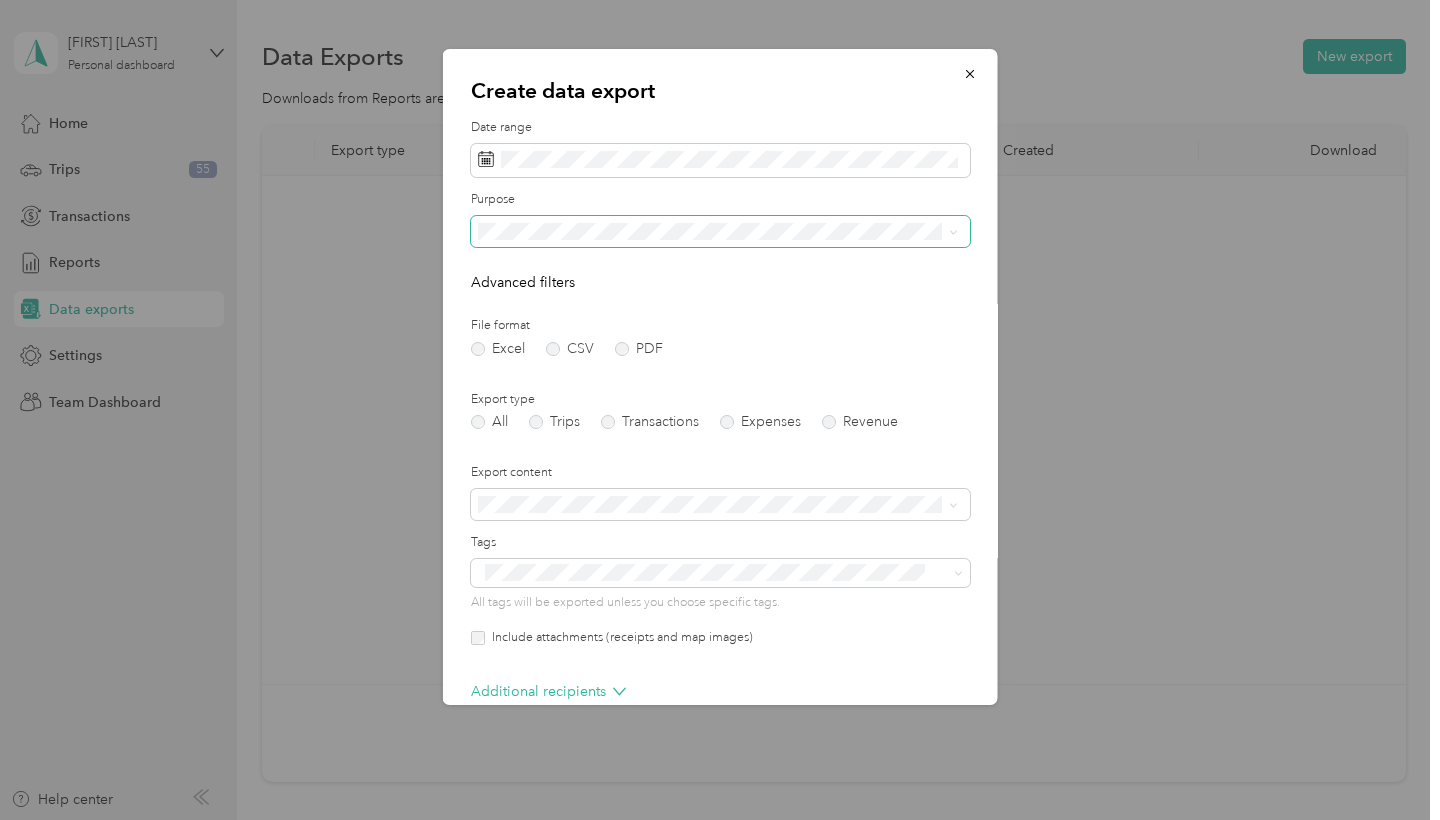 click at bounding box center (720, 232) 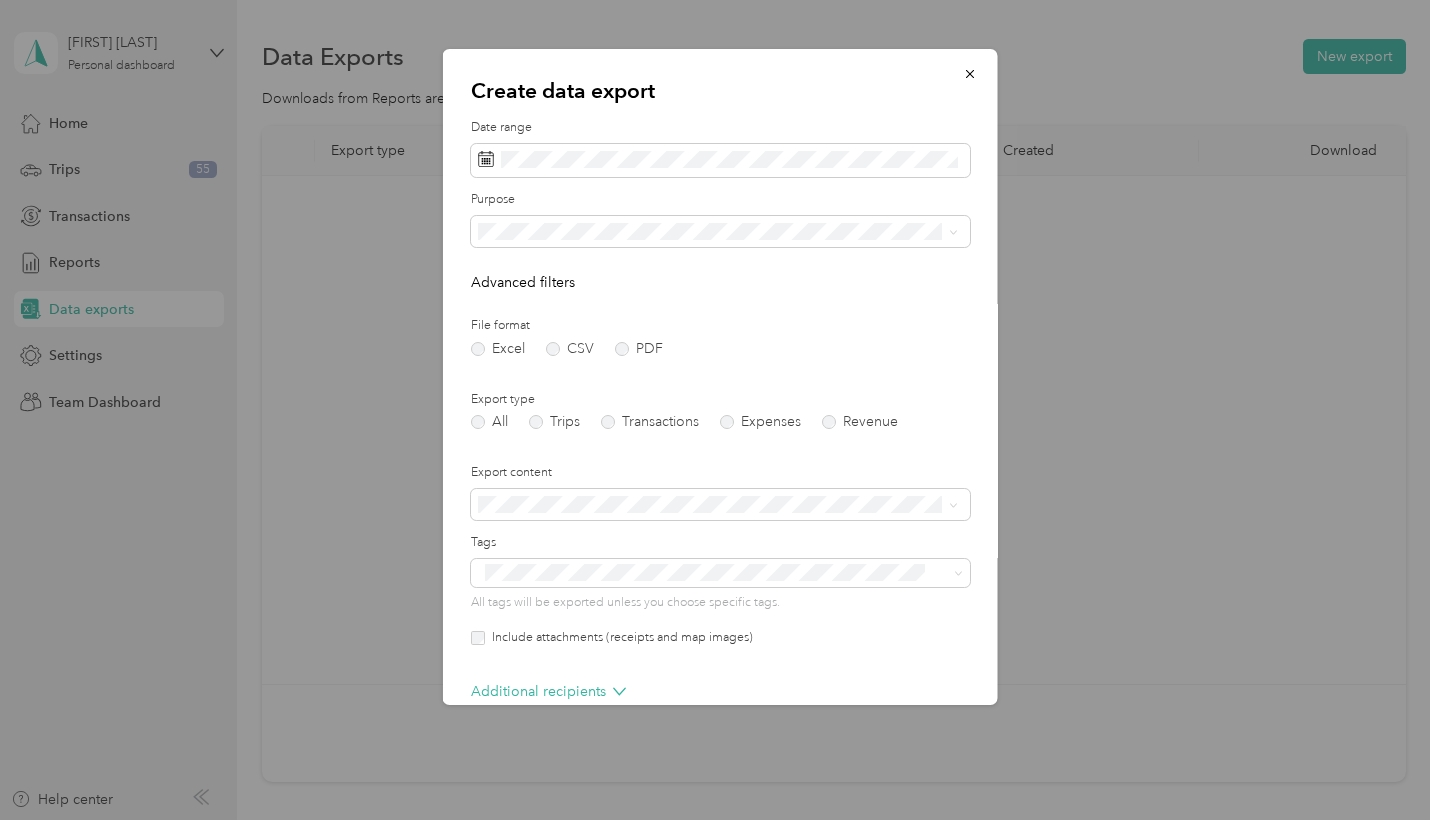 click on "Old North" at bounding box center [718, 366] 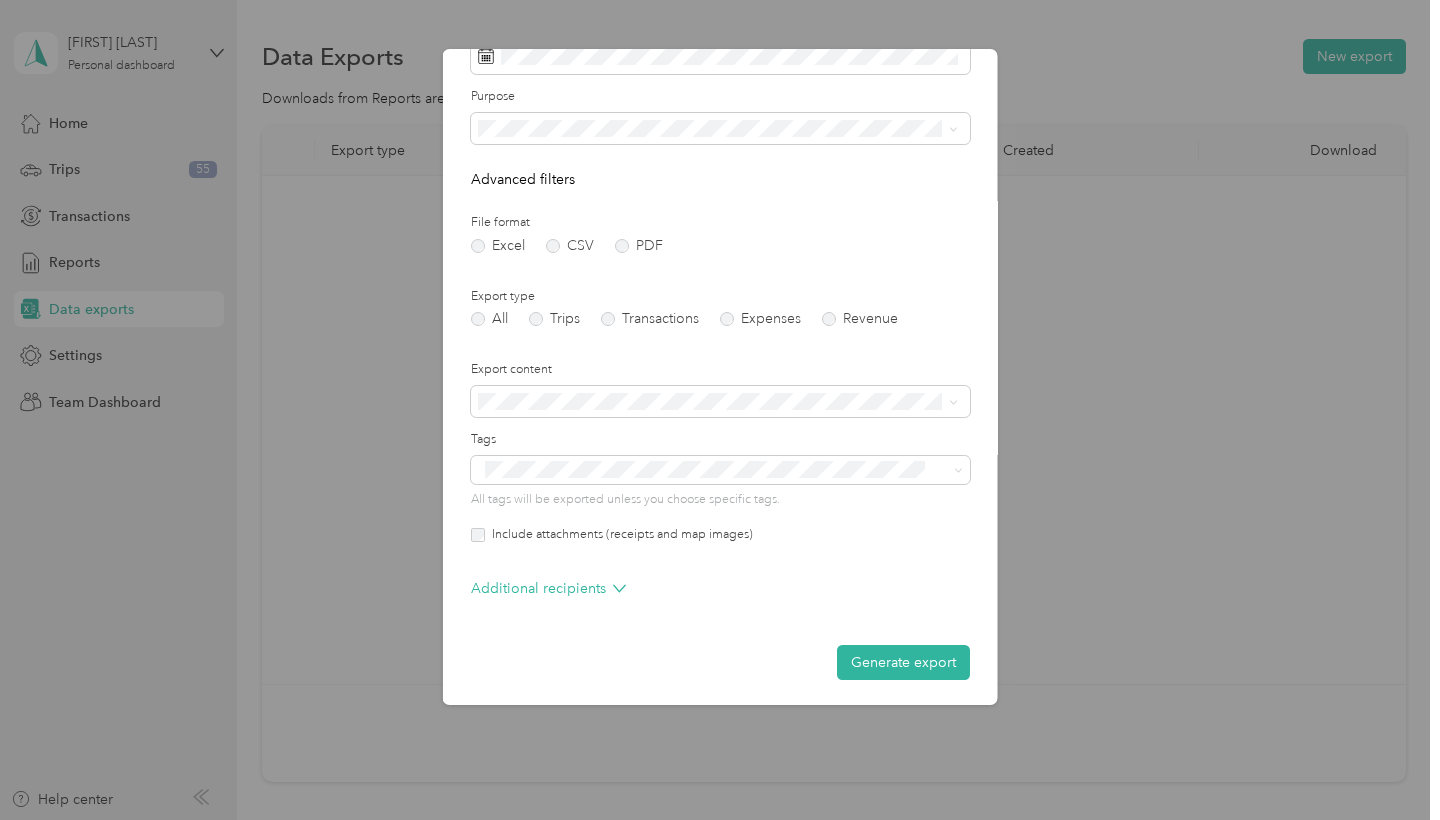 scroll, scrollTop: 102, scrollLeft: 0, axis: vertical 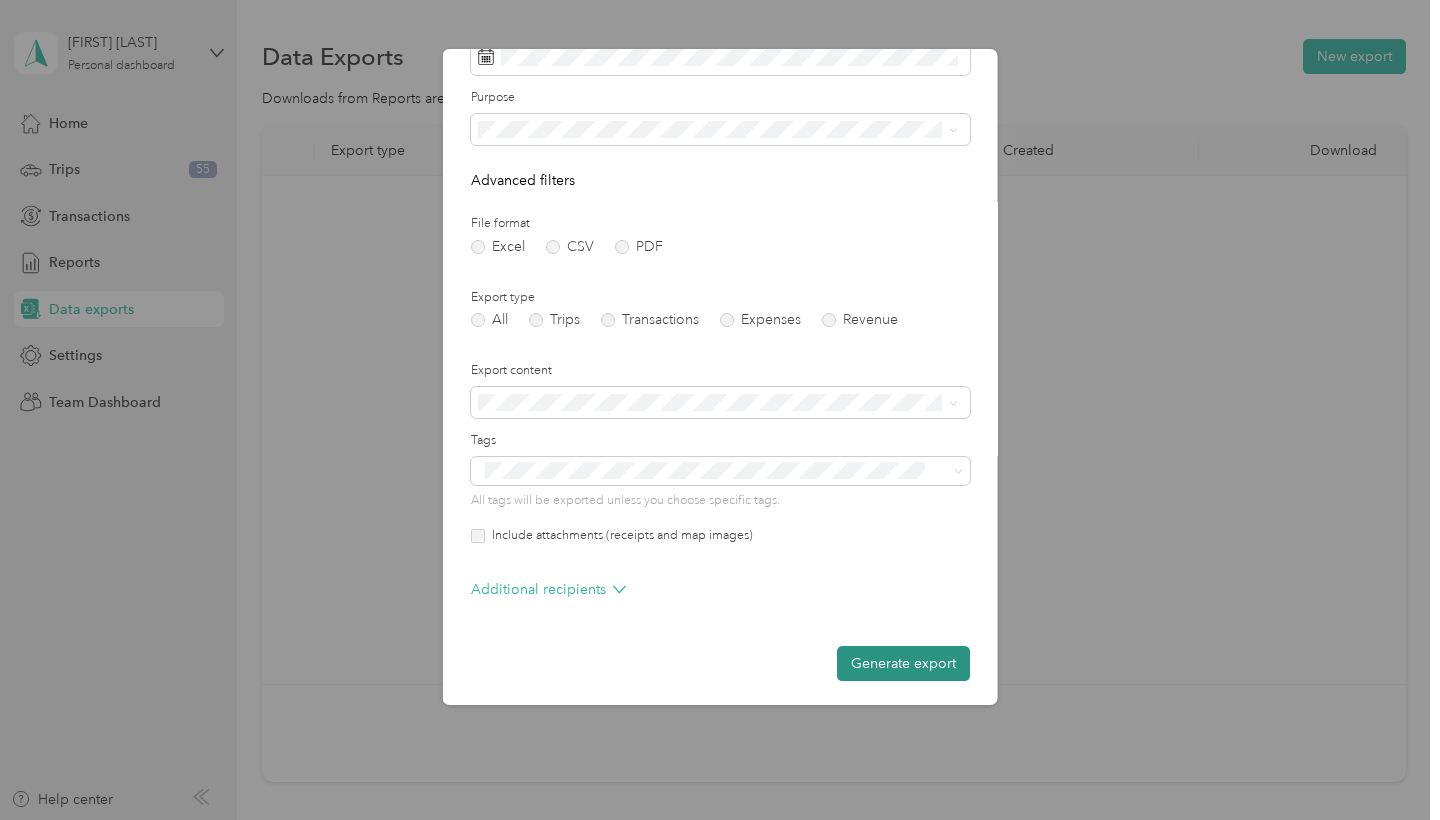click on "Generate export" at bounding box center (903, 663) 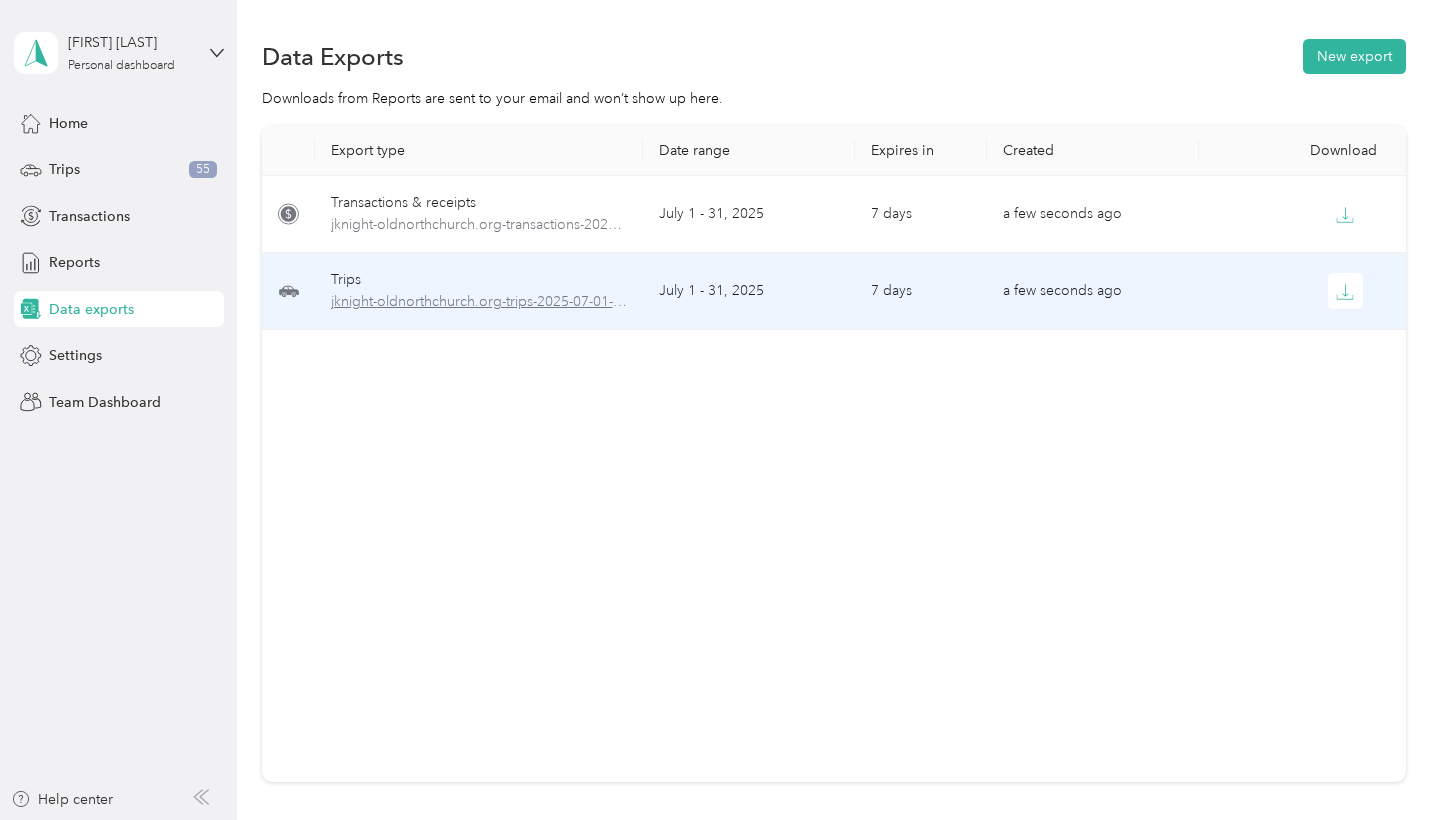 click on "jknight-oldnorthchurch.org-trips-2025-07-01-2025-07-31.pdf" at bounding box center (479, 302) 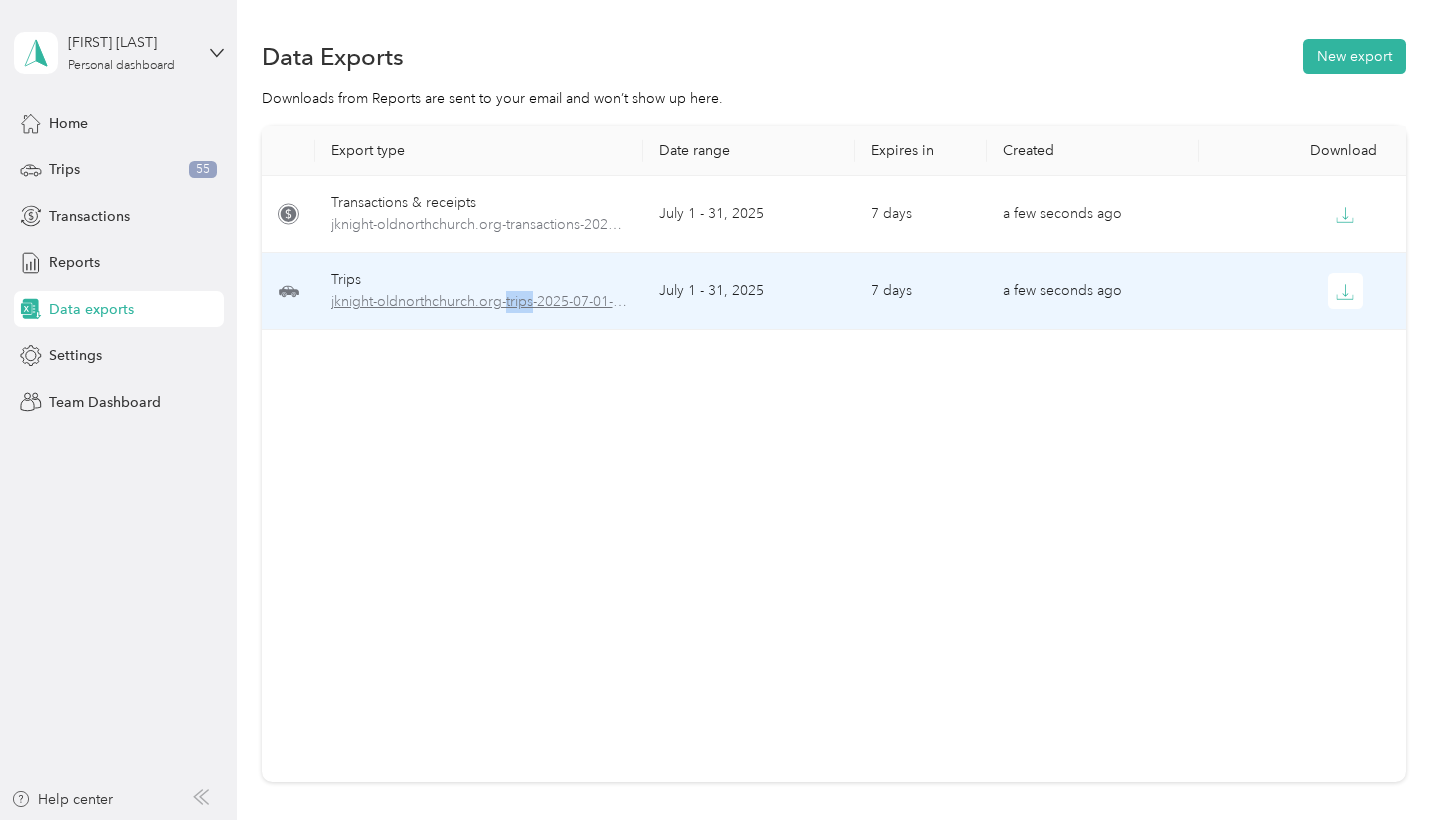click on "jknight-oldnorthchurch.org-trips-2025-07-01-2025-07-31.pdf" at bounding box center (479, 302) 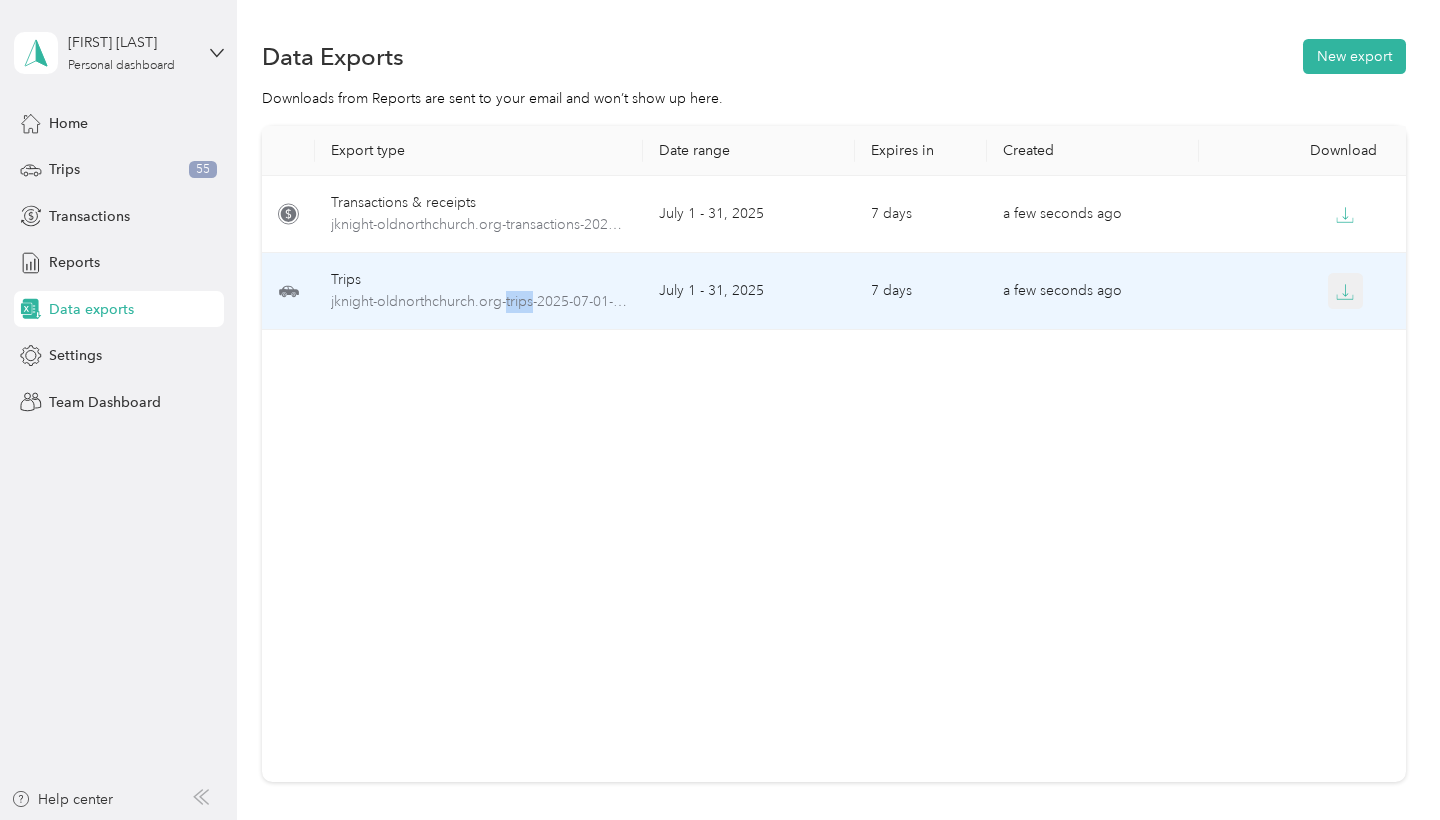 click 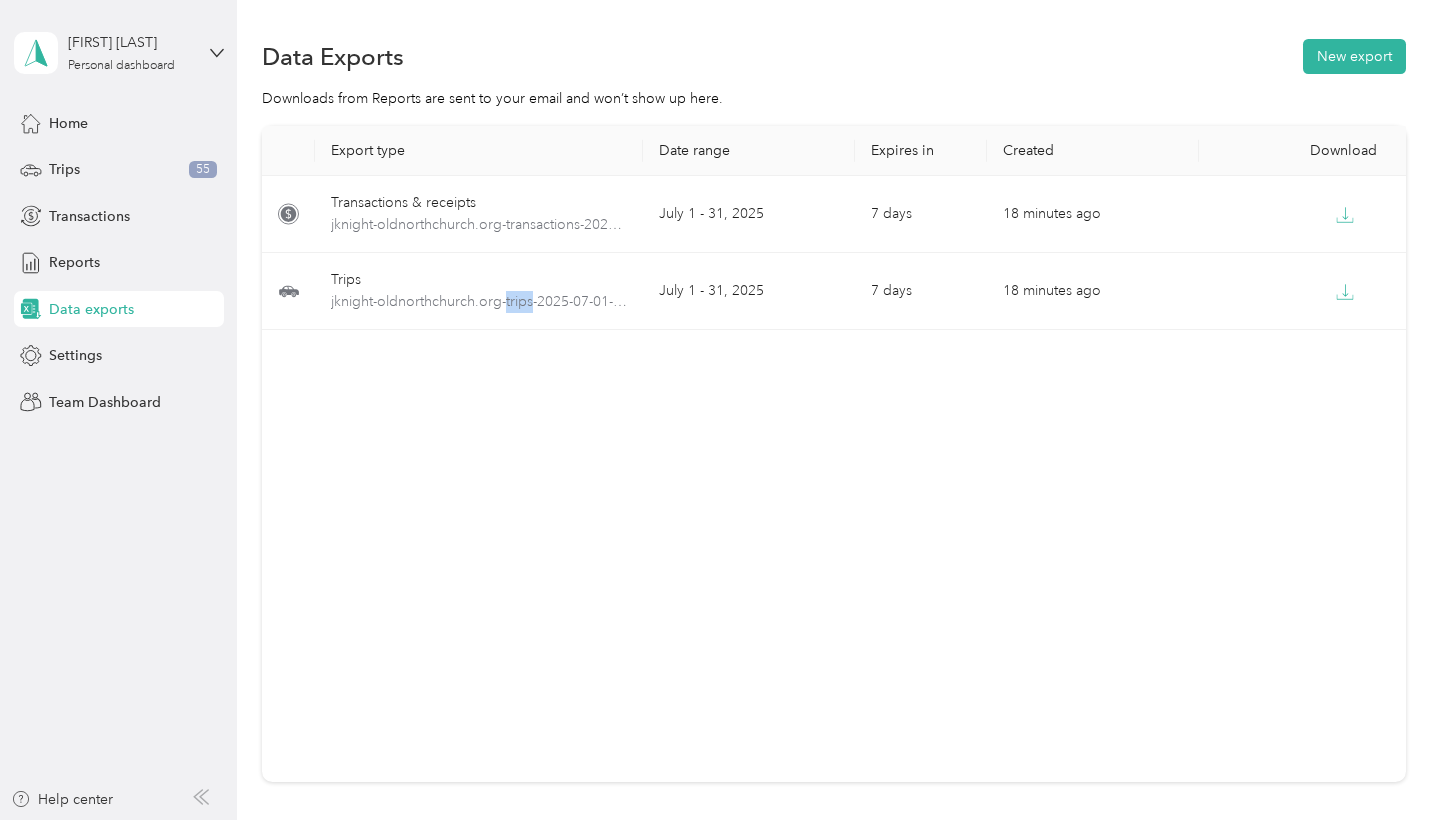 click on "Export type Date range Expires in Created Download             Transactions & receipts jknight-oldnorthchurch.org-transactions-2025-07-01-2025-07-31.pdf July 1 - 31, 2025 7 days 18 minutes ago Trips jknight-oldnorthchurch.org-trips-2025-07-01-2025-07-31.pdf July 1 - 31, 2025 7 days 18 minutes ago" at bounding box center [834, 454] 